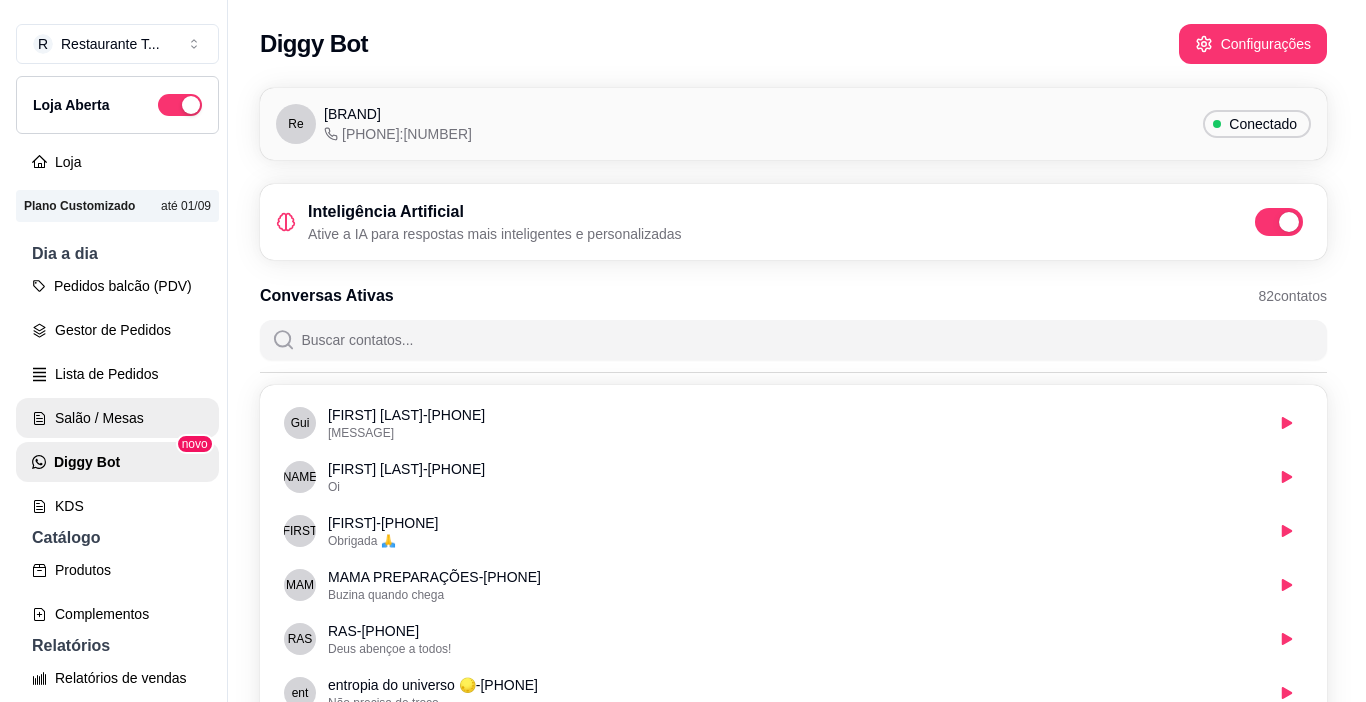 scroll, scrollTop: 0, scrollLeft: 0, axis: both 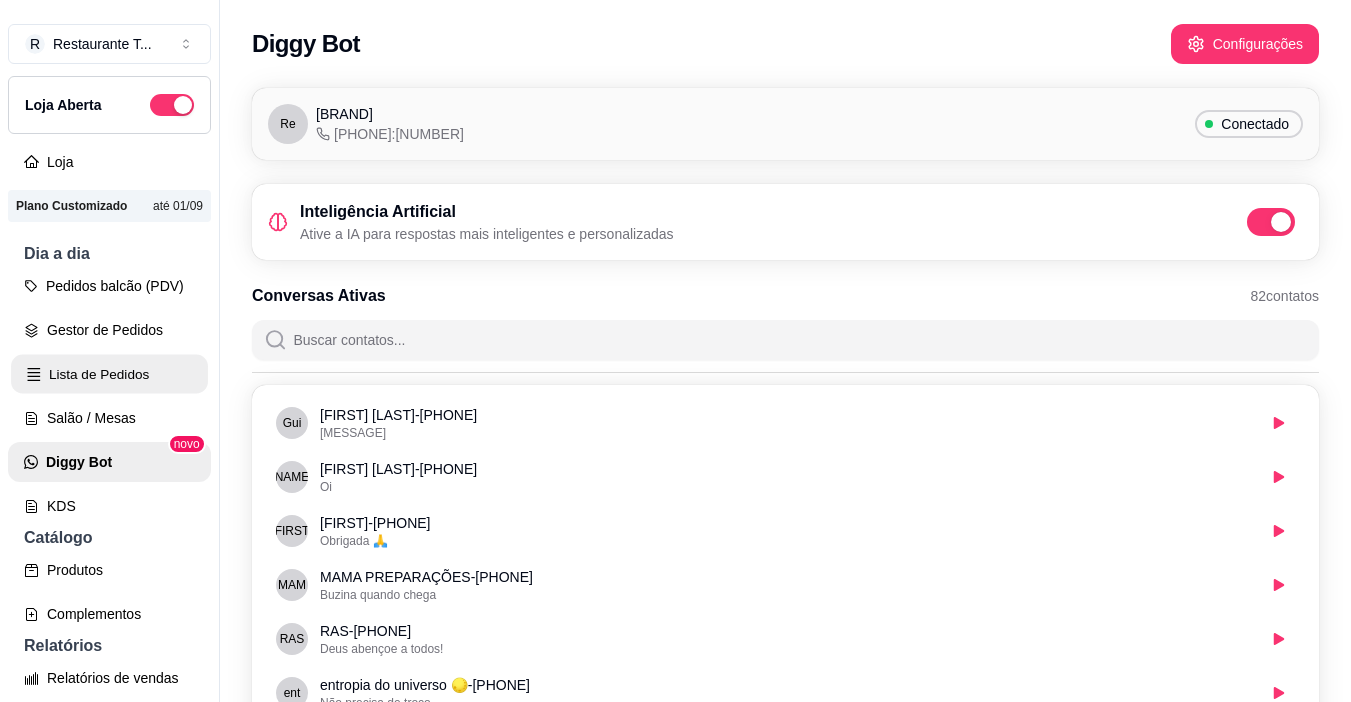 click on "Lista de Pedidos" at bounding box center [109, 374] 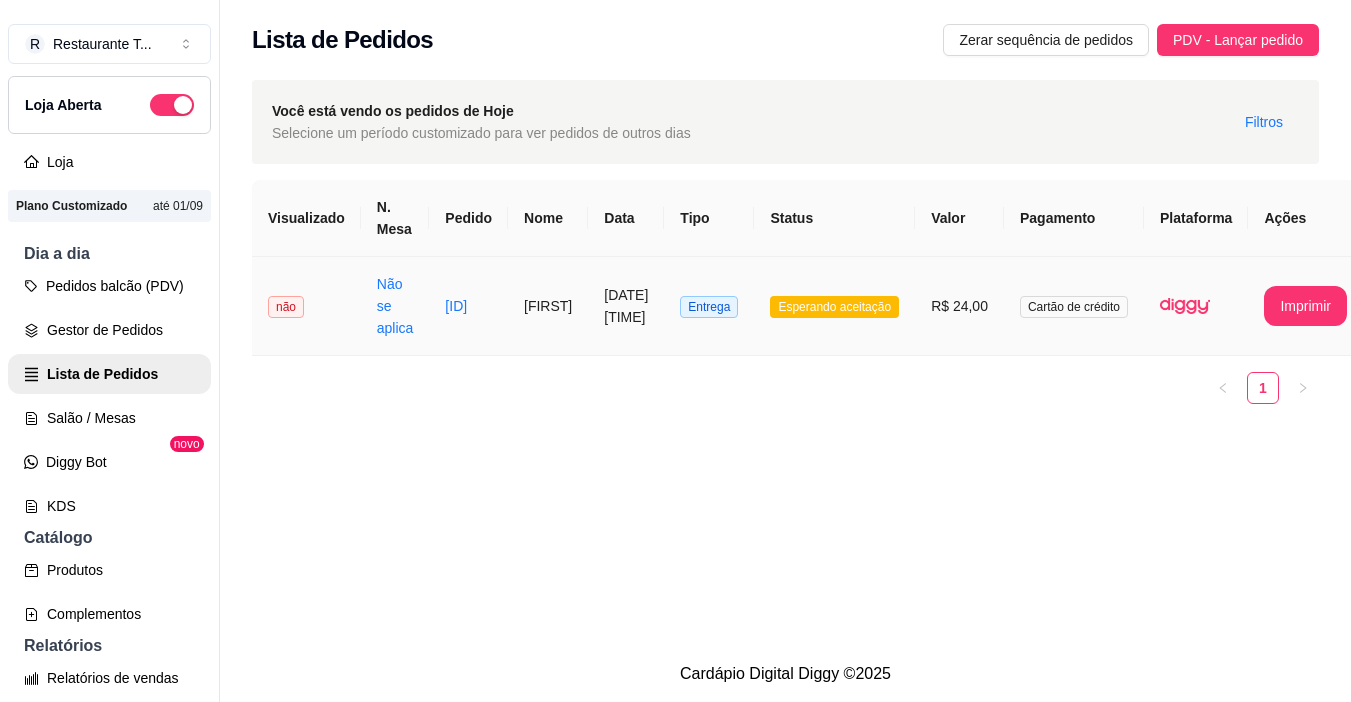 click on "[FIRST]" at bounding box center (548, 306) 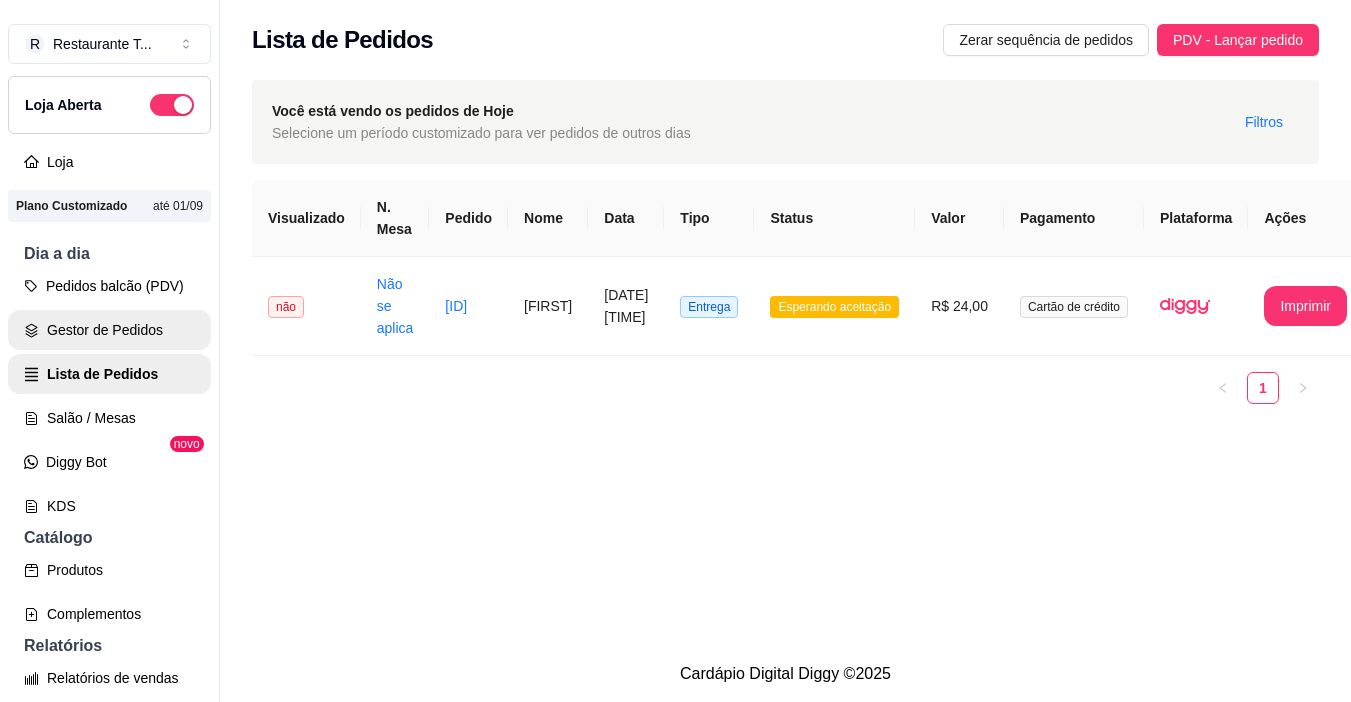 click on "Gestor de Pedidos" at bounding box center (109, 330) 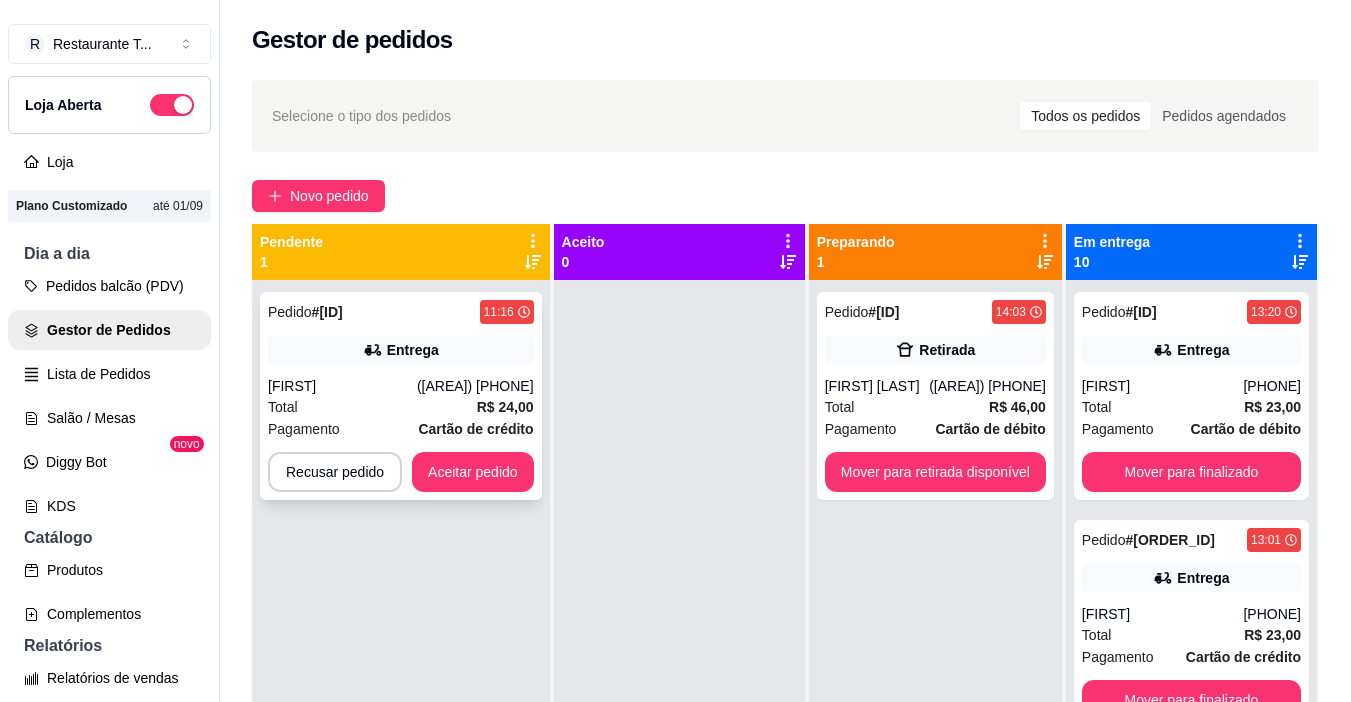 click 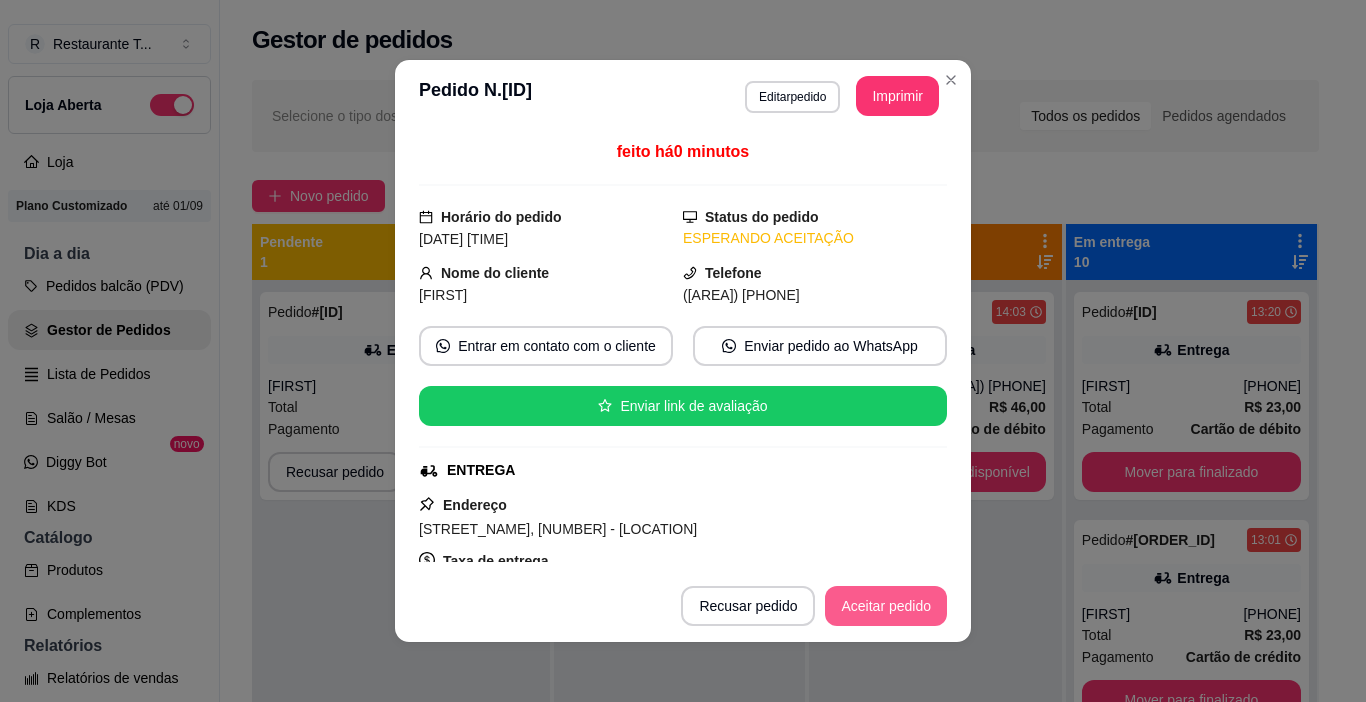 click on "Aceitar pedido" at bounding box center (886, 606) 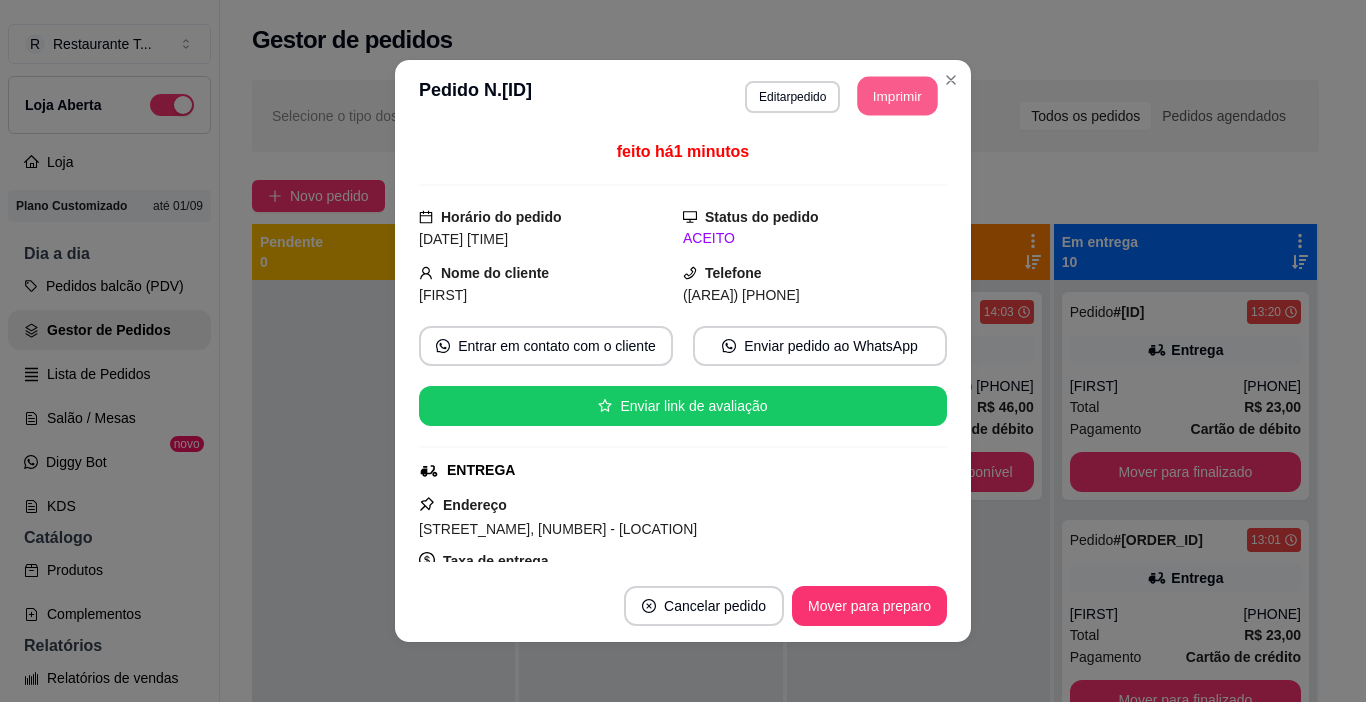 click on "Imprimir" at bounding box center [898, 96] 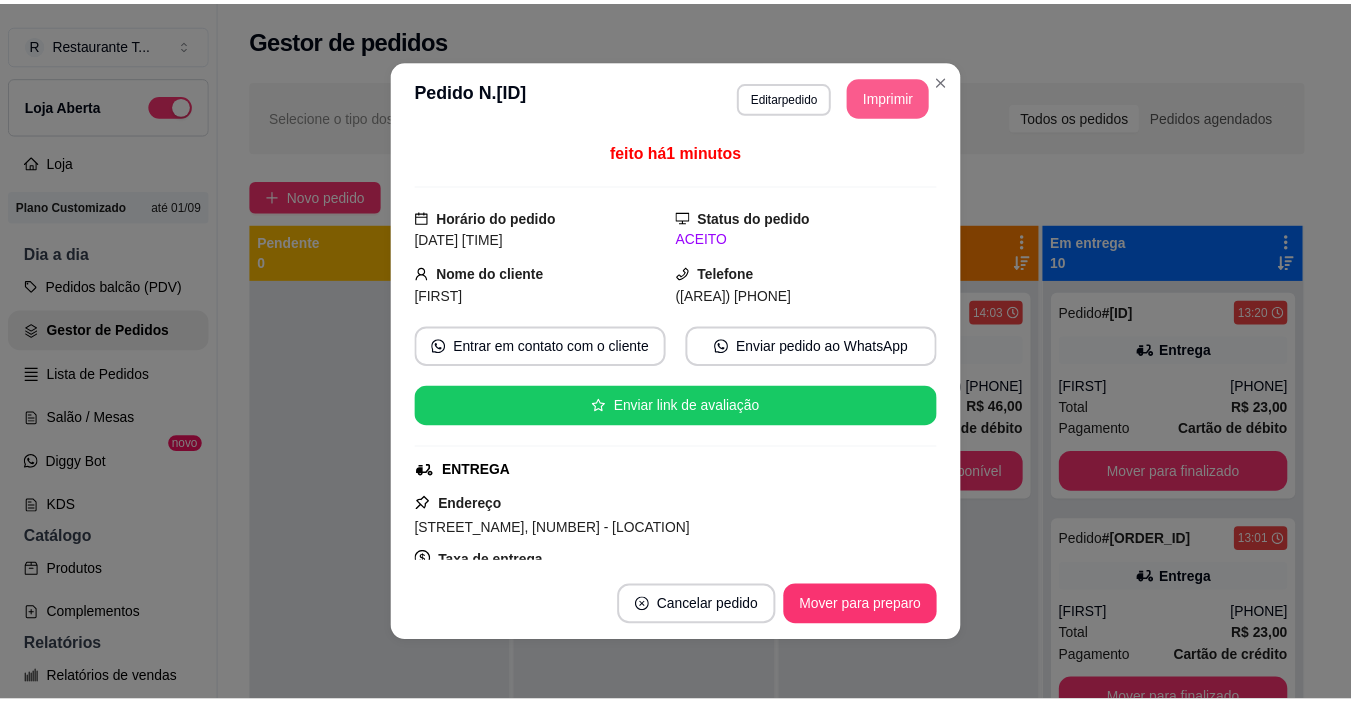 scroll, scrollTop: 0, scrollLeft: 0, axis: both 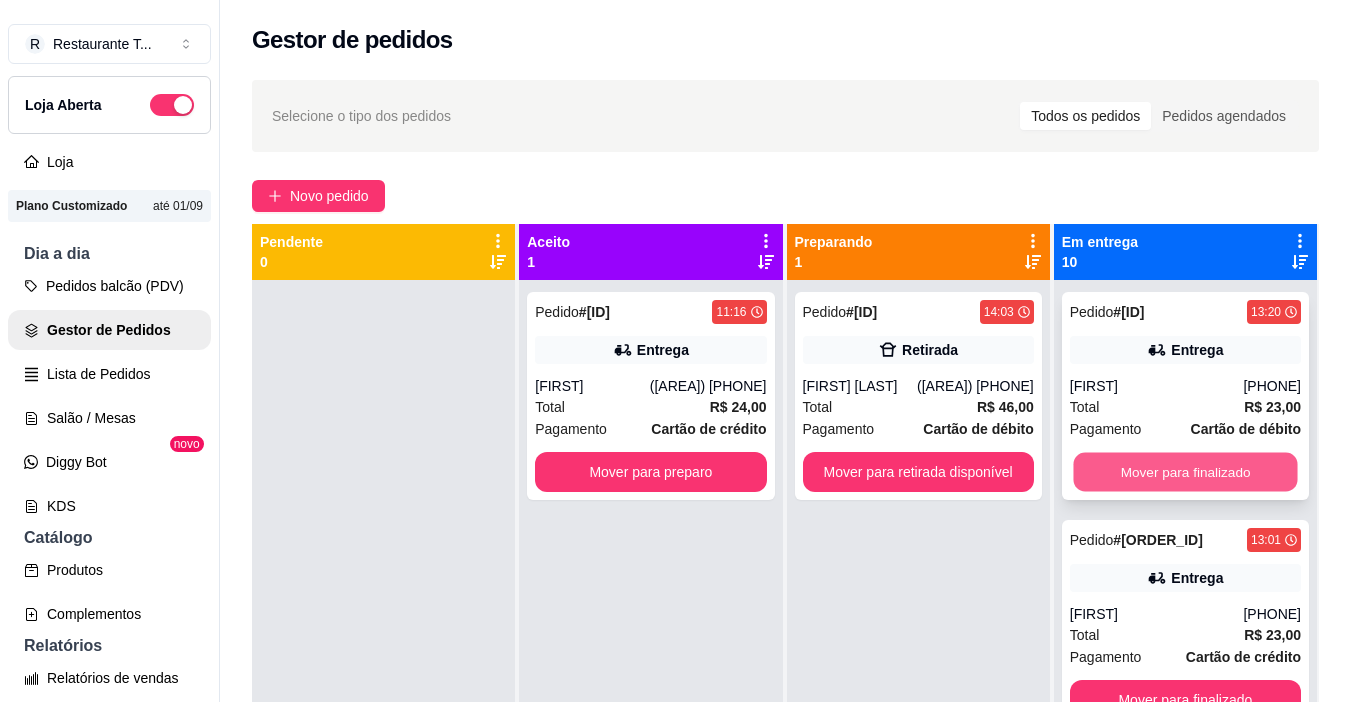 click on "Mover para finalizado" at bounding box center [1185, 472] 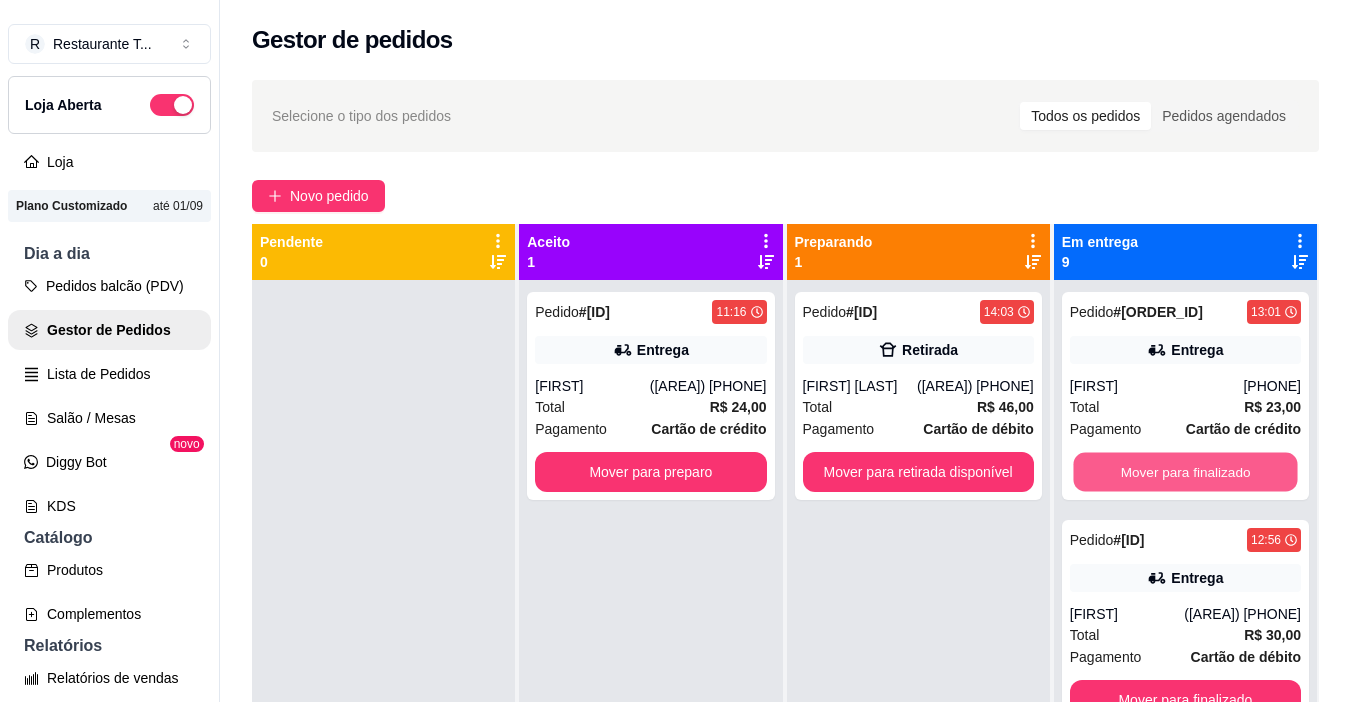 click on "Mover para finalizado" at bounding box center [1185, 472] 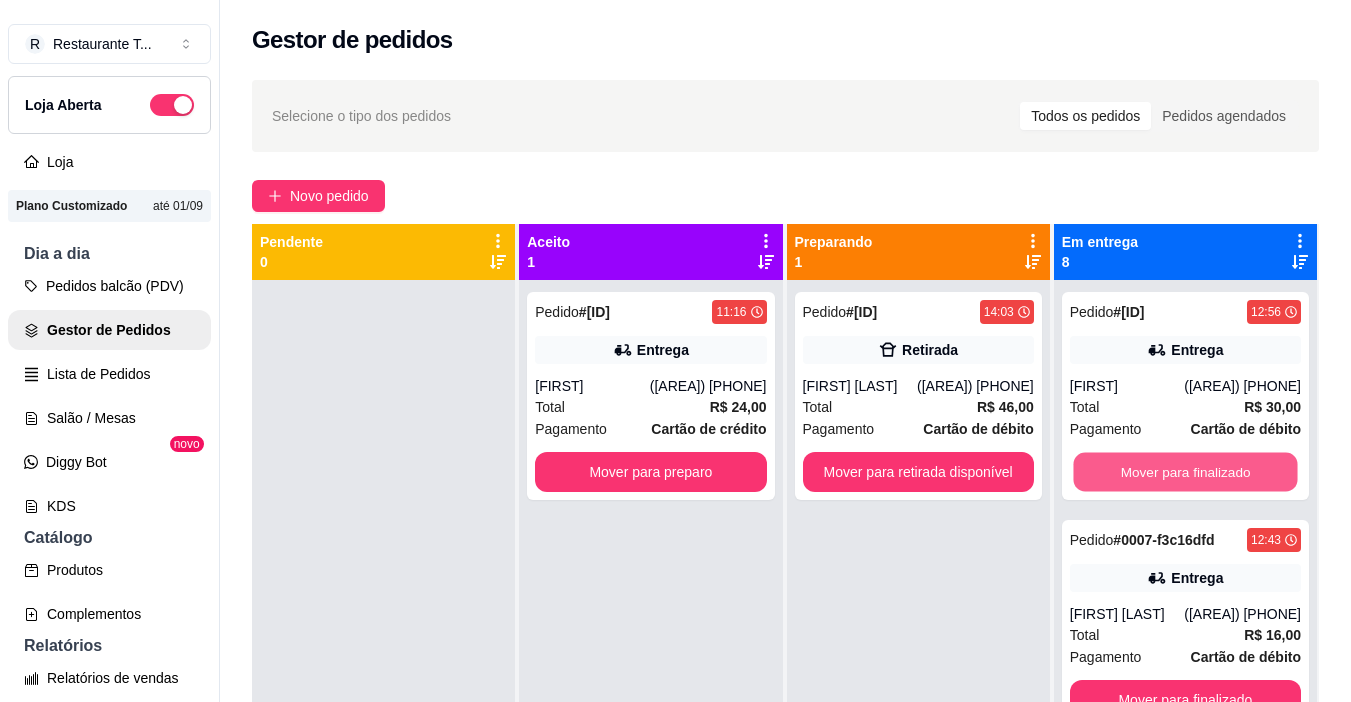 click on "Mover para finalizado" at bounding box center (1185, 472) 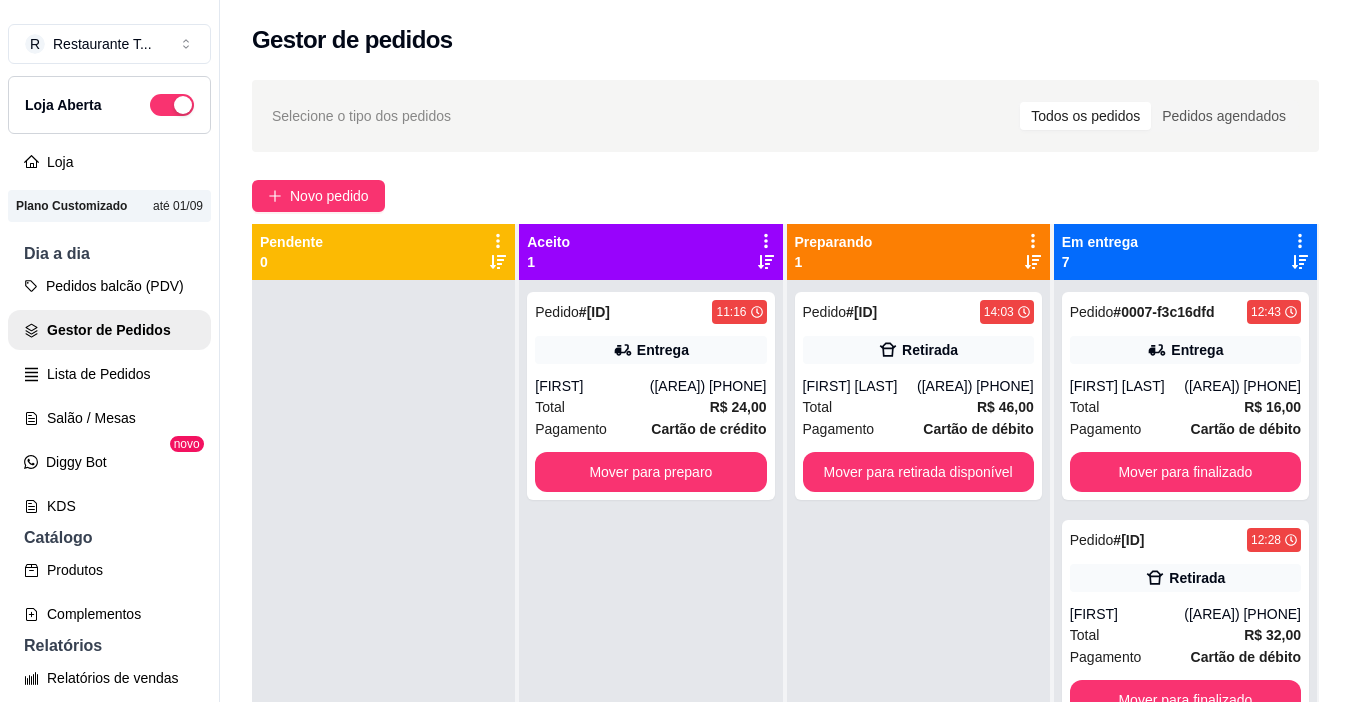 click on "Pedido  # [ID] [TIME] Entrega [FIRST] [LAST]  ([AREA]) [PHONE] Total R$ [PRICE] Pagamento [PAYMENT_METHOD] Mover para finalizado" at bounding box center (1185, 396) 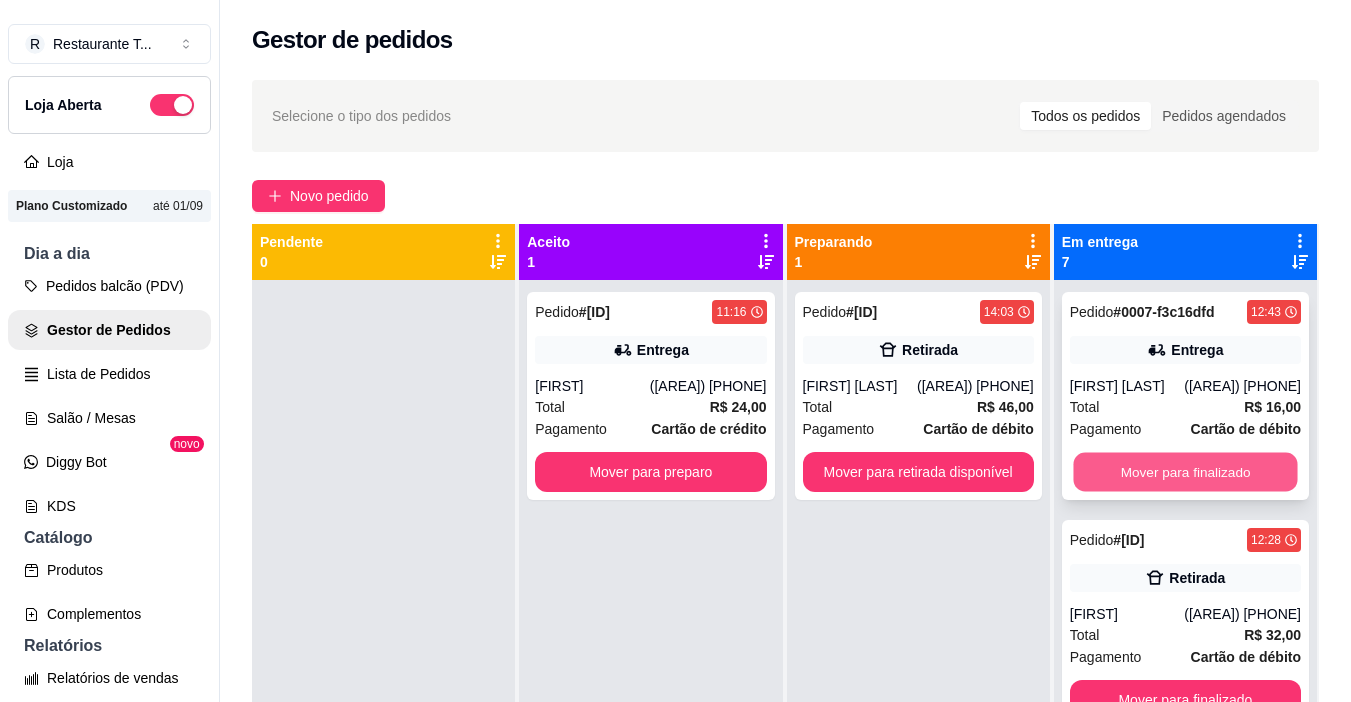 click on "Mover para finalizado" at bounding box center (1185, 472) 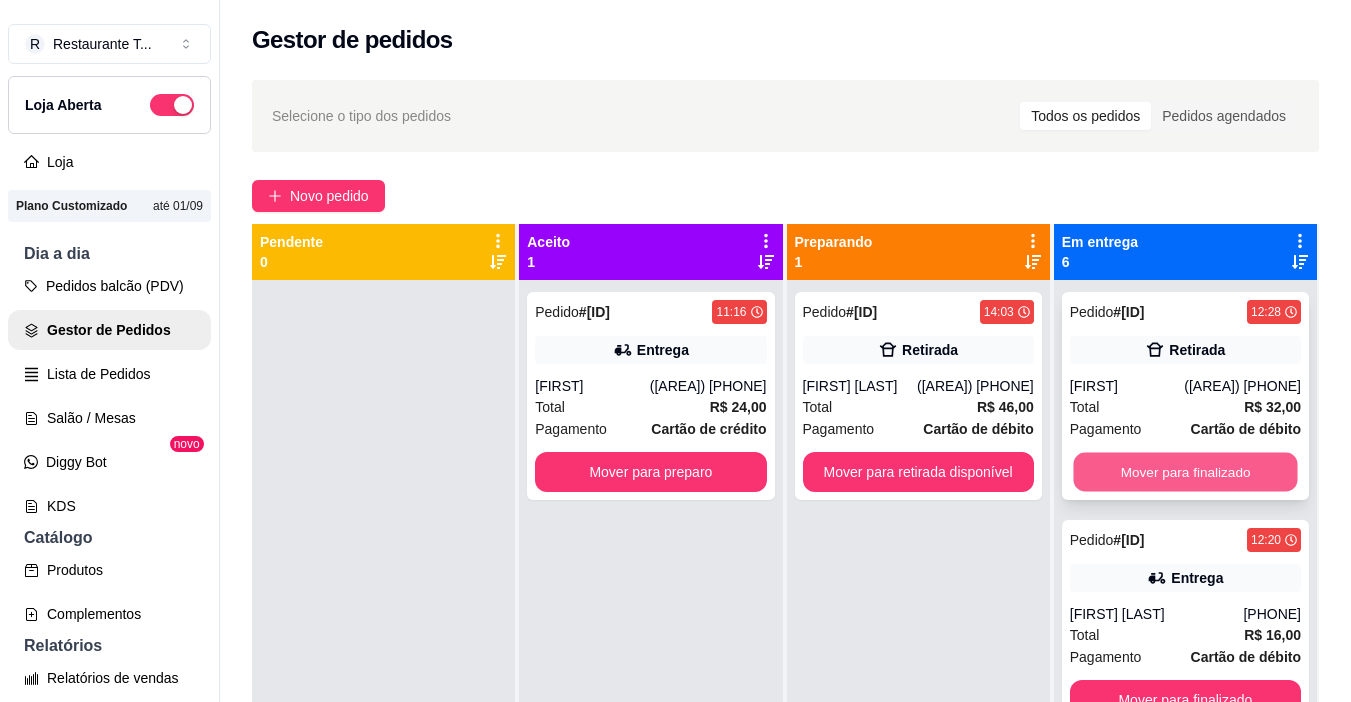 click on "Mover para finalizado" at bounding box center (1185, 472) 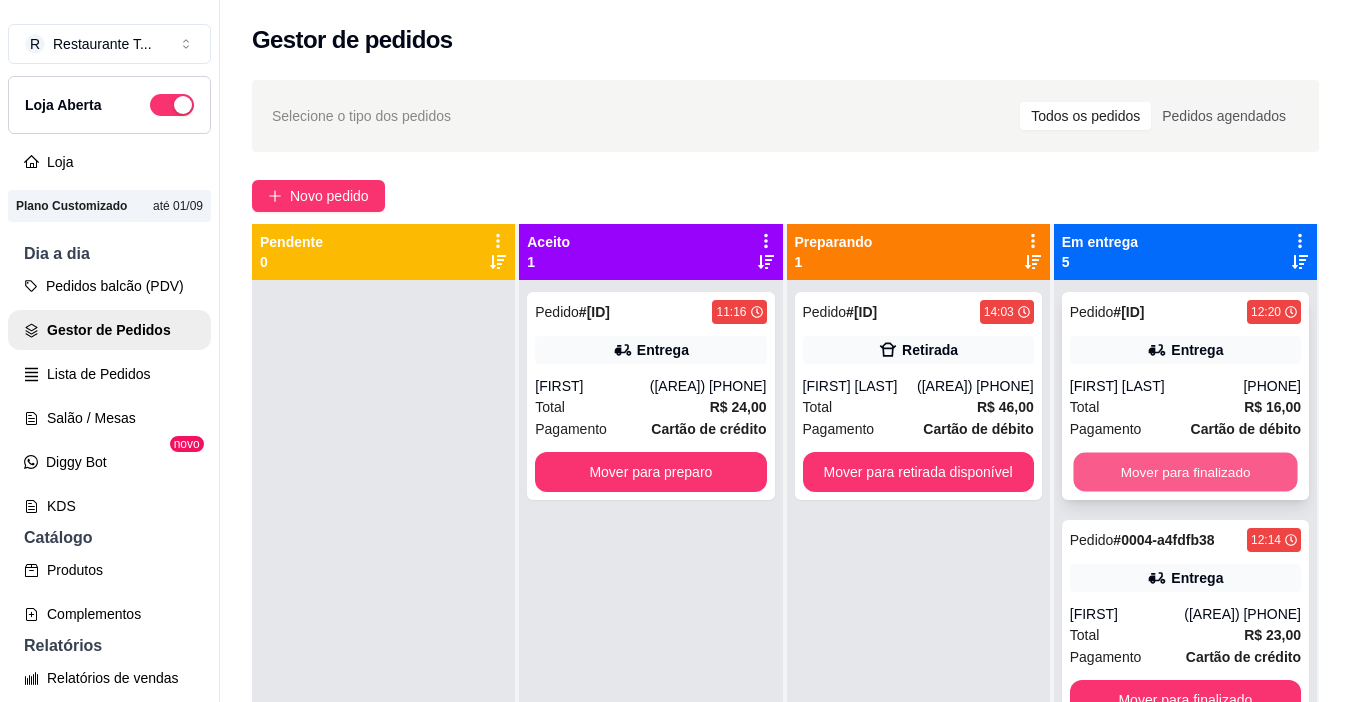 click on "Mover para finalizado" at bounding box center [1185, 472] 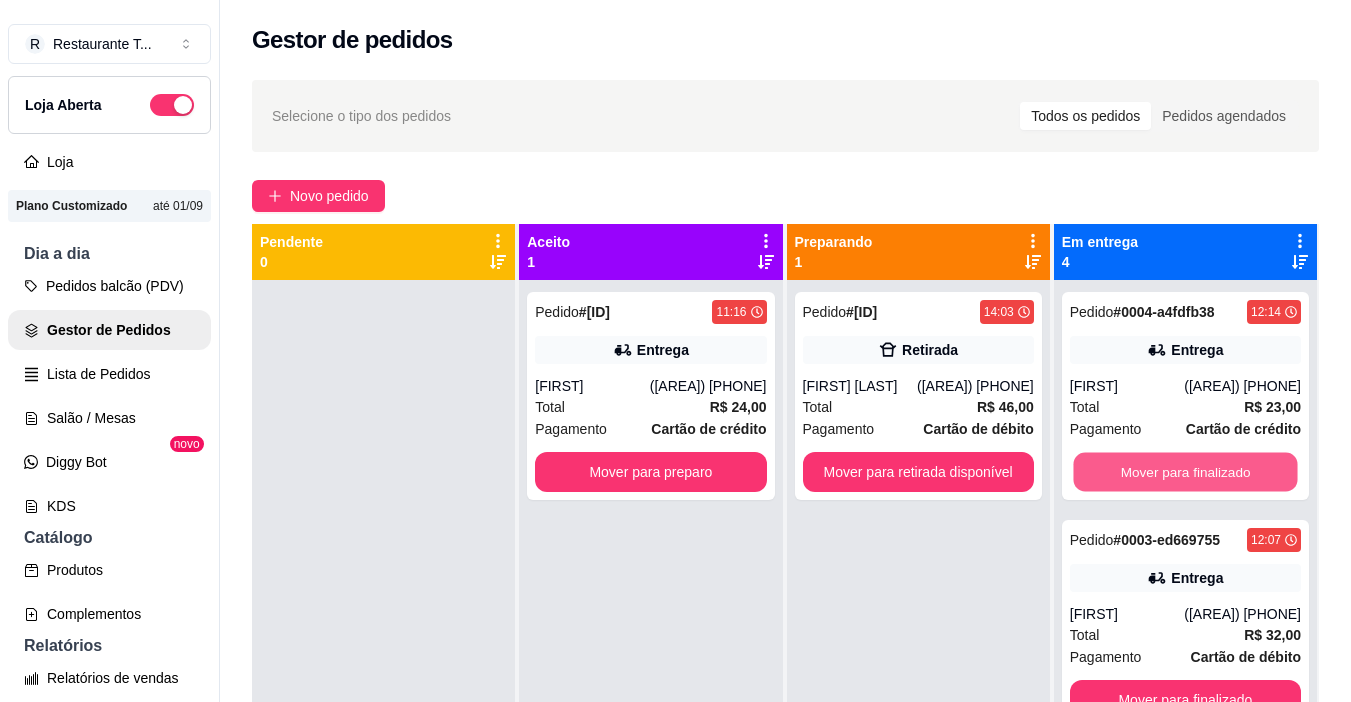click on "Mover para finalizado" at bounding box center [1185, 472] 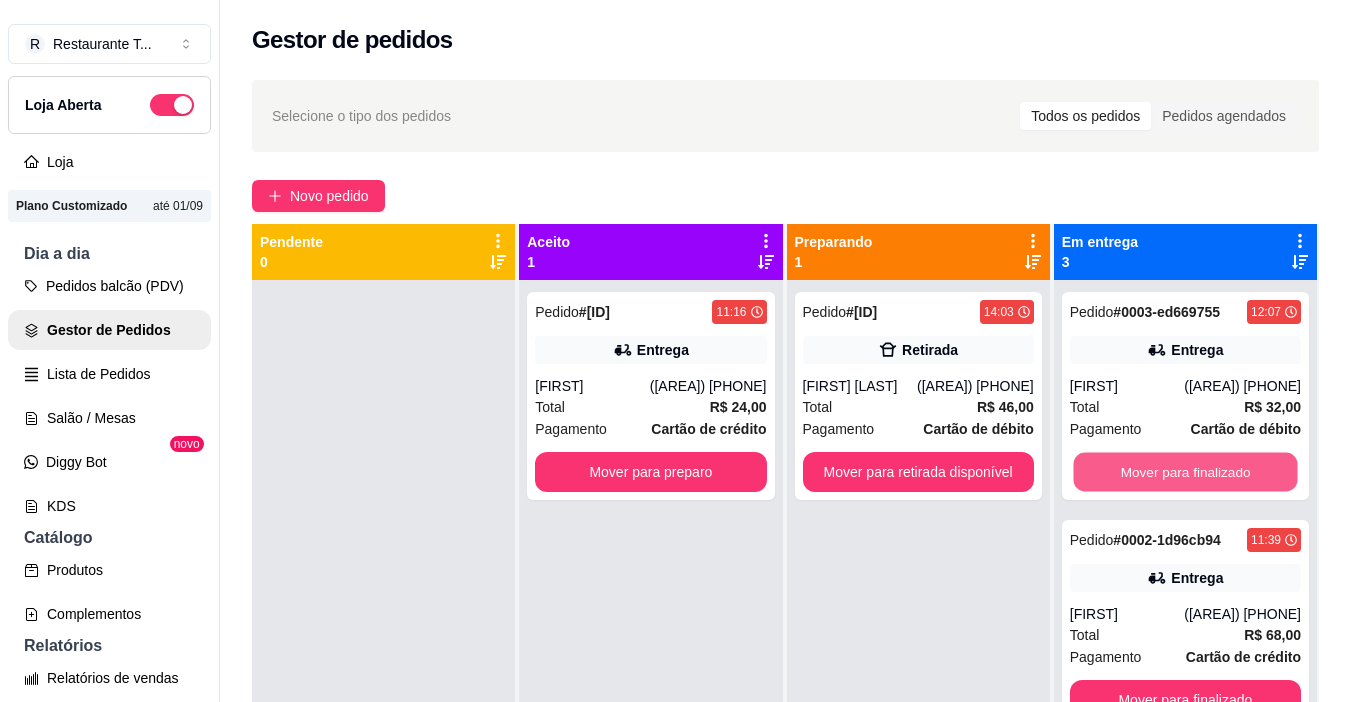 click on "Mover para finalizado" at bounding box center (1185, 472) 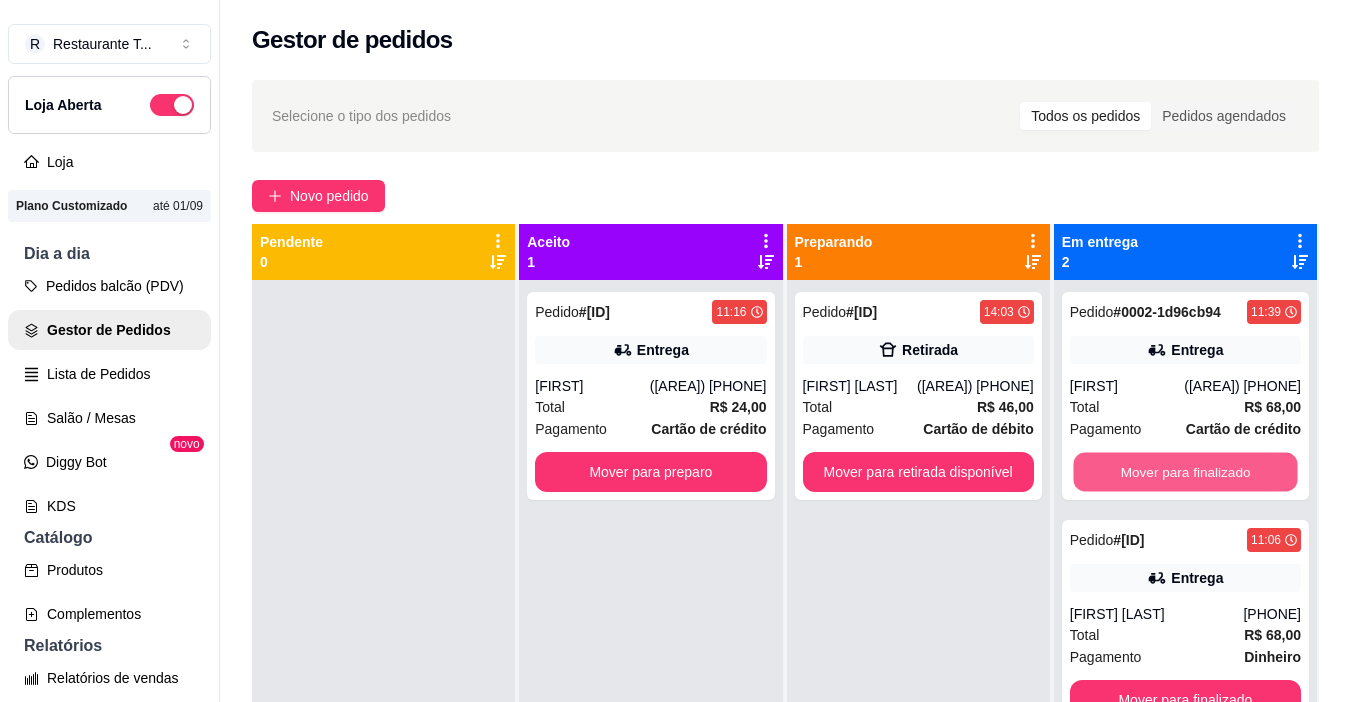 click on "Mover para finalizado" at bounding box center (1185, 472) 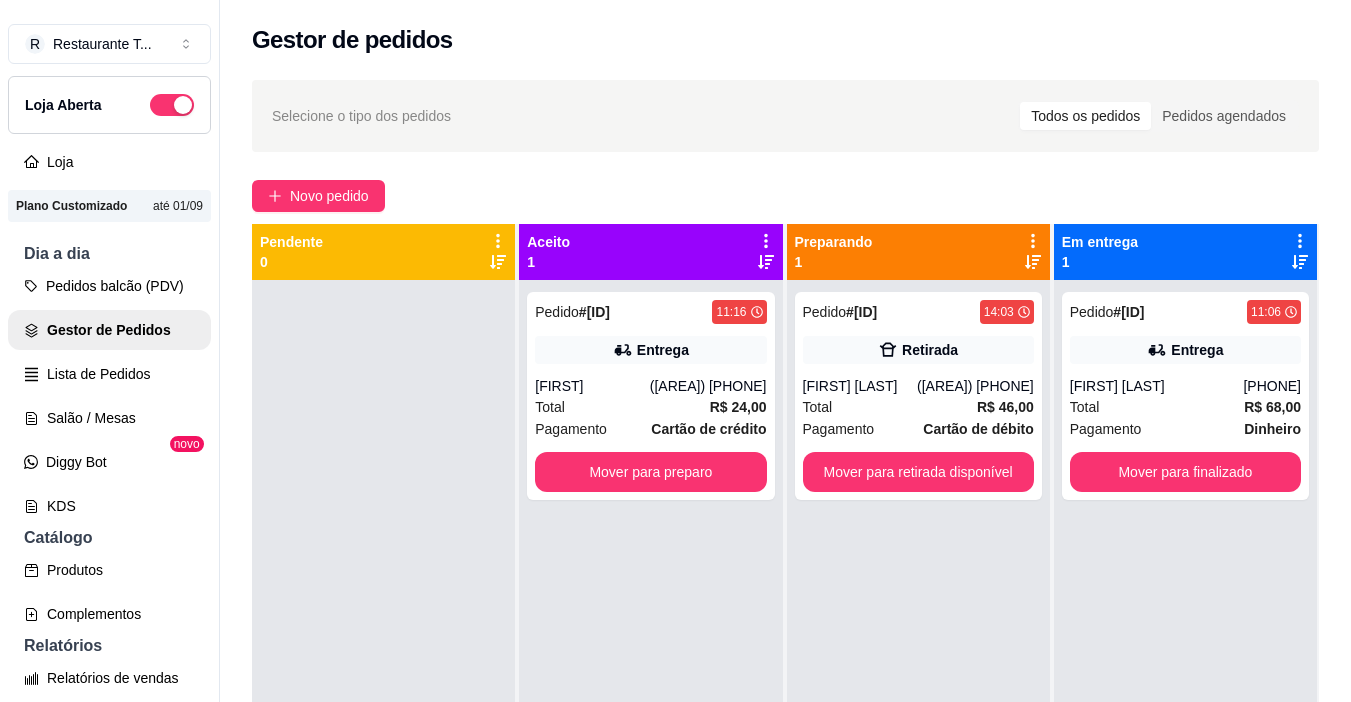 click on "Pedido  # [ID] [TIME] Entrega [FIRST] [LAST]  ([PHONE]) Total R$ [PRICE] Pagamento [PAYMENT_METHOD] Mover para finalizado" at bounding box center [1185, 396] 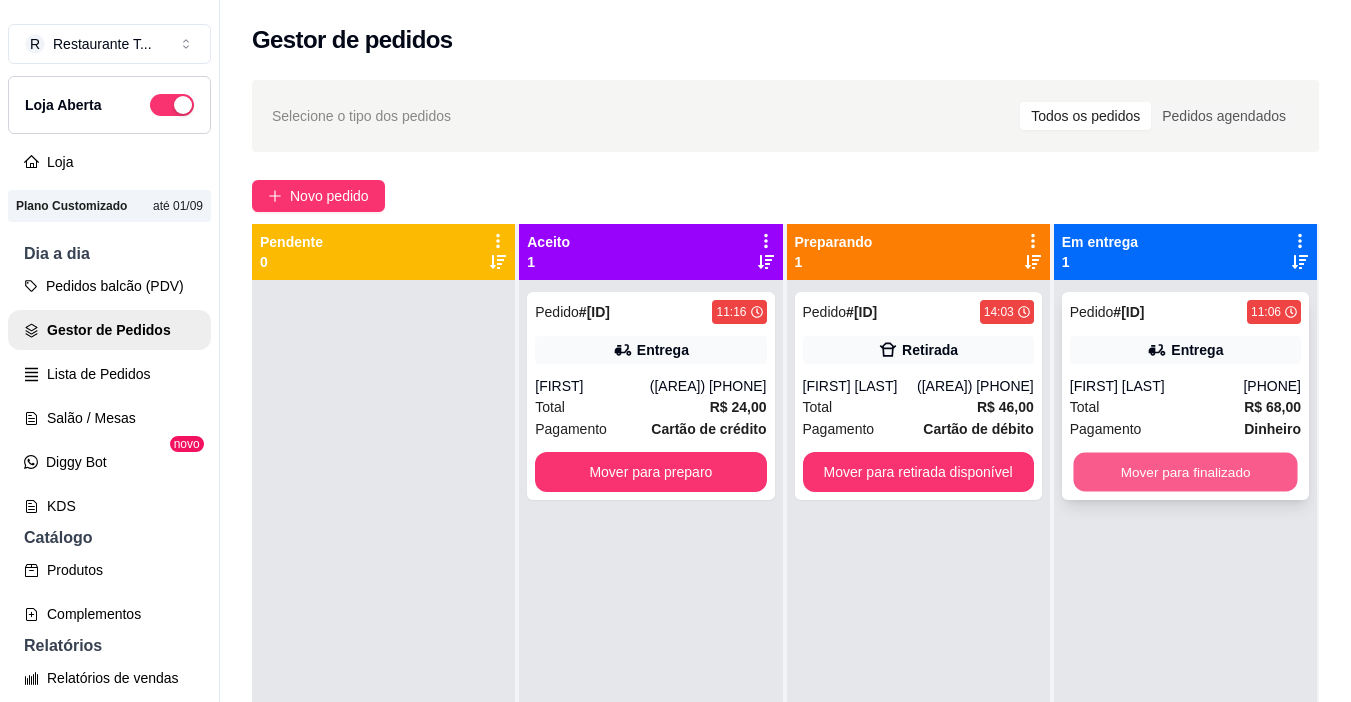 click on "Mover para finalizado" at bounding box center (1185, 472) 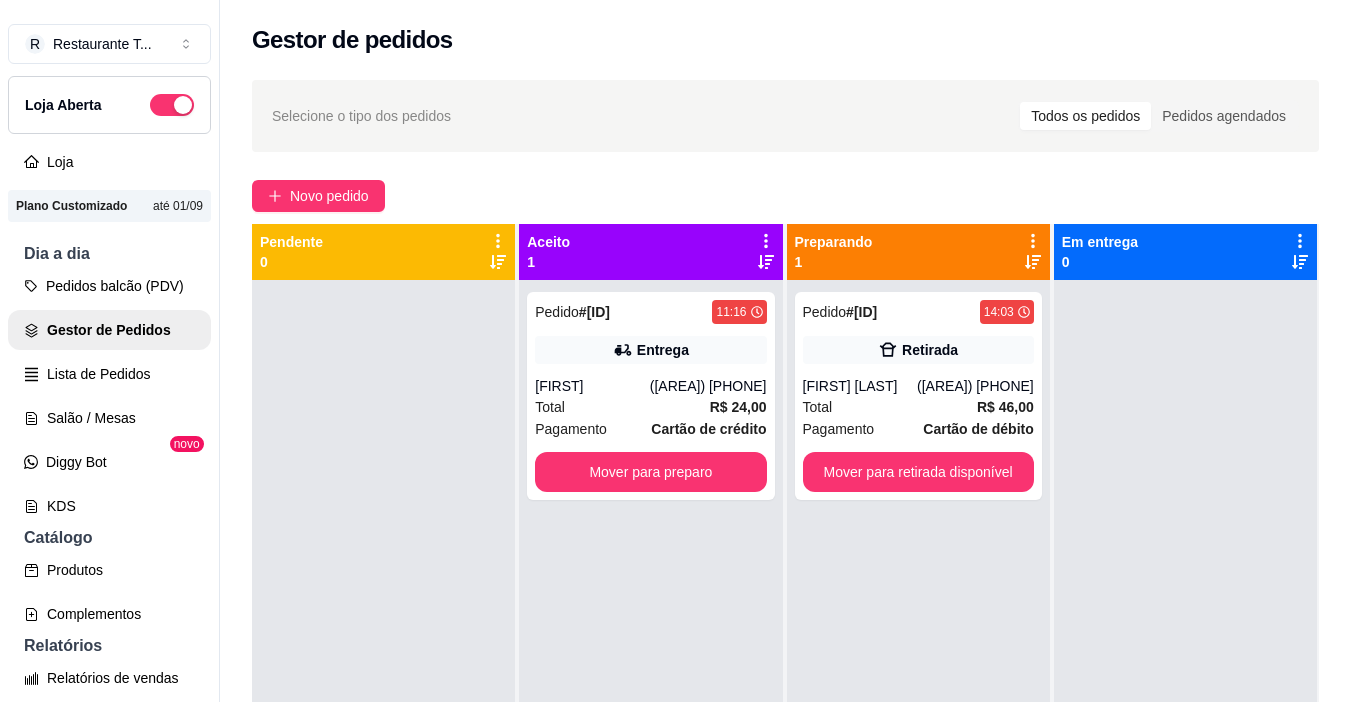 click 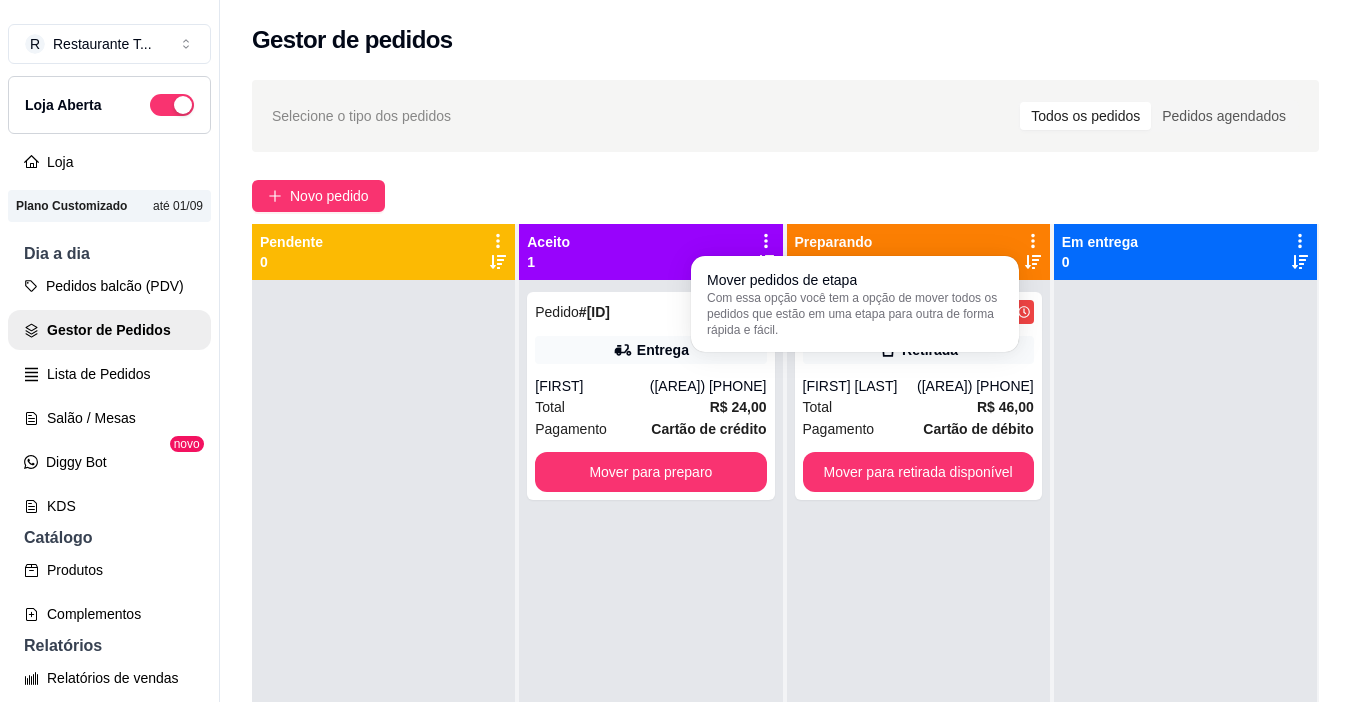 click at bounding box center (1185, 631) 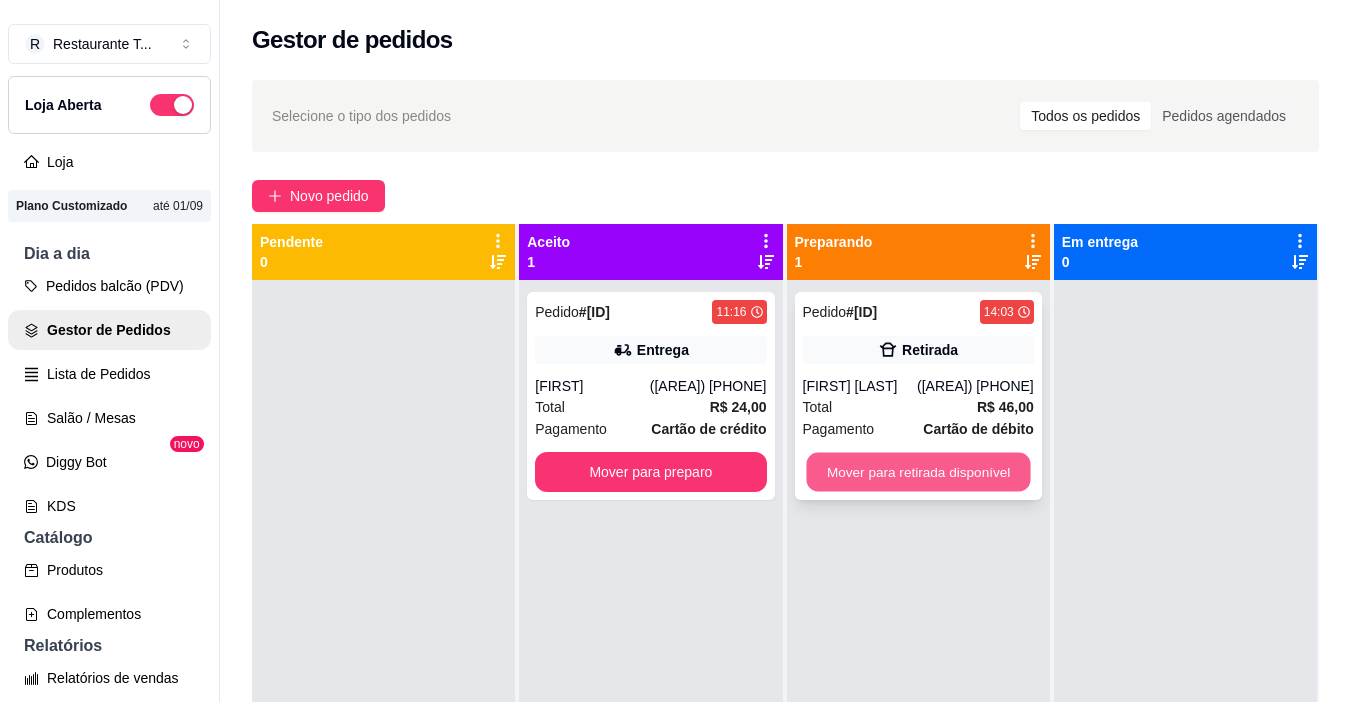 click on "Mover para retirada disponível" at bounding box center (918, 472) 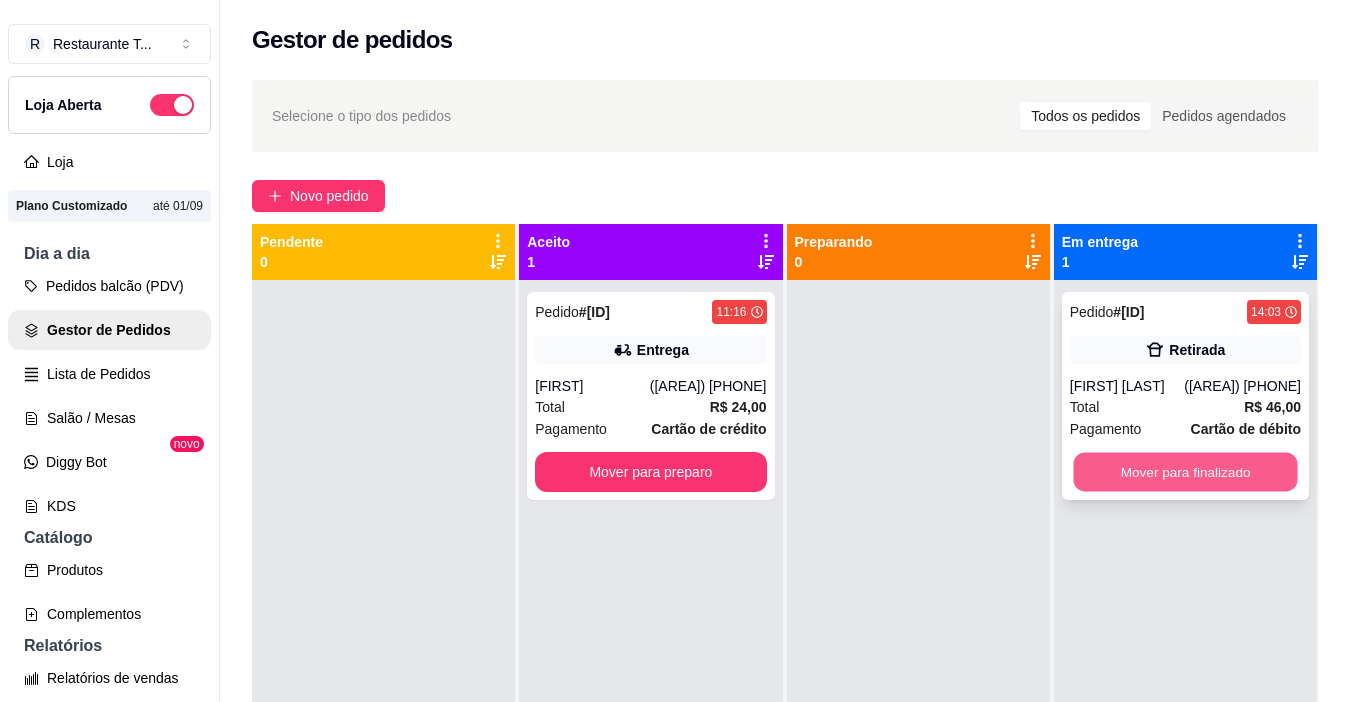 click on "Mover para finalizado" at bounding box center (1185, 472) 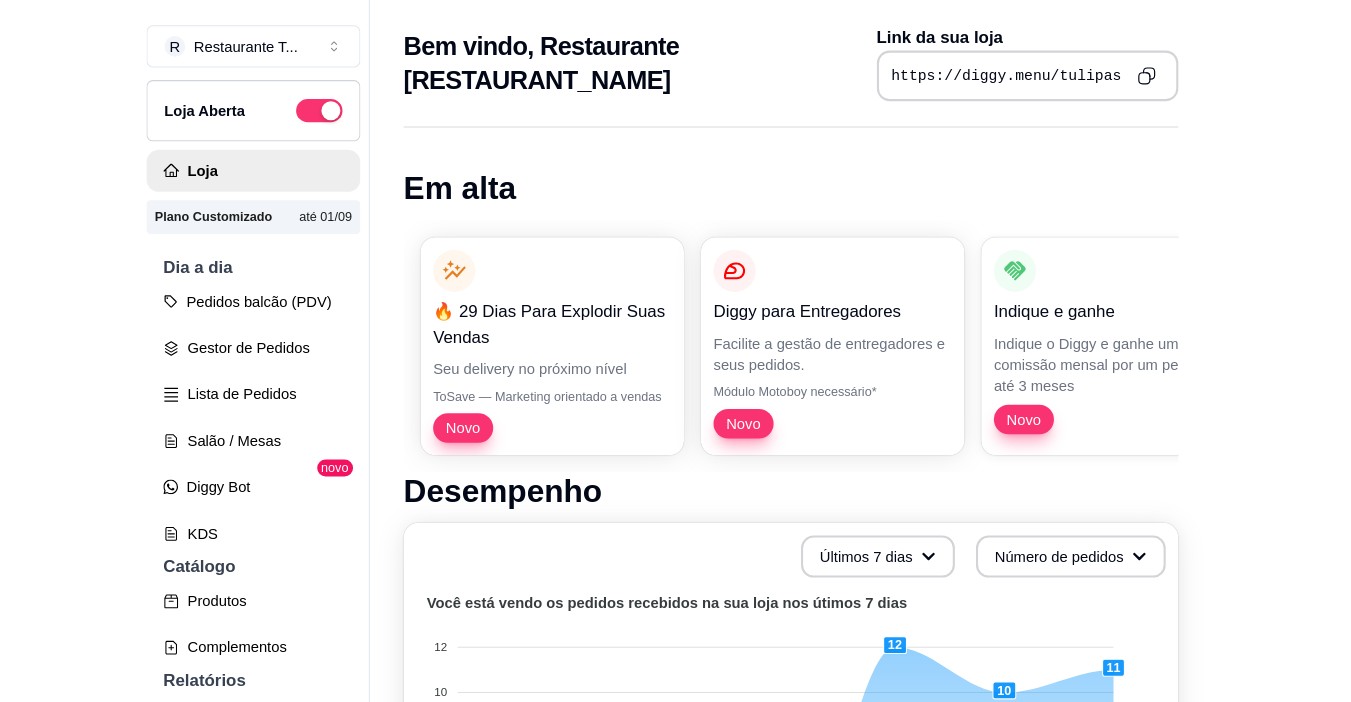 scroll, scrollTop: 0, scrollLeft: 0, axis: both 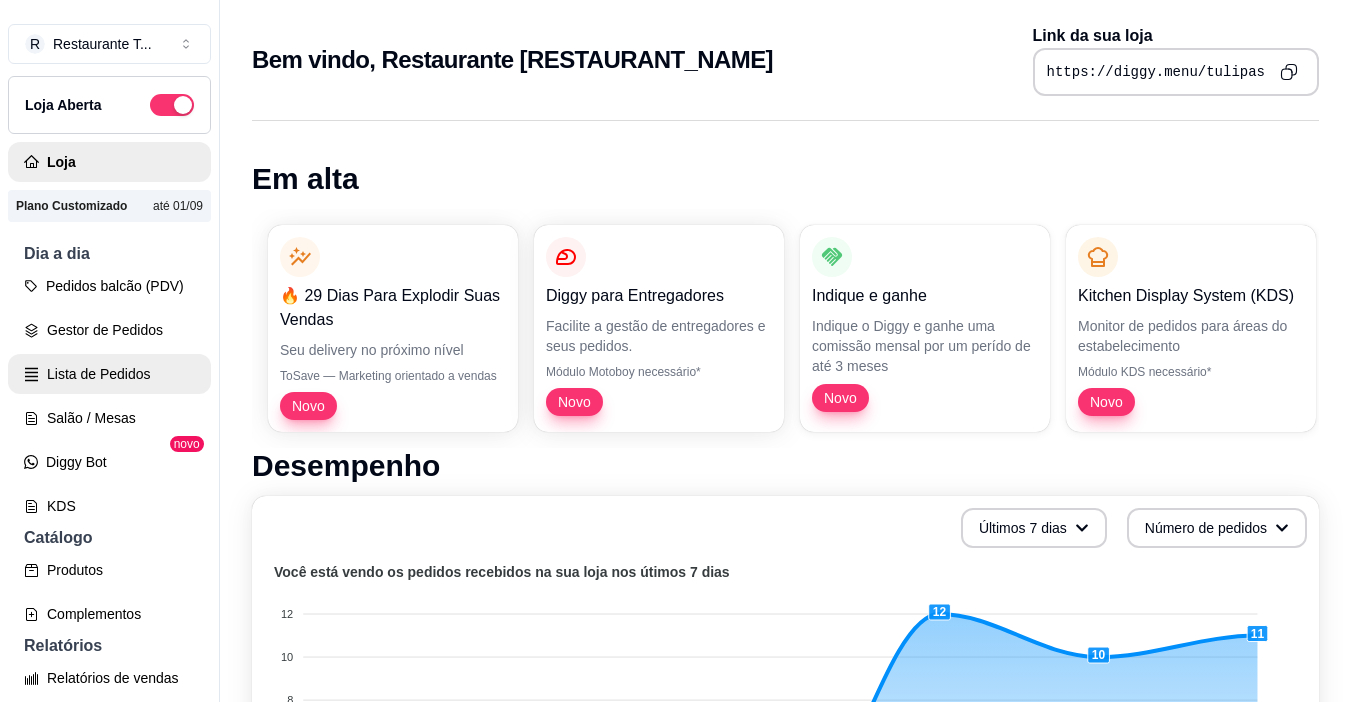click on "Lista de Pedidos" at bounding box center [109, 374] 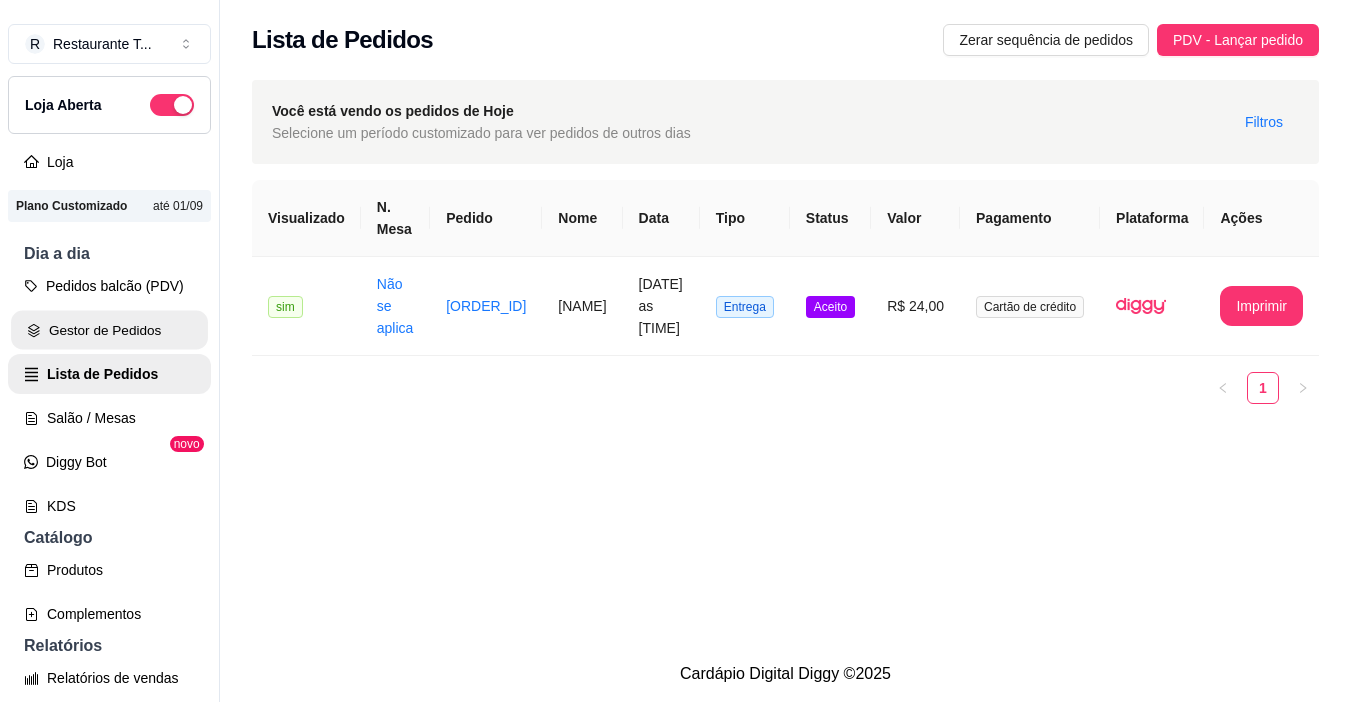 click on "Gestor de Pedidos" at bounding box center (109, 330) 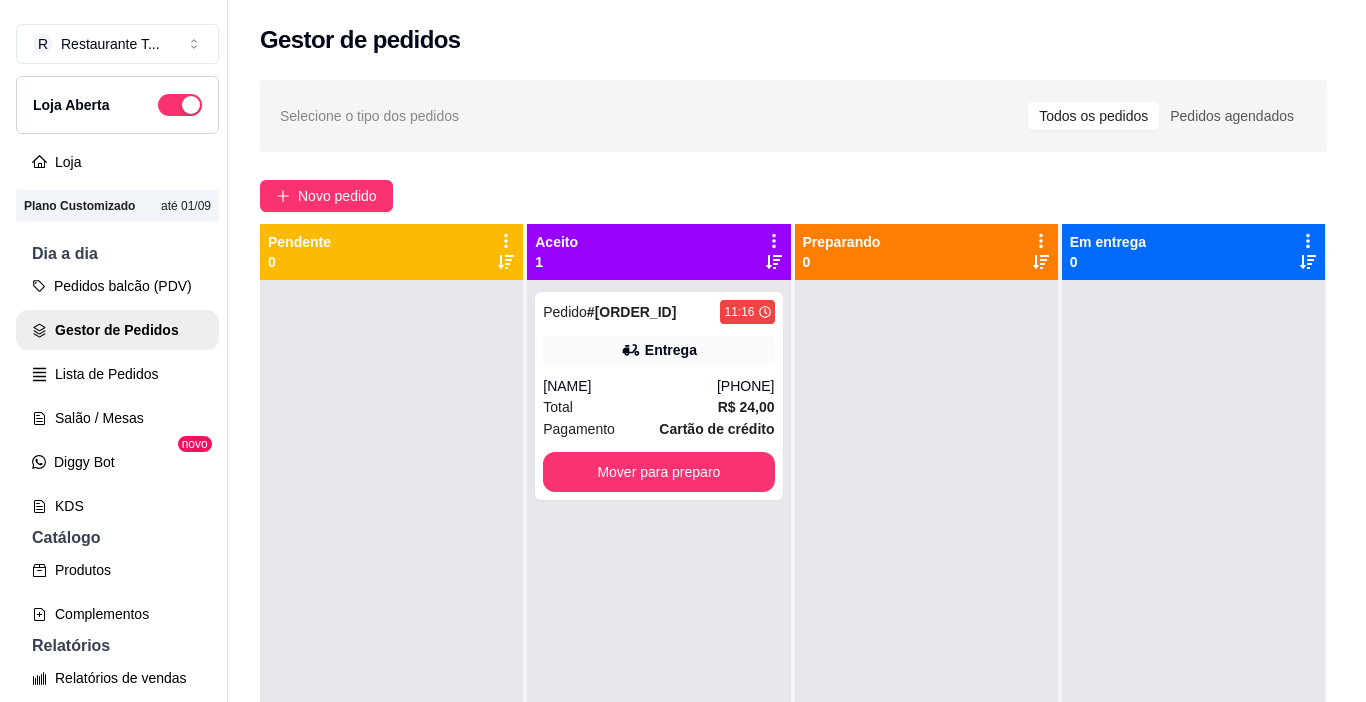 scroll, scrollTop: 7, scrollLeft: 0, axis: vertical 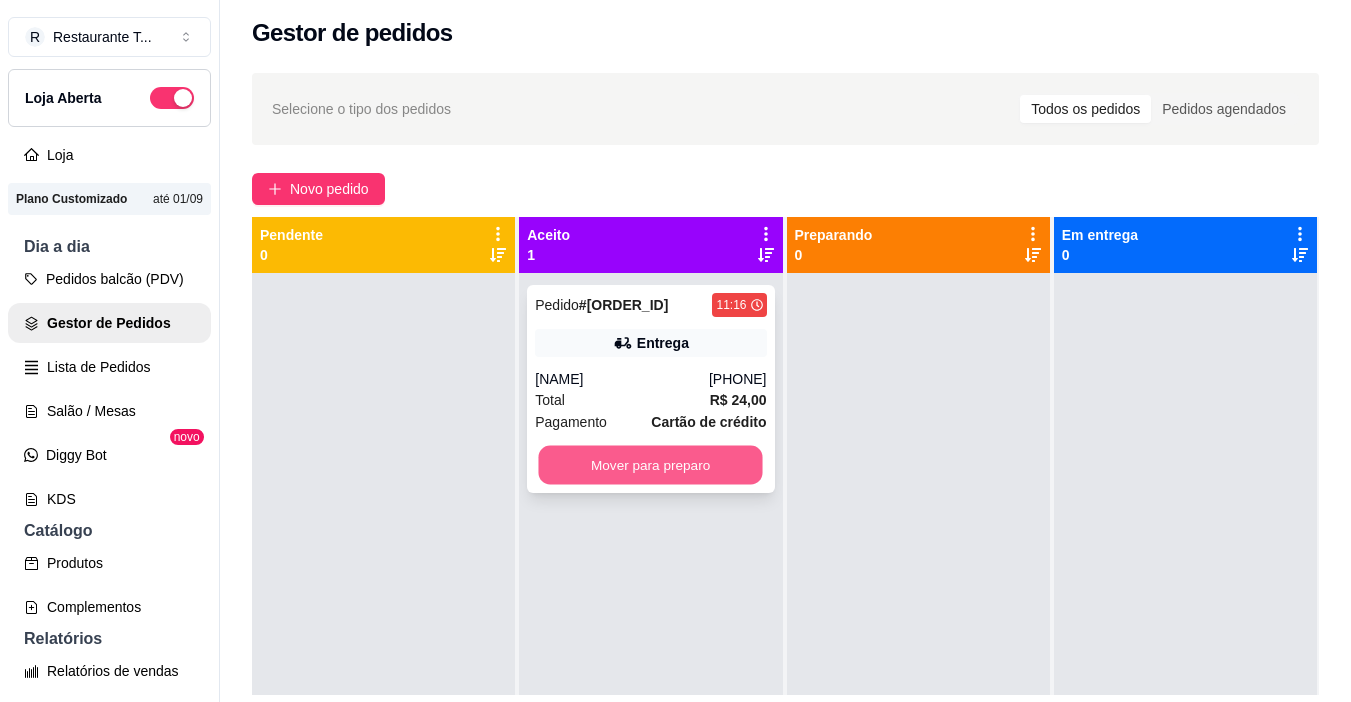 click on "Mover para preparo" at bounding box center [651, 465] 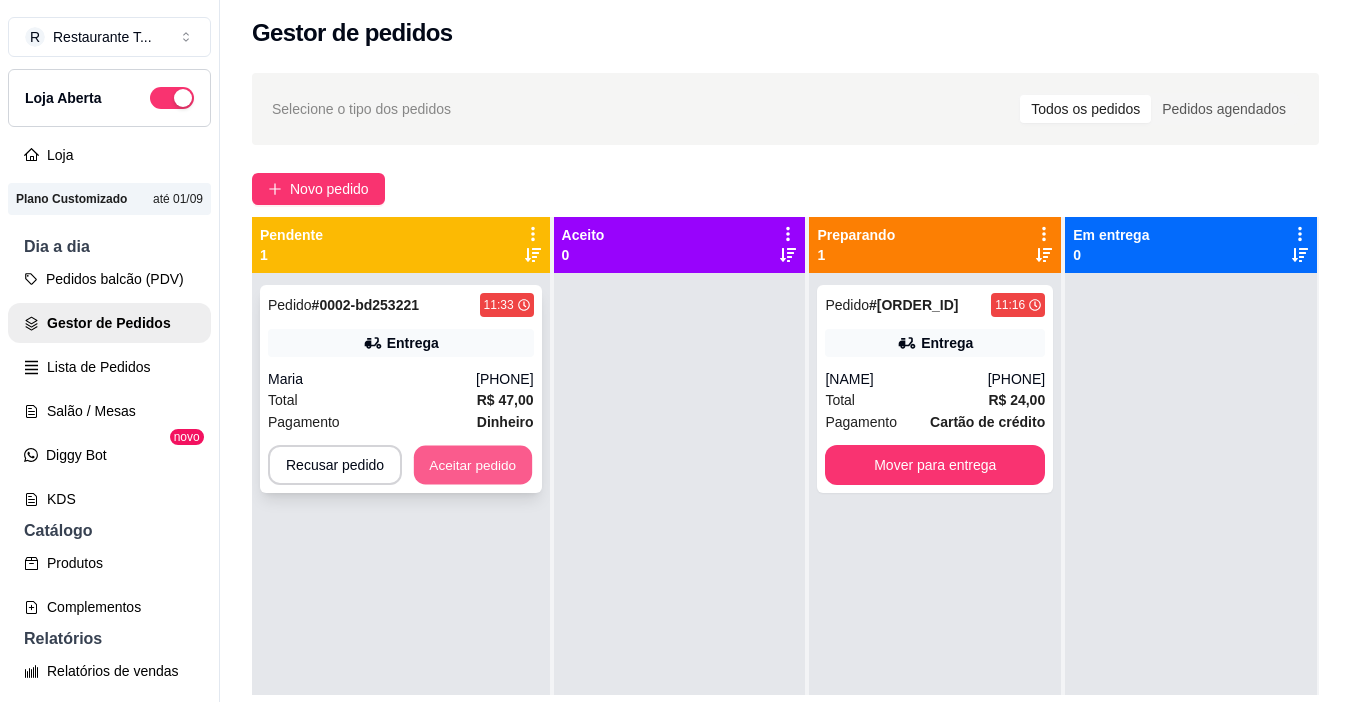click on "Aceitar pedido" at bounding box center [473, 465] 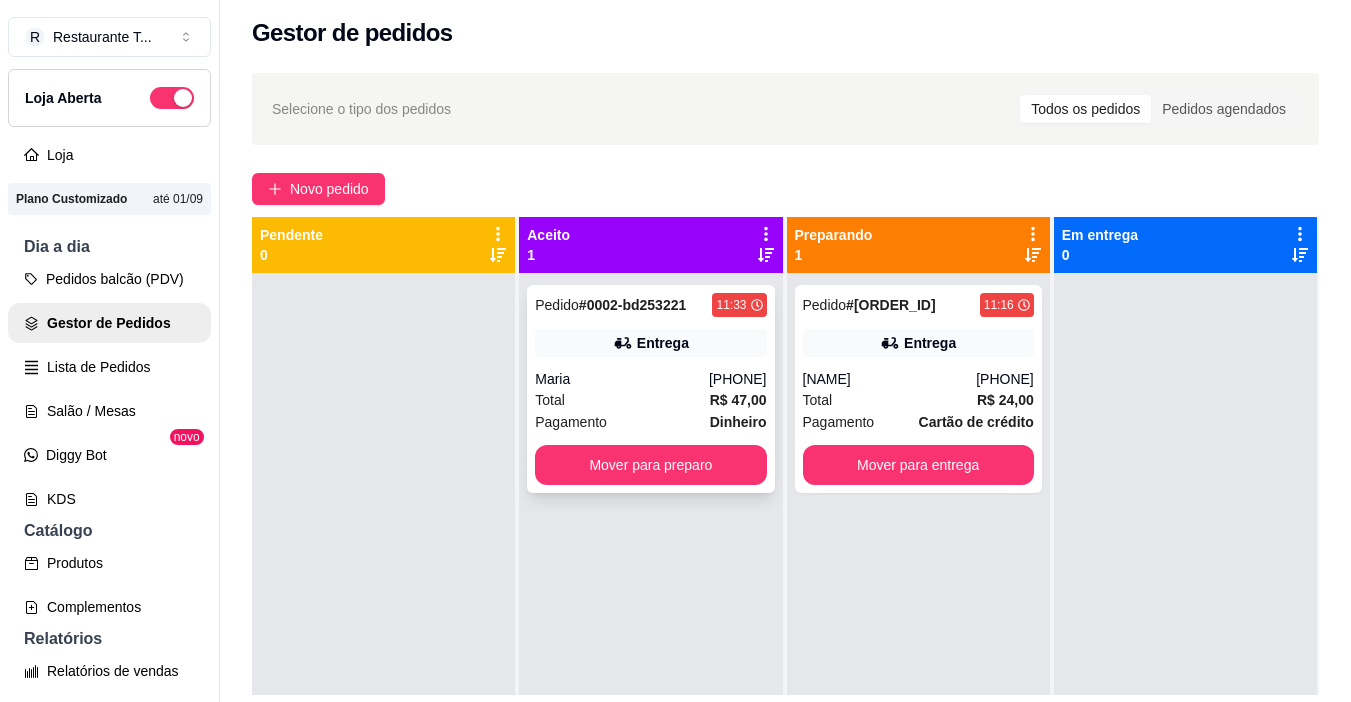 click on "Entrega" at bounding box center [663, 343] 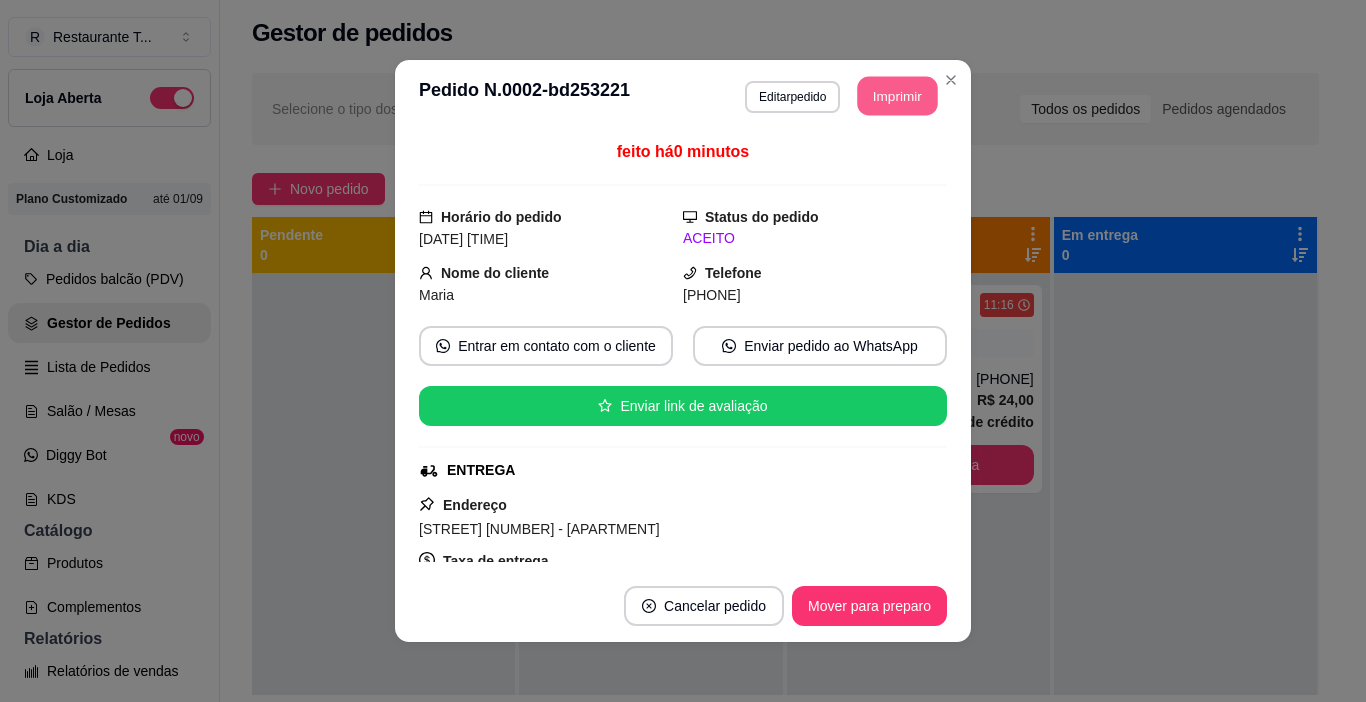 click on "Imprimir" at bounding box center (898, 96) 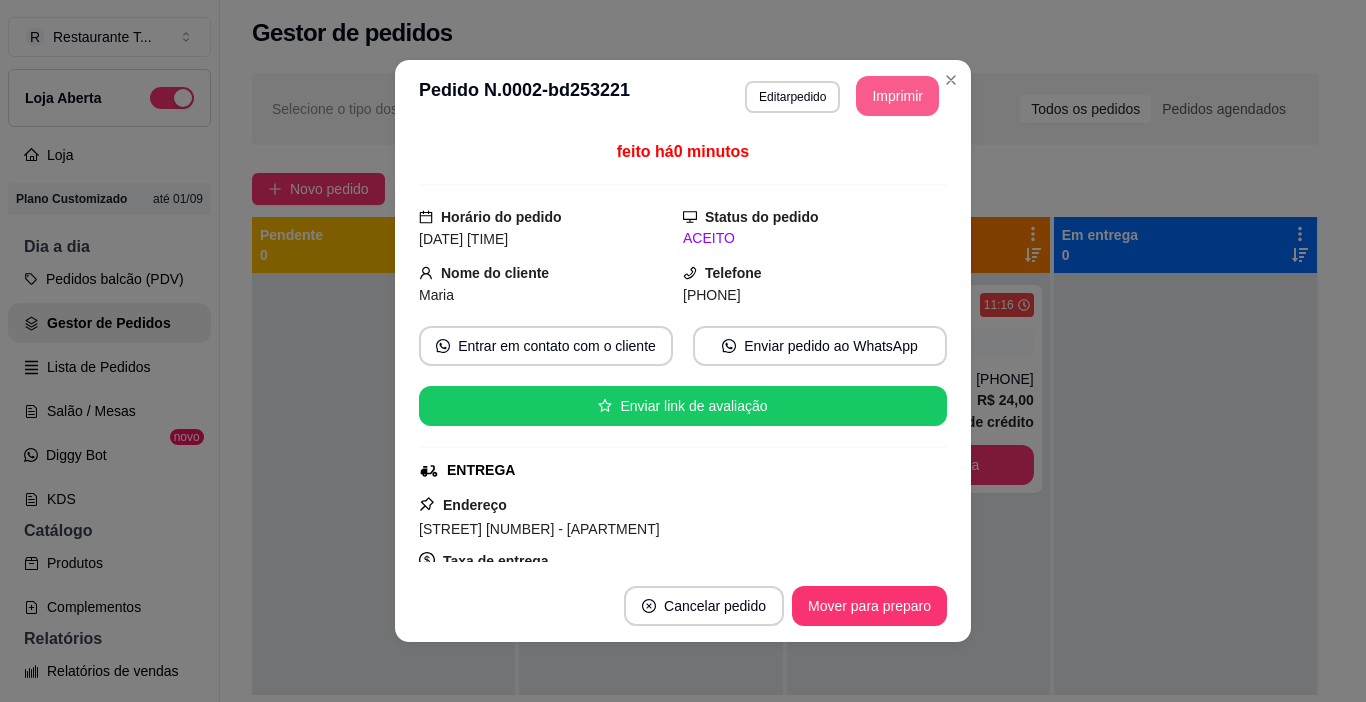 scroll, scrollTop: 0, scrollLeft: 0, axis: both 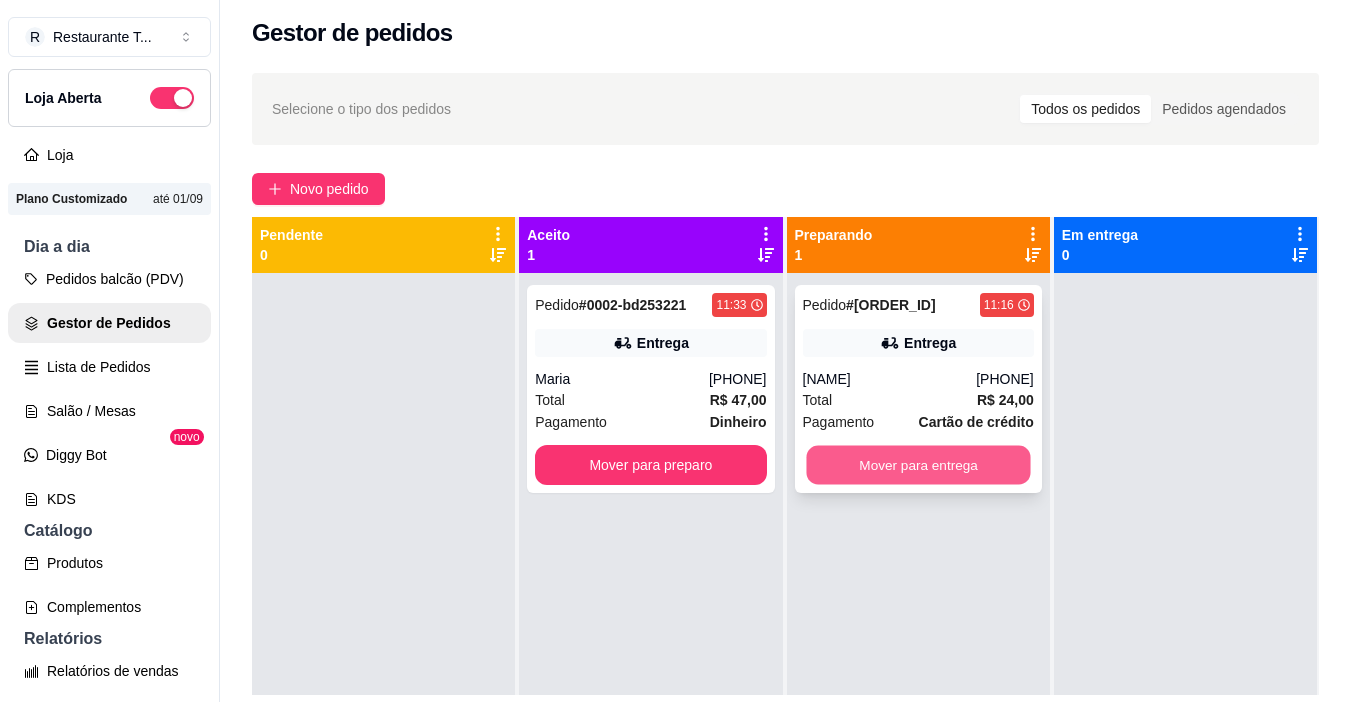 click on "Mover para entrega" at bounding box center (918, 465) 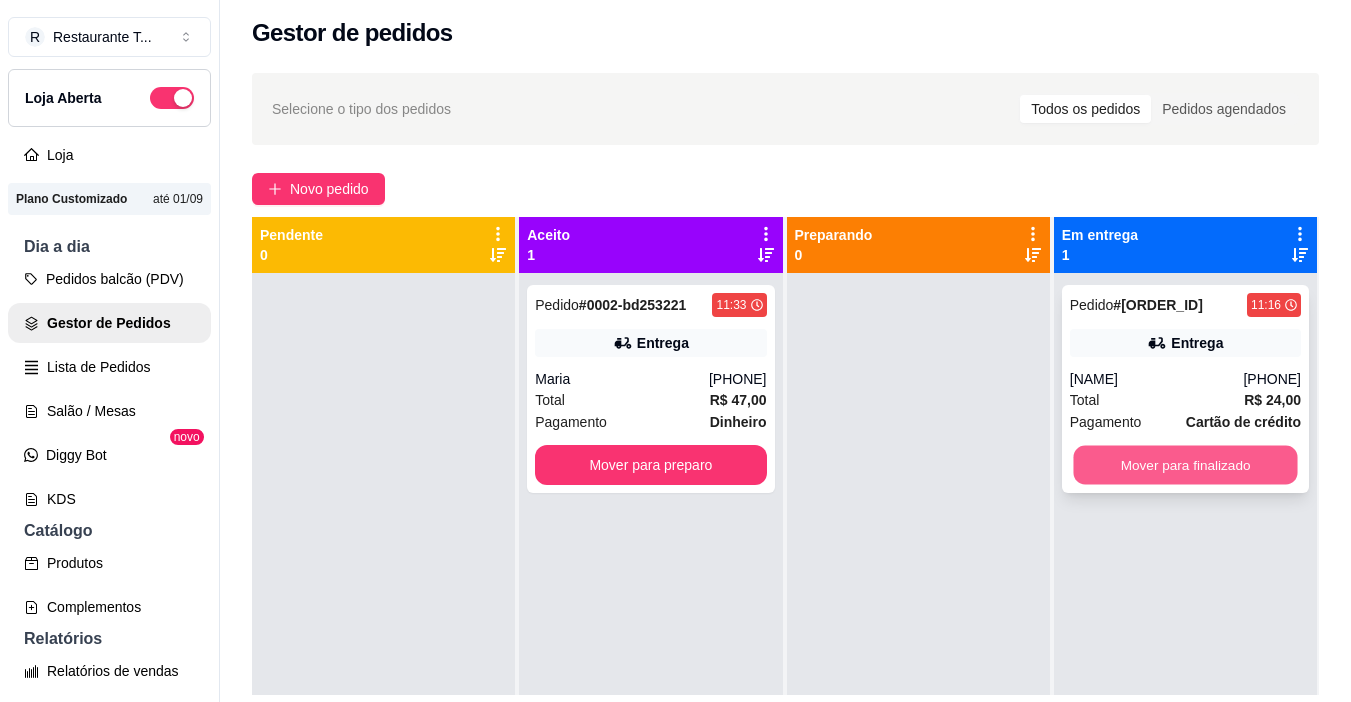 click on "Mover para finalizado" at bounding box center [1185, 465] 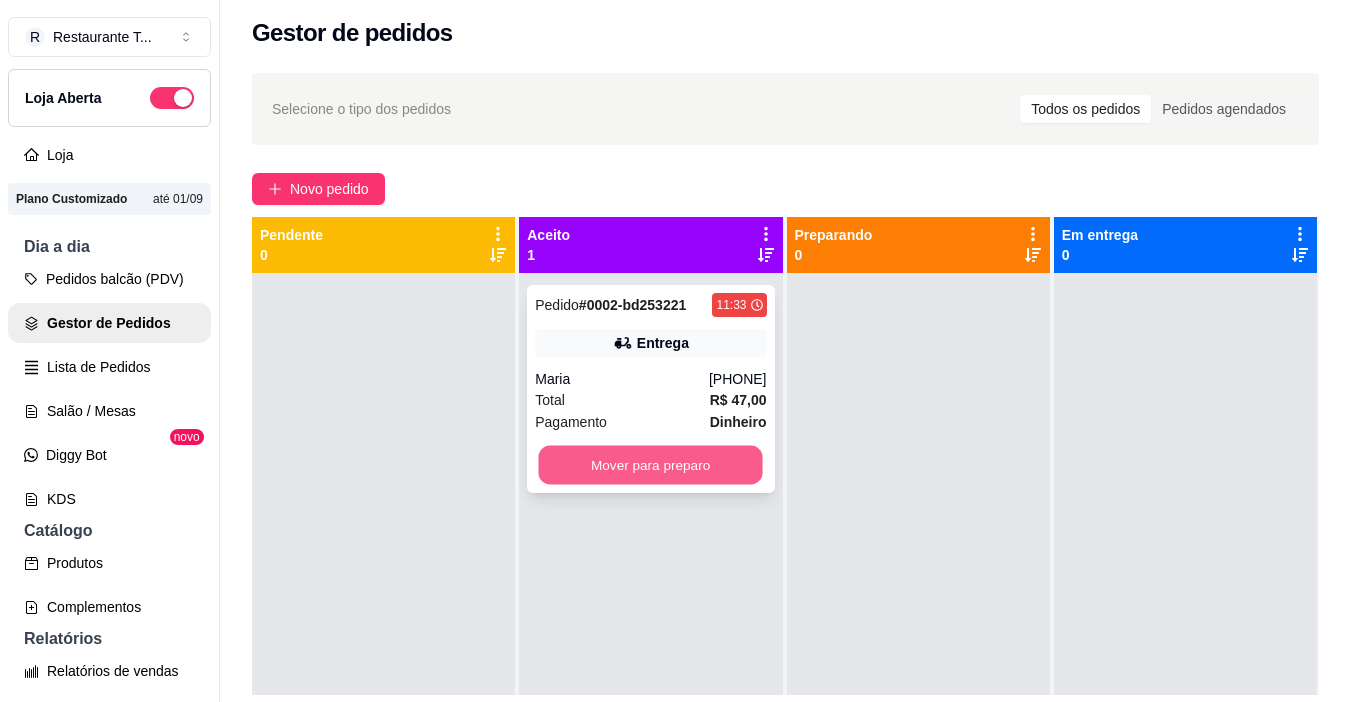 click on "Mover para preparo" at bounding box center (651, 465) 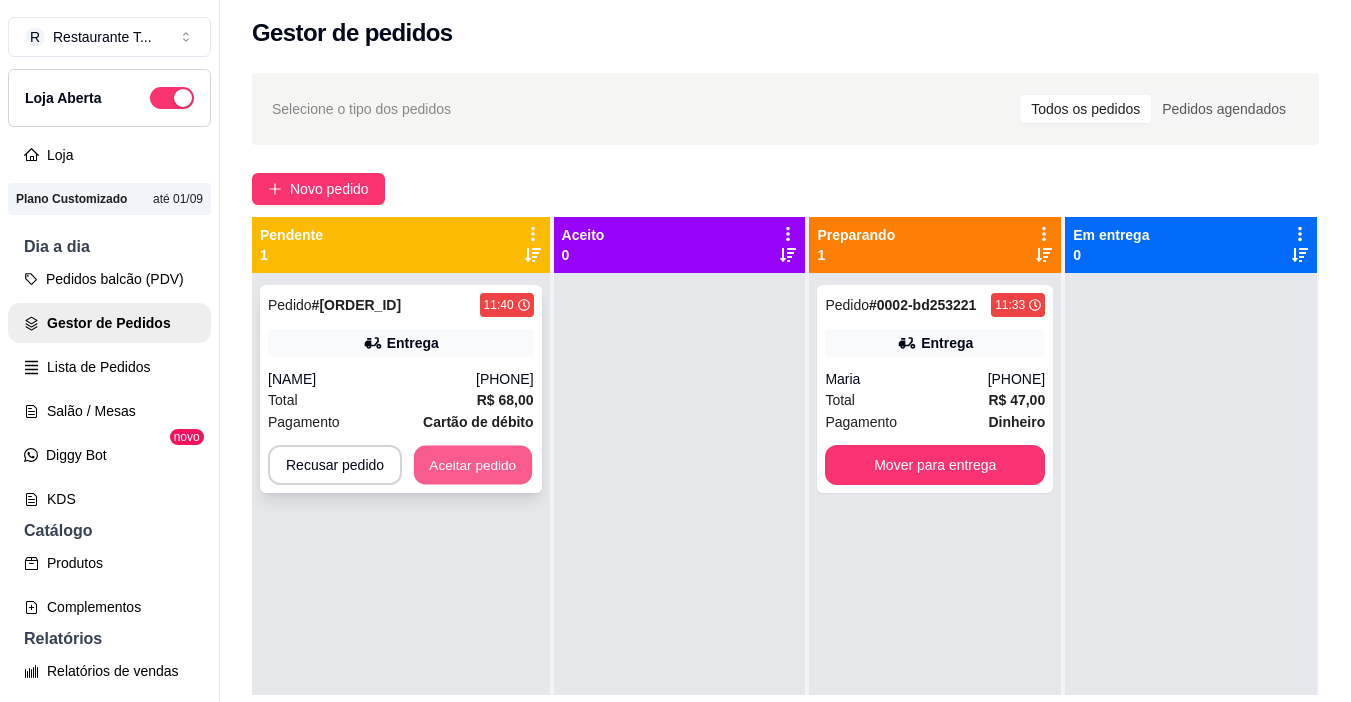 click on "Aceitar pedido" at bounding box center (473, 465) 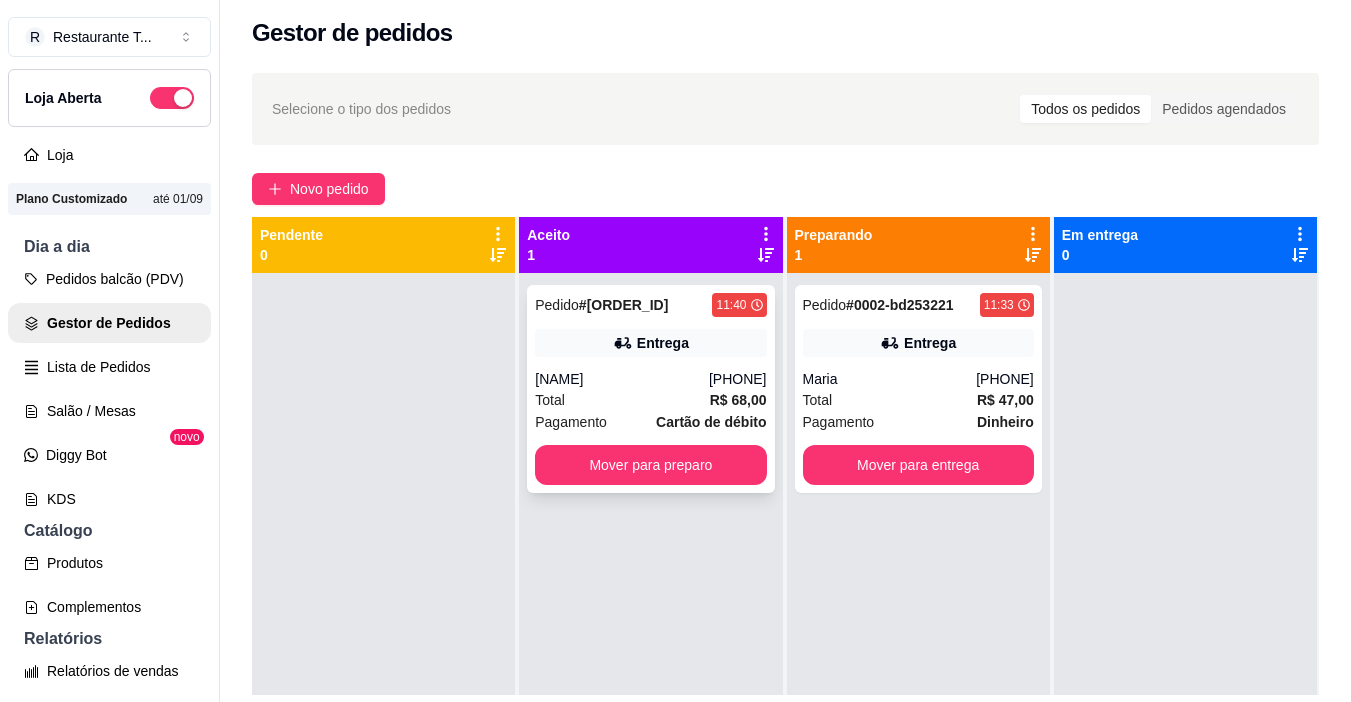 click on "Entrega" at bounding box center [663, 343] 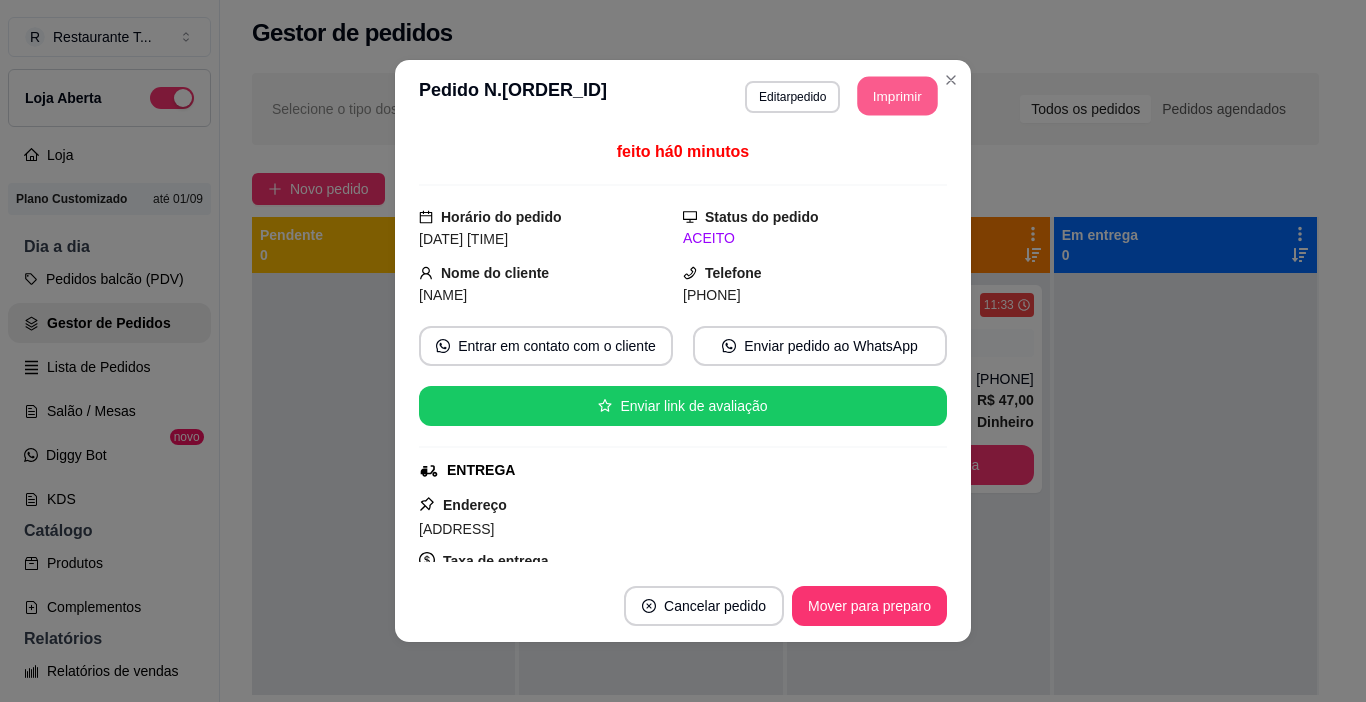click on "Imprimir" at bounding box center (898, 96) 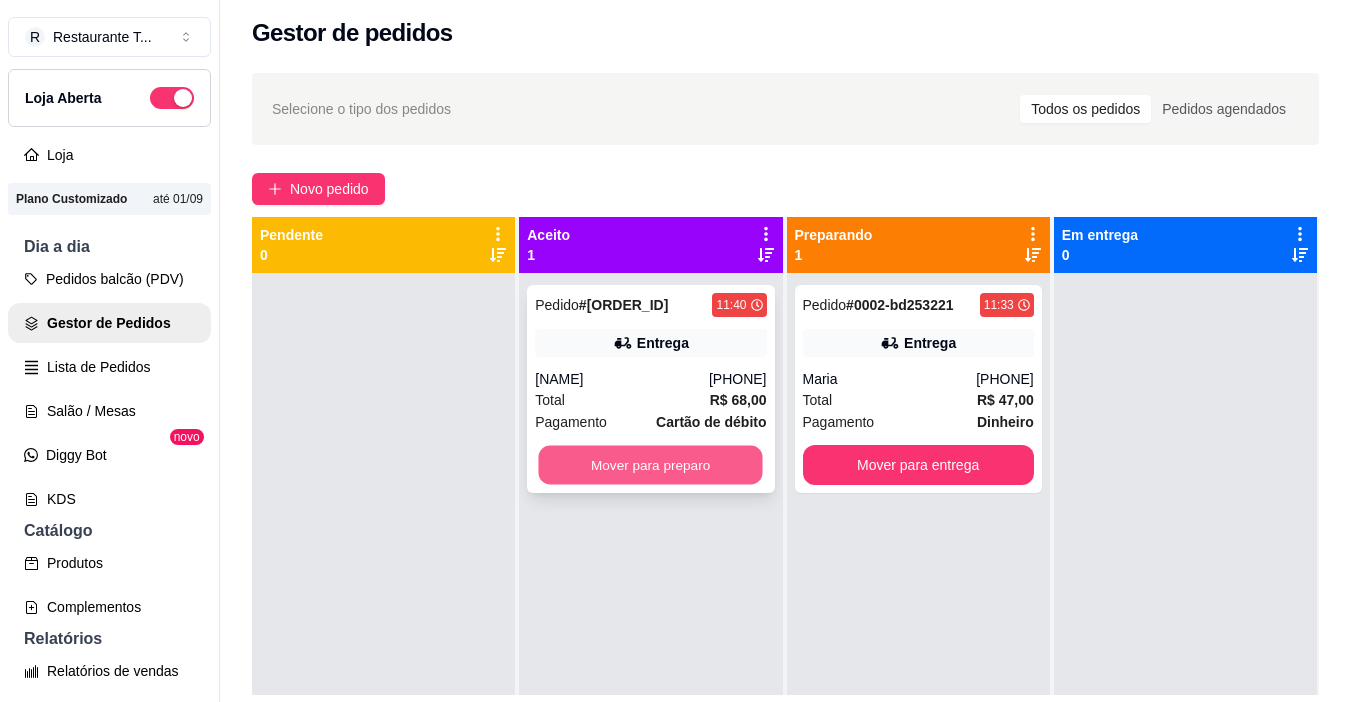 click on "Mover para preparo" at bounding box center (651, 465) 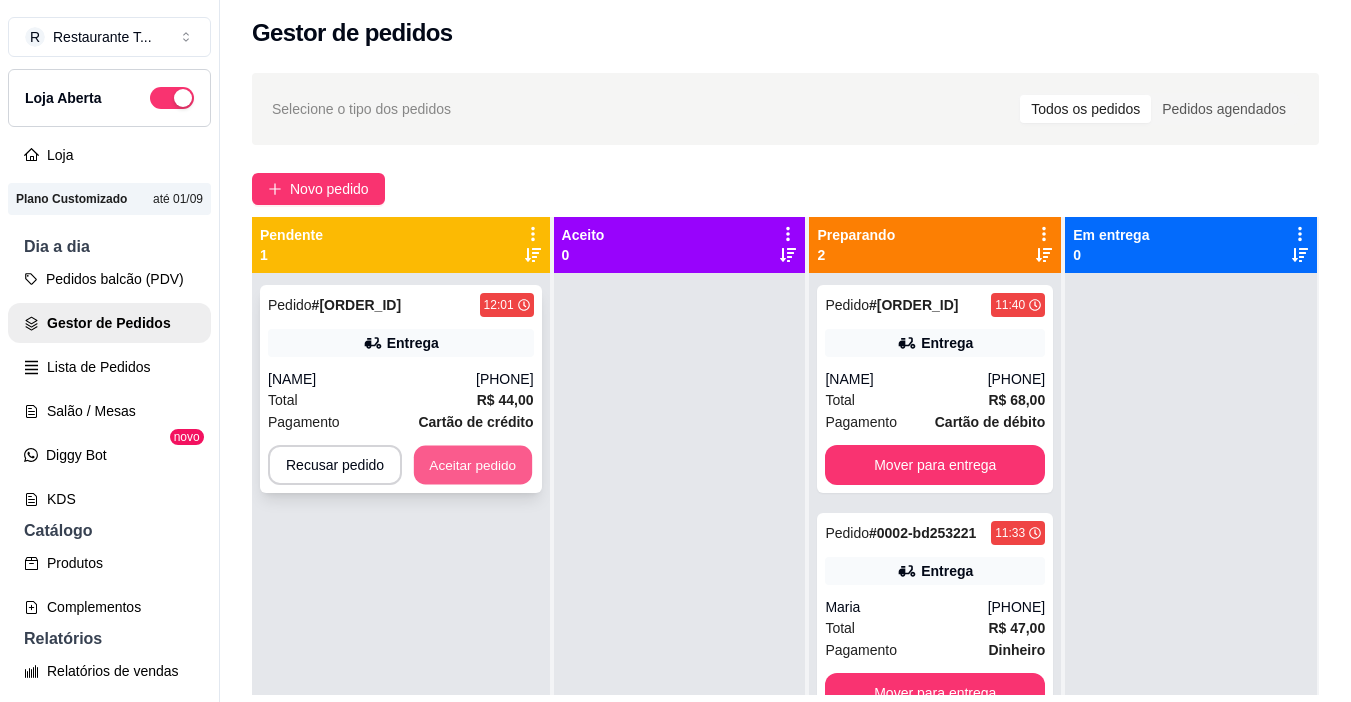 click on "Aceitar pedido" at bounding box center [473, 465] 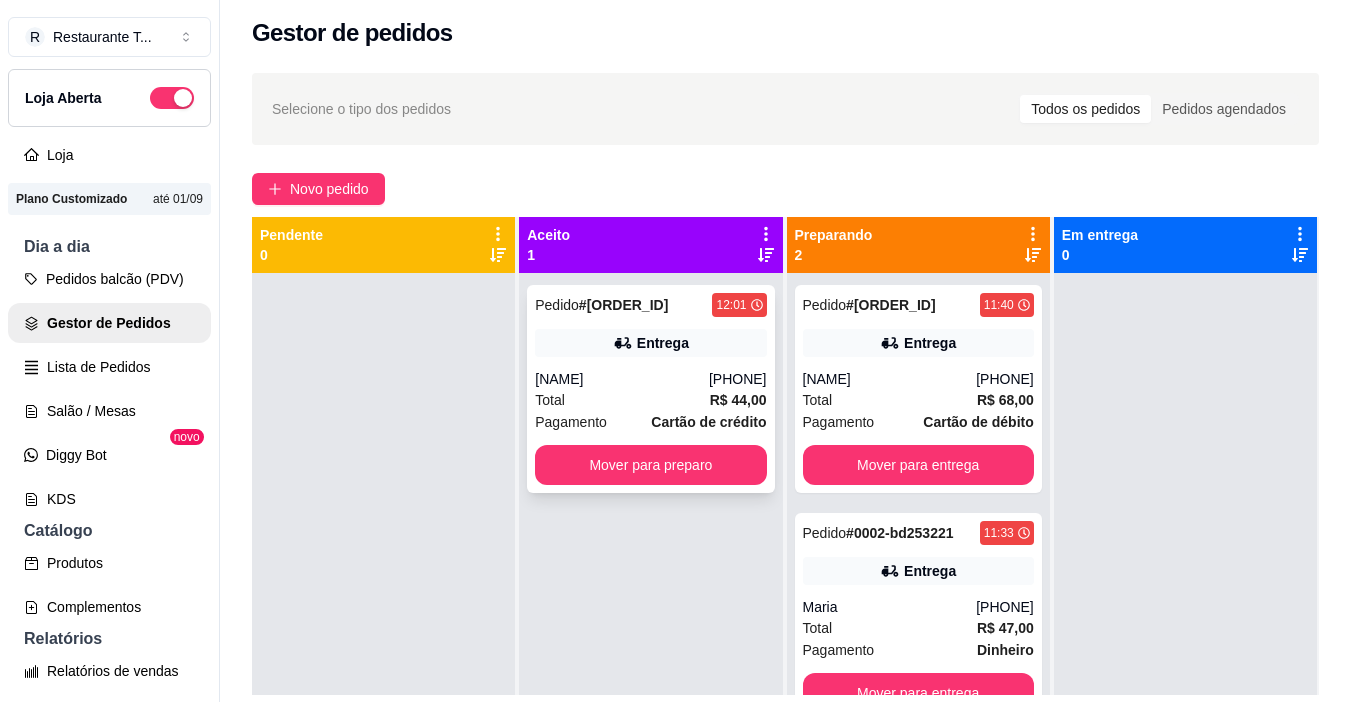 click on "Entrega" at bounding box center (663, 343) 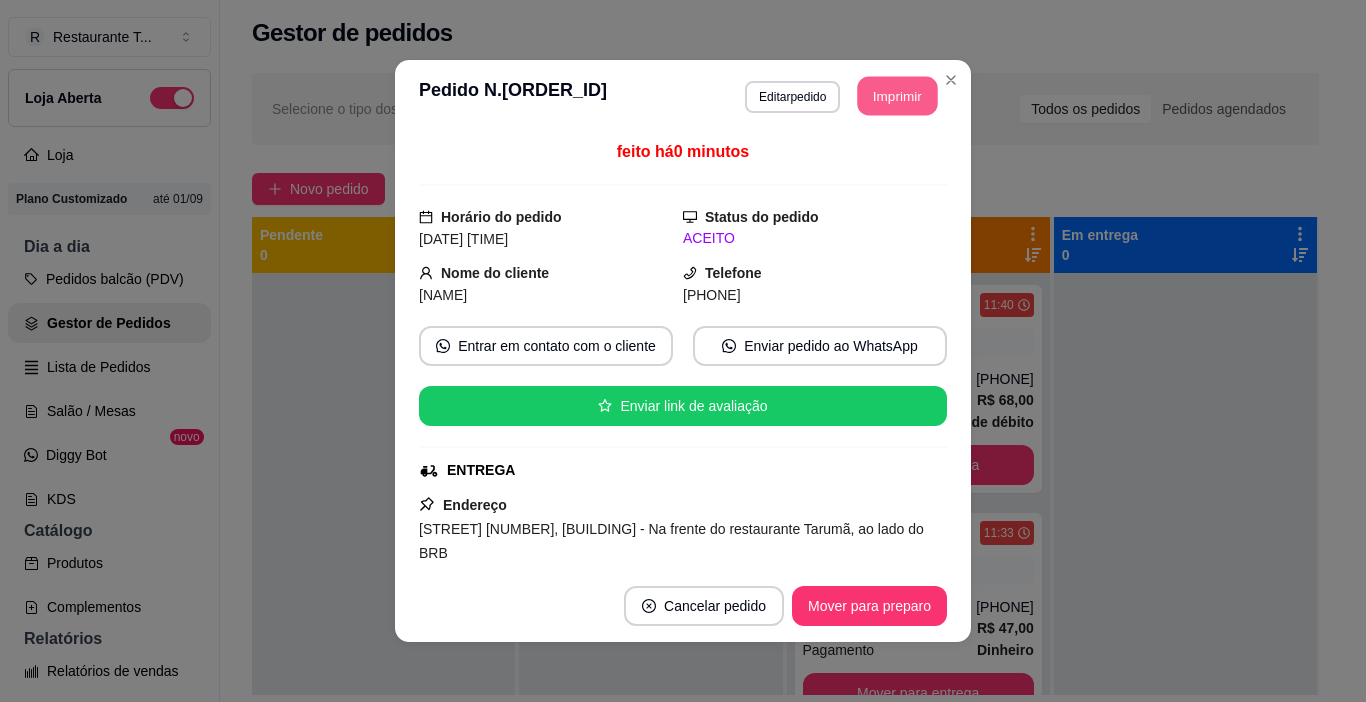 click on "Imprimir" at bounding box center (898, 96) 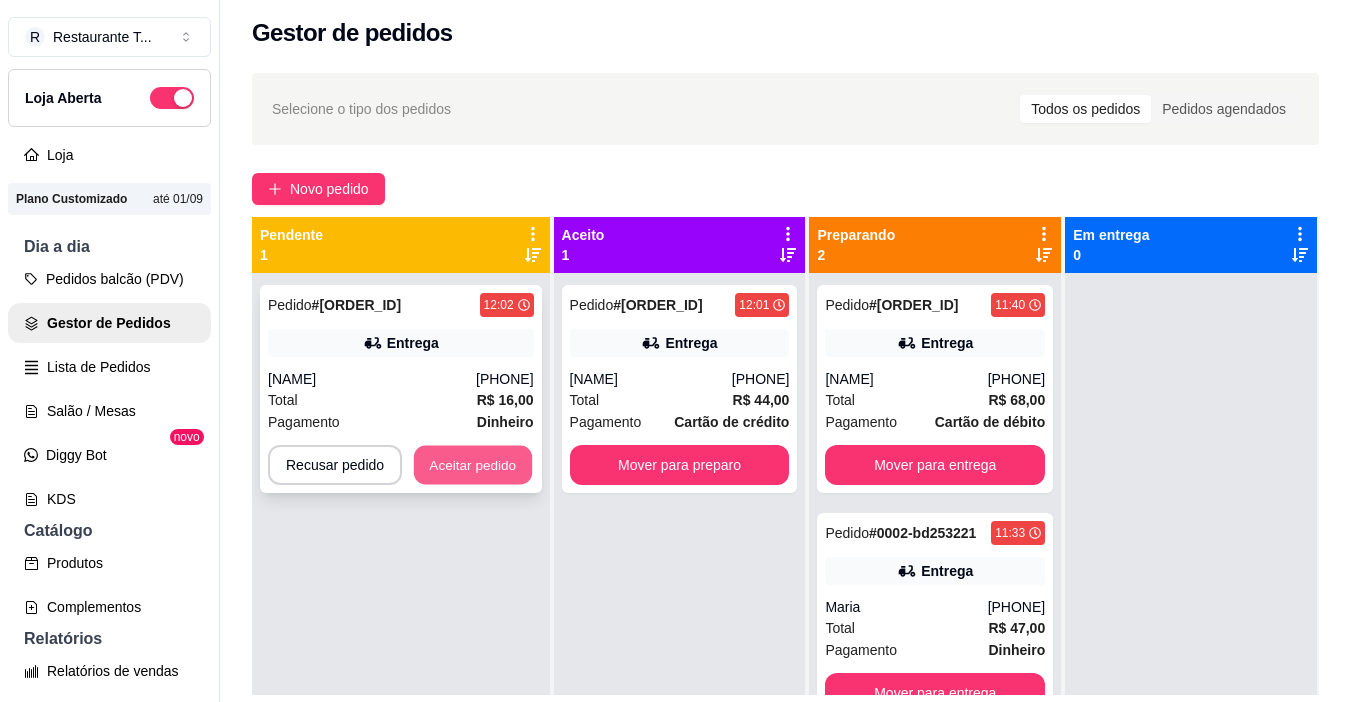click on "Aceitar pedido" at bounding box center (473, 465) 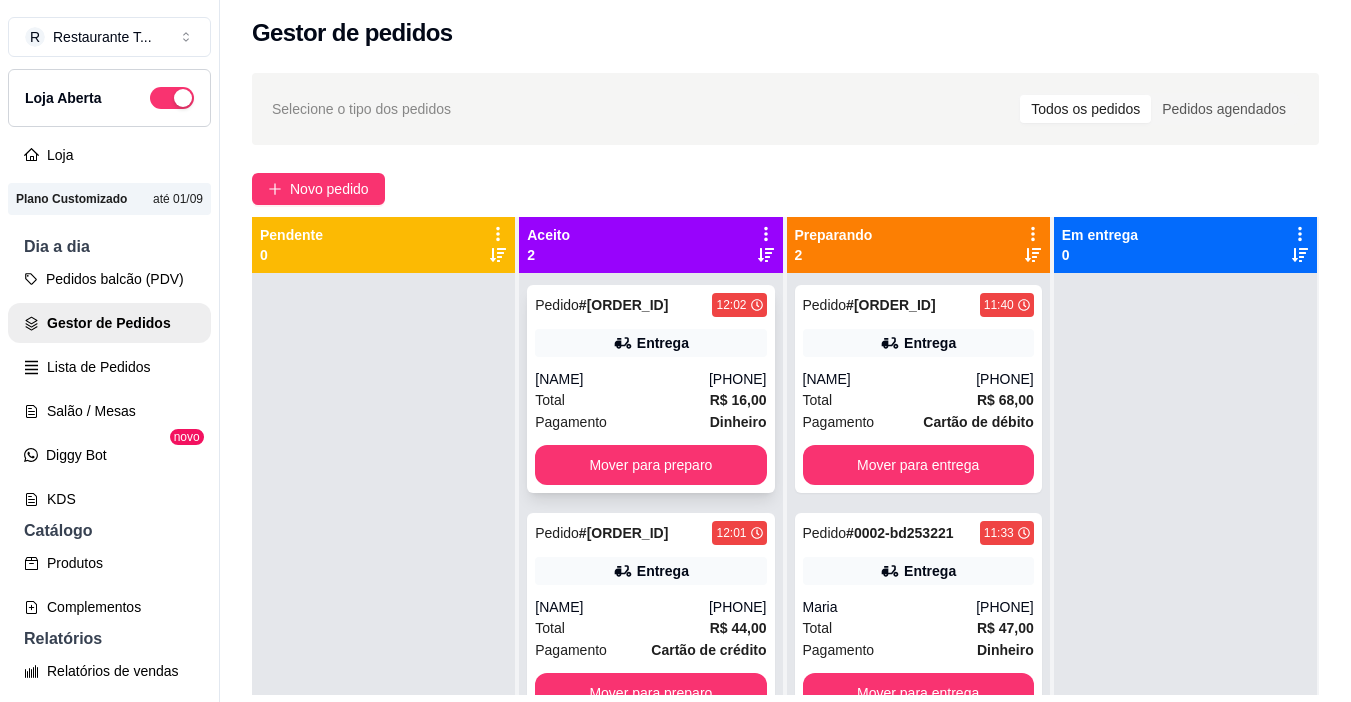 click on "Entrega" at bounding box center [663, 343] 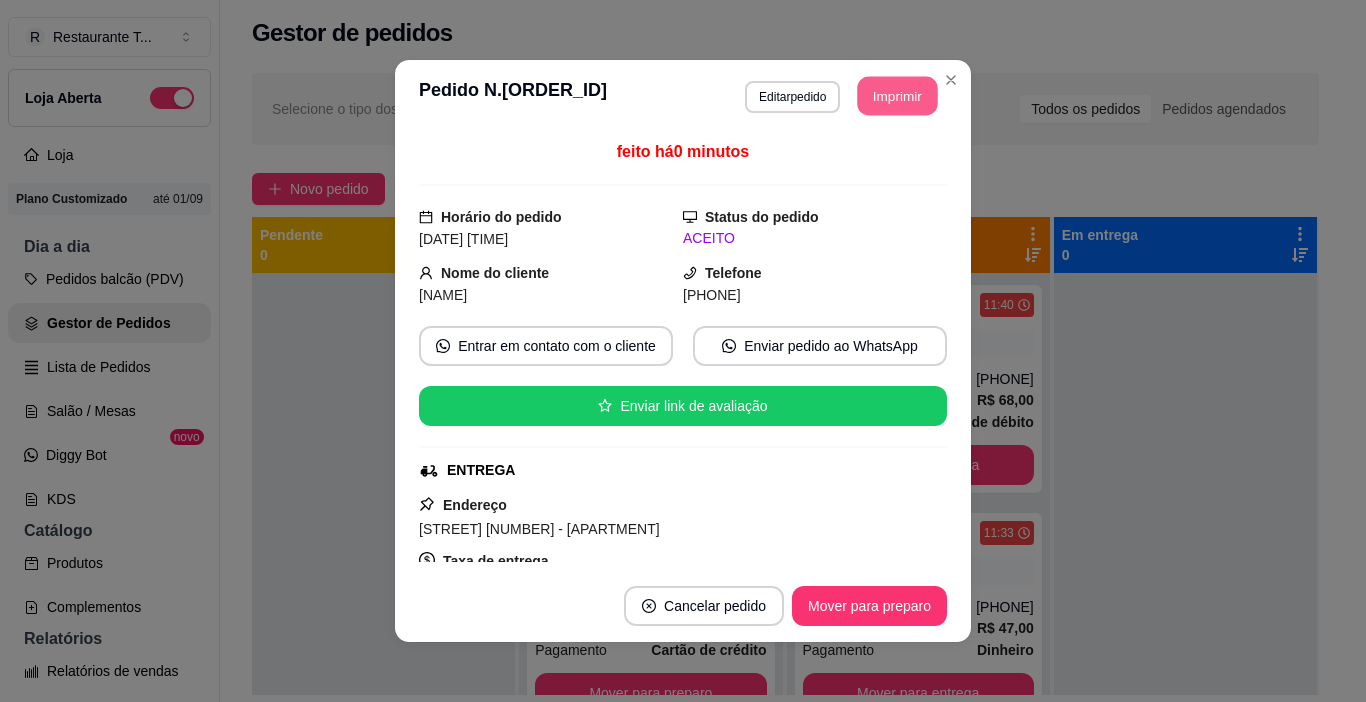 click on "Imprimir" at bounding box center [898, 96] 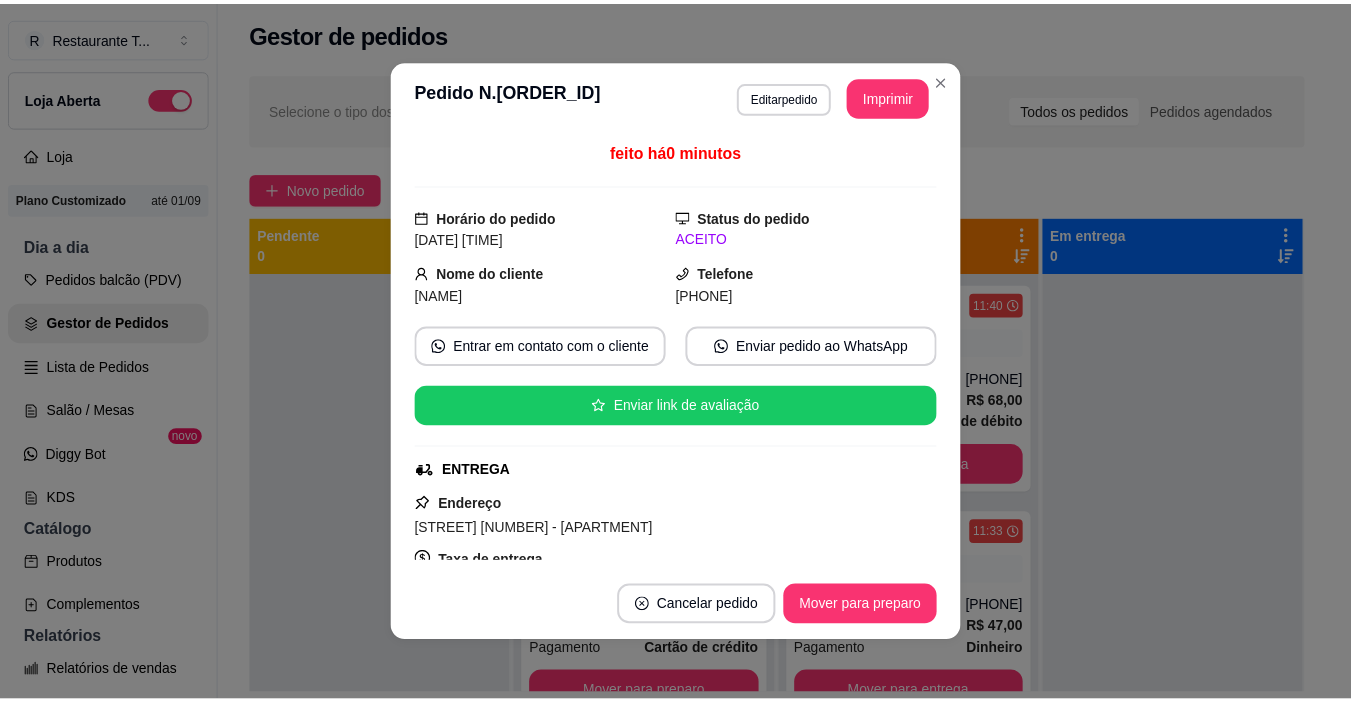 scroll, scrollTop: 0, scrollLeft: 0, axis: both 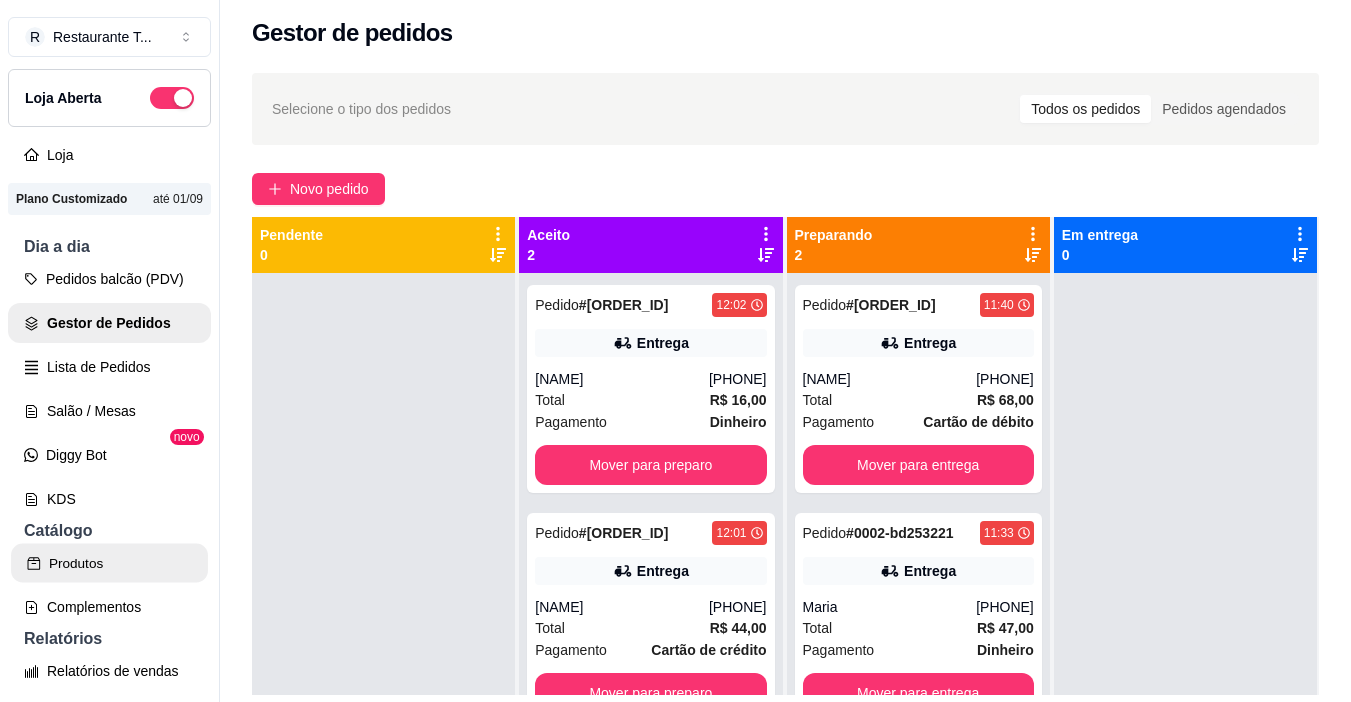 click on "Produtos" at bounding box center (109, 563) 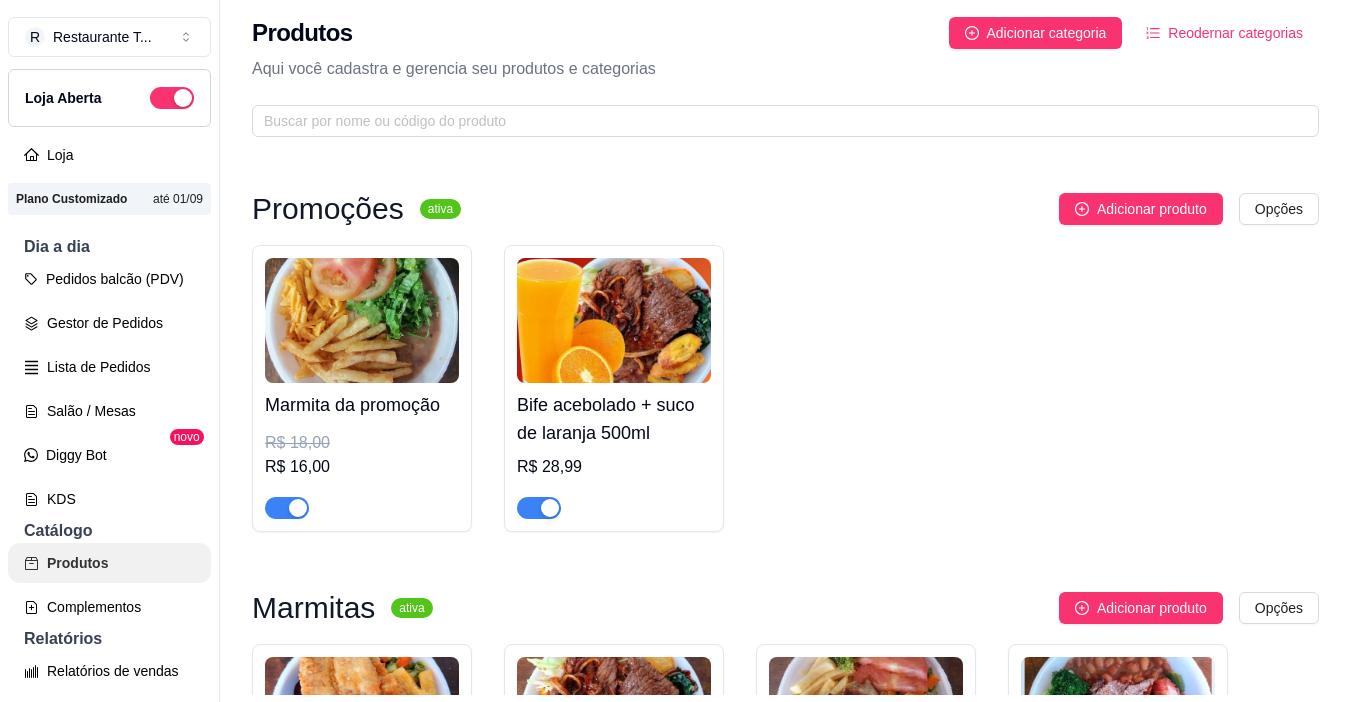 scroll, scrollTop: 0, scrollLeft: 0, axis: both 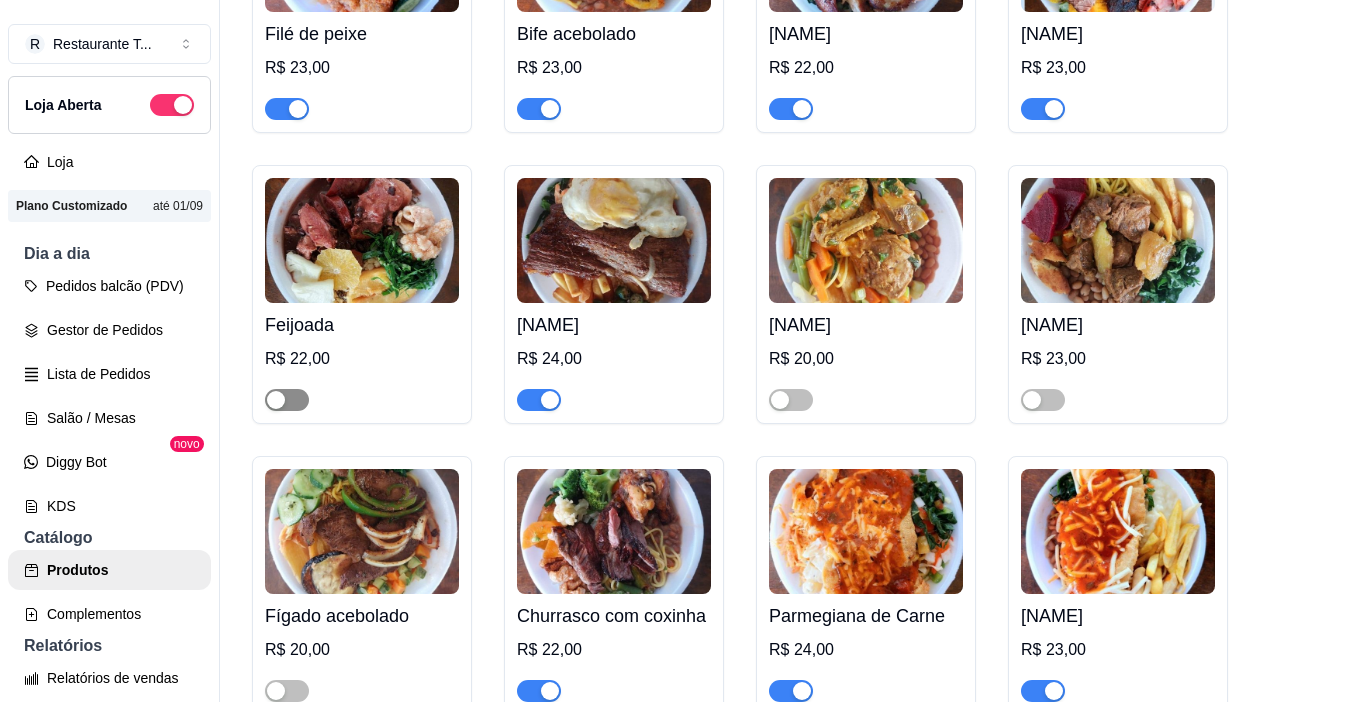 click at bounding box center [276, 400] 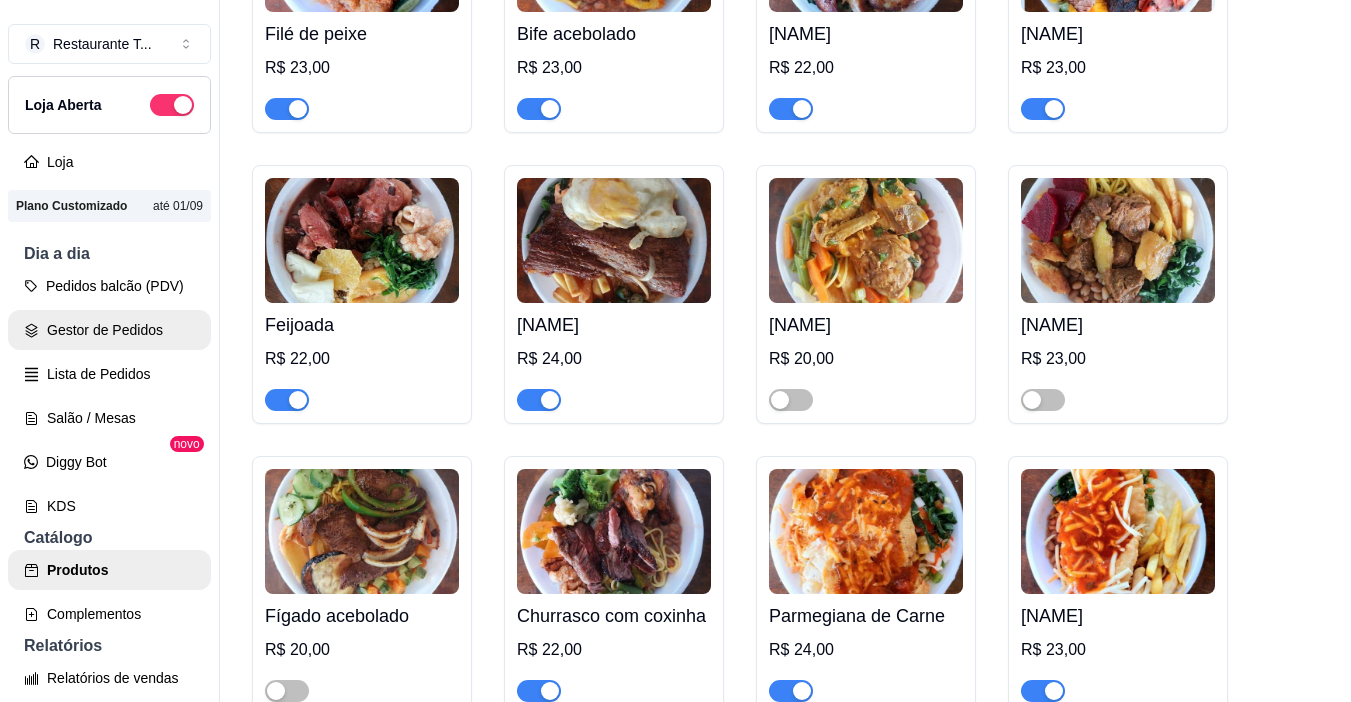 click on "Gestor de Pedidos" at bounding box center (109, 330) 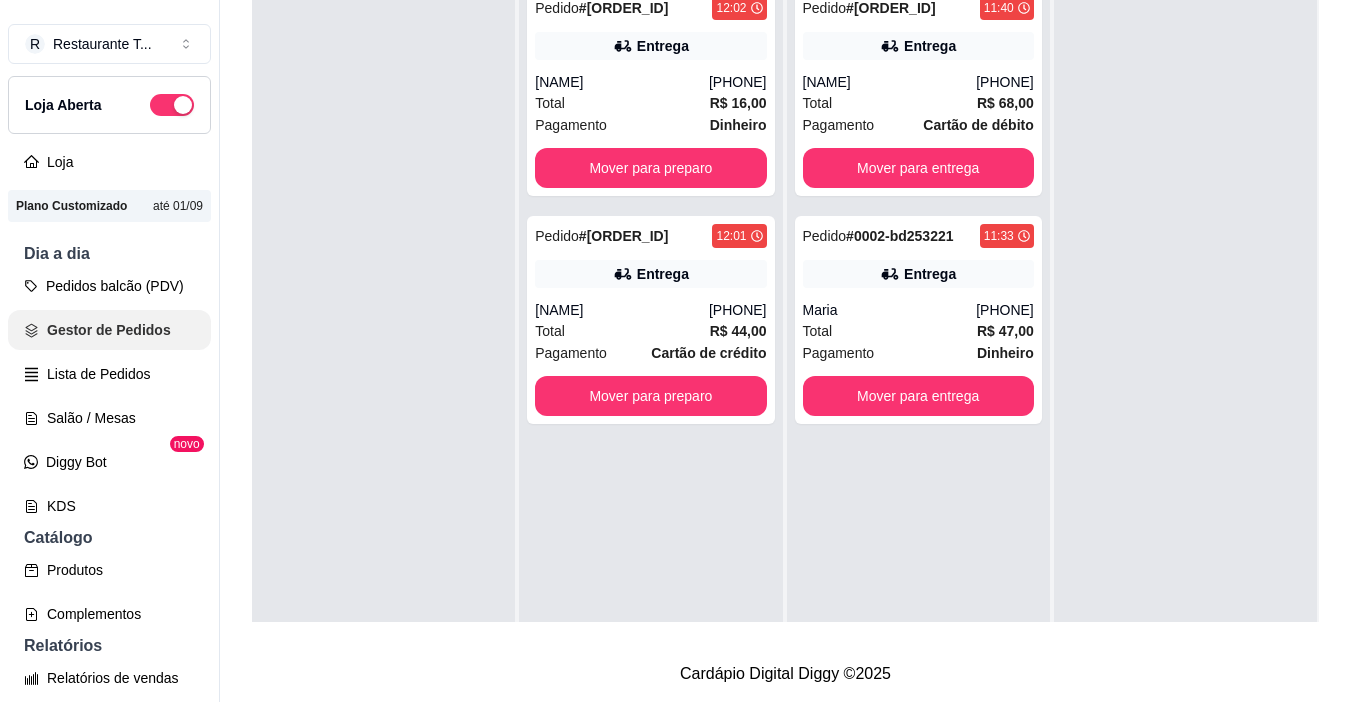 scroll, scrollTop: 0, scrollLeft: 0, axis: both 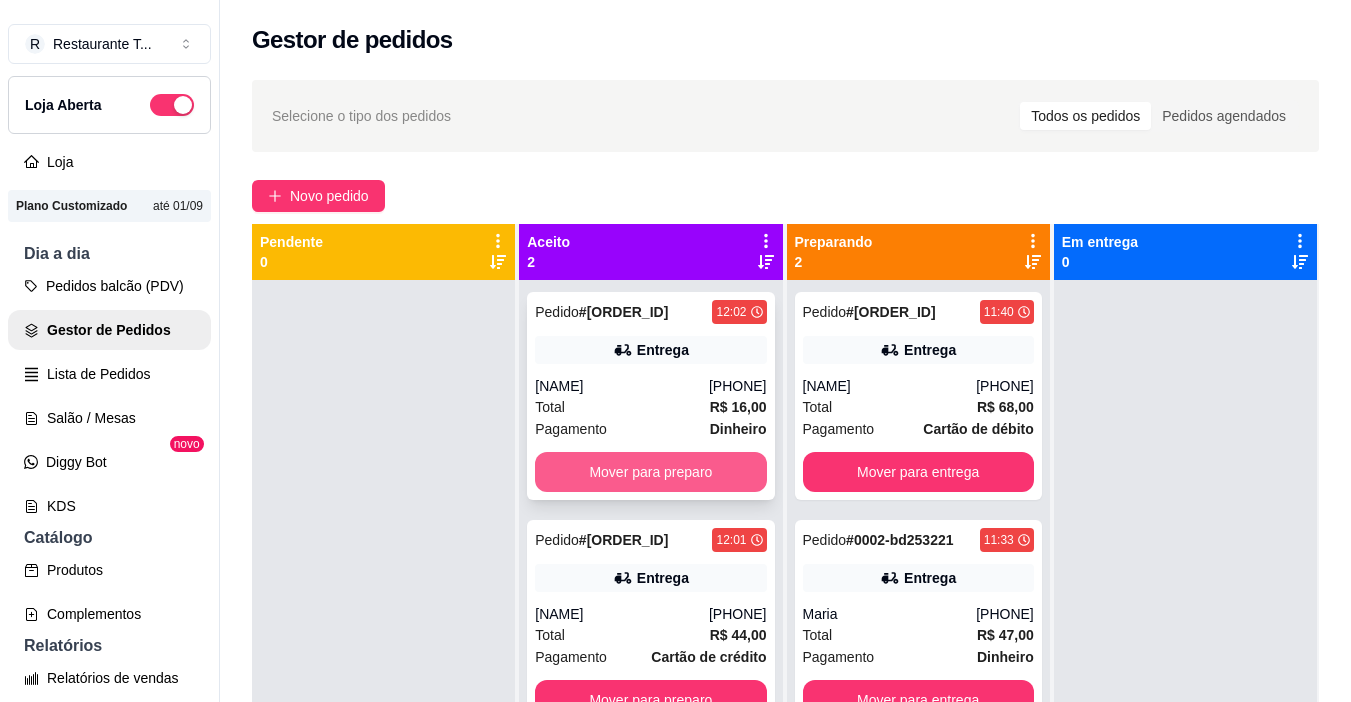 click on "Mover para preparo" at bounding box center (650, 472) 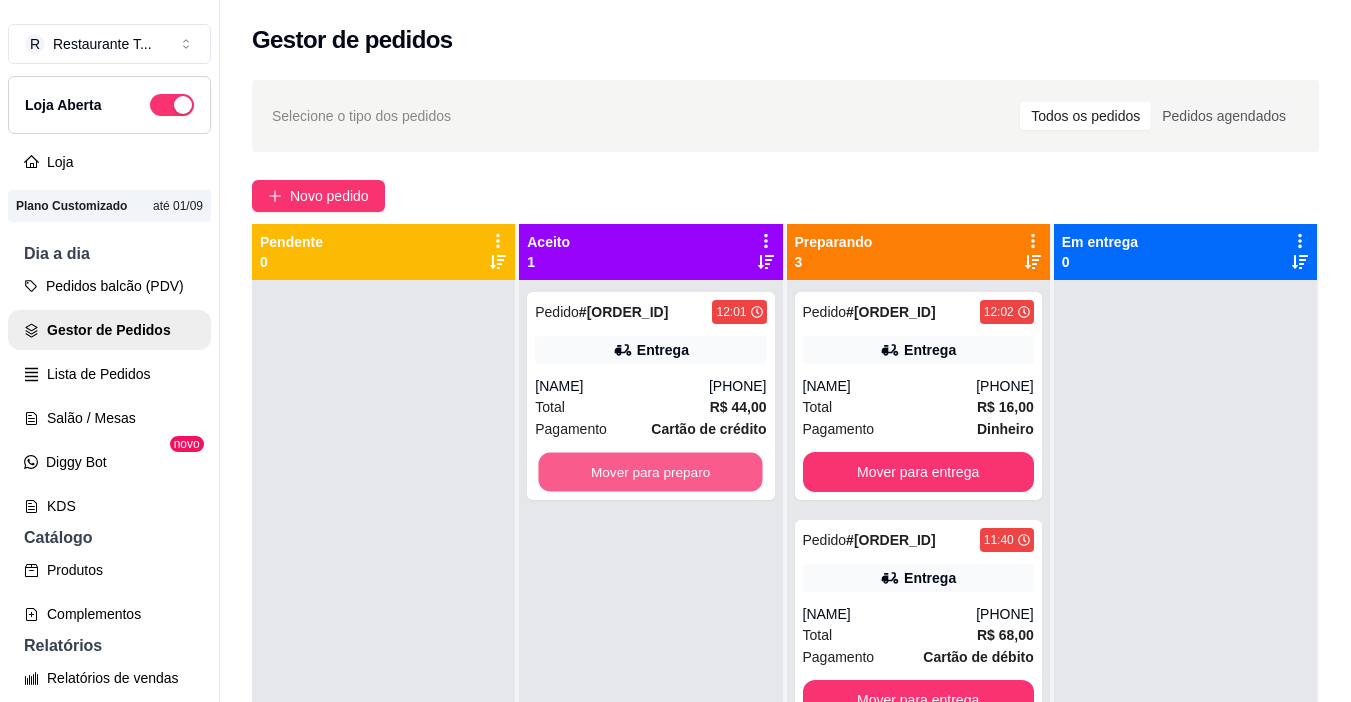 click on "Mover para preparo" at bounding box center (651, 472) 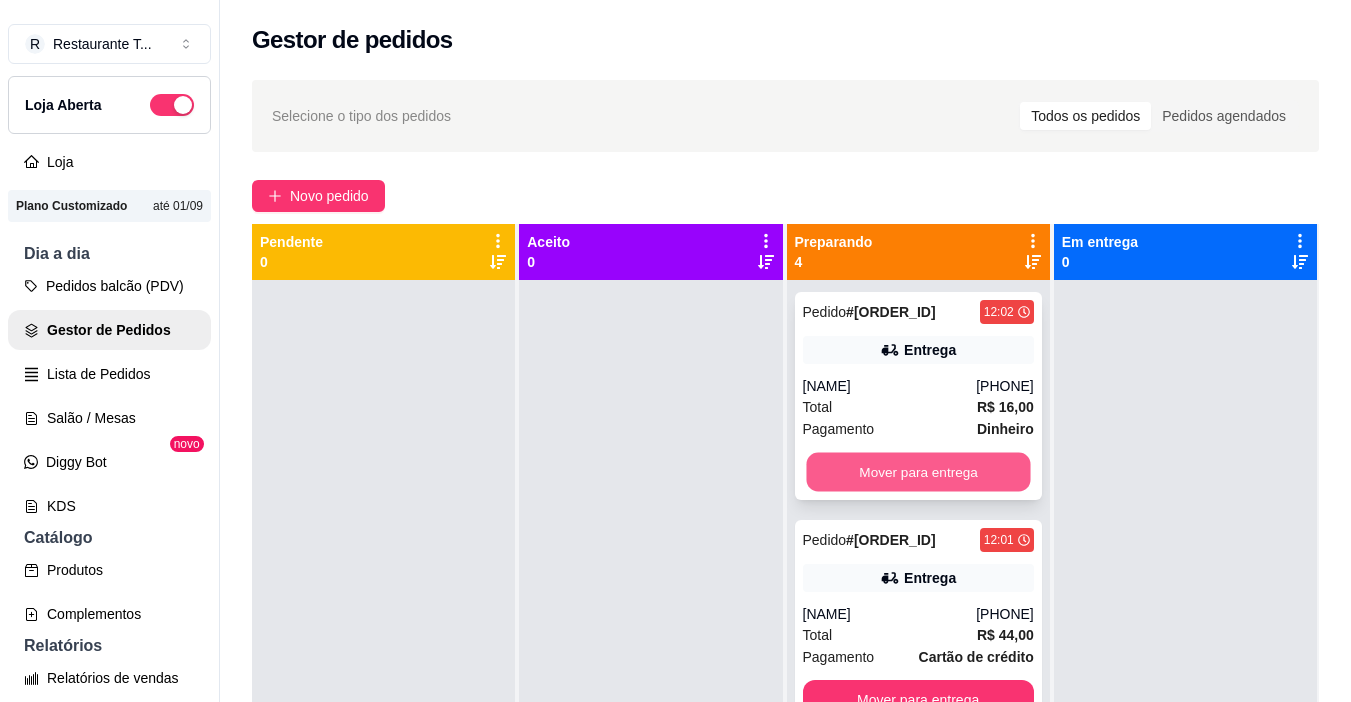 click on "Mover para entrega" at bounding box center (918, 472) 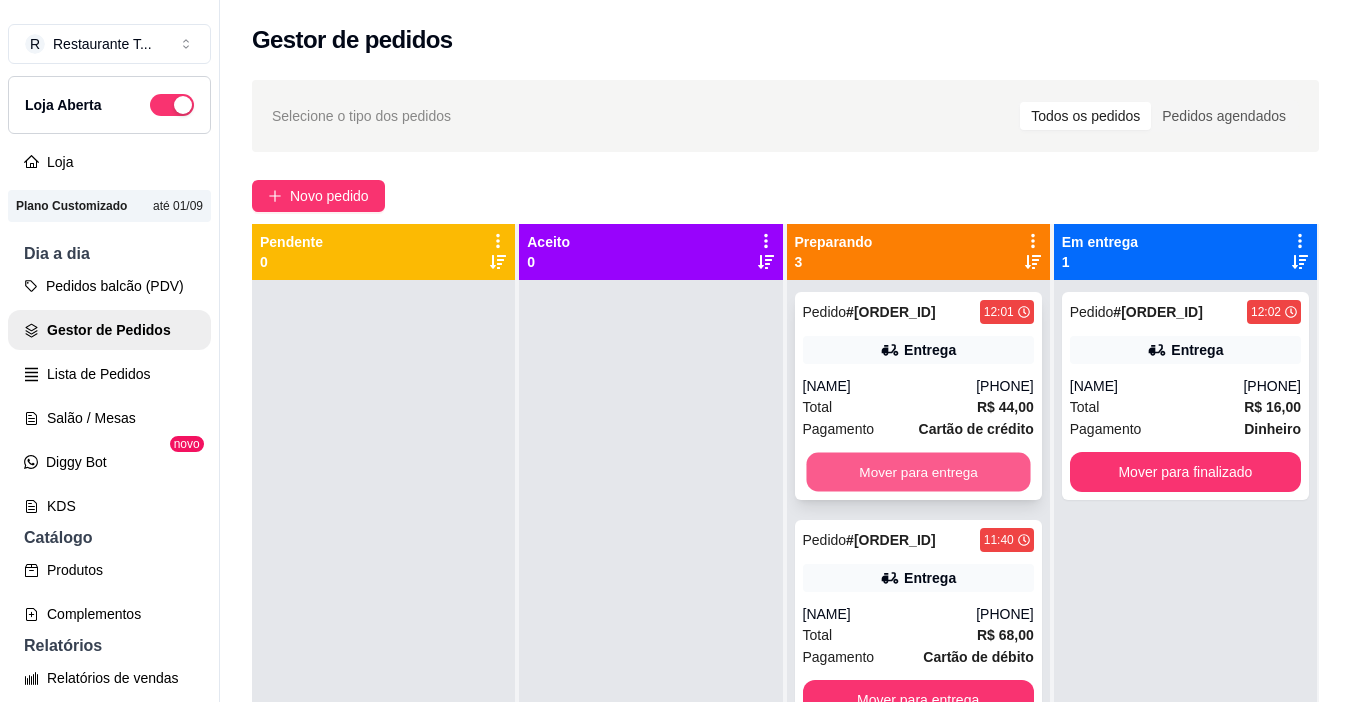 click on "Mover para entrega" at bounding box center [918, 472] 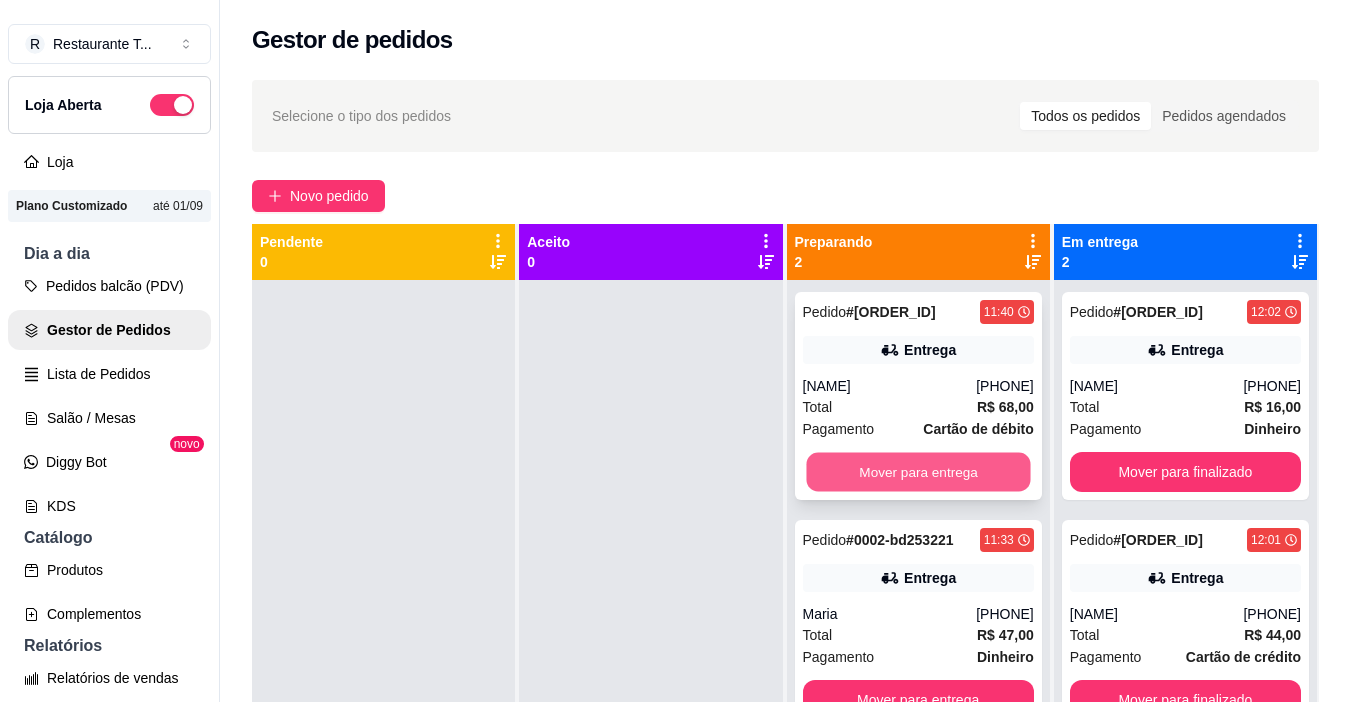 click on "Mover para entrega" at bounding box center (918, 472) 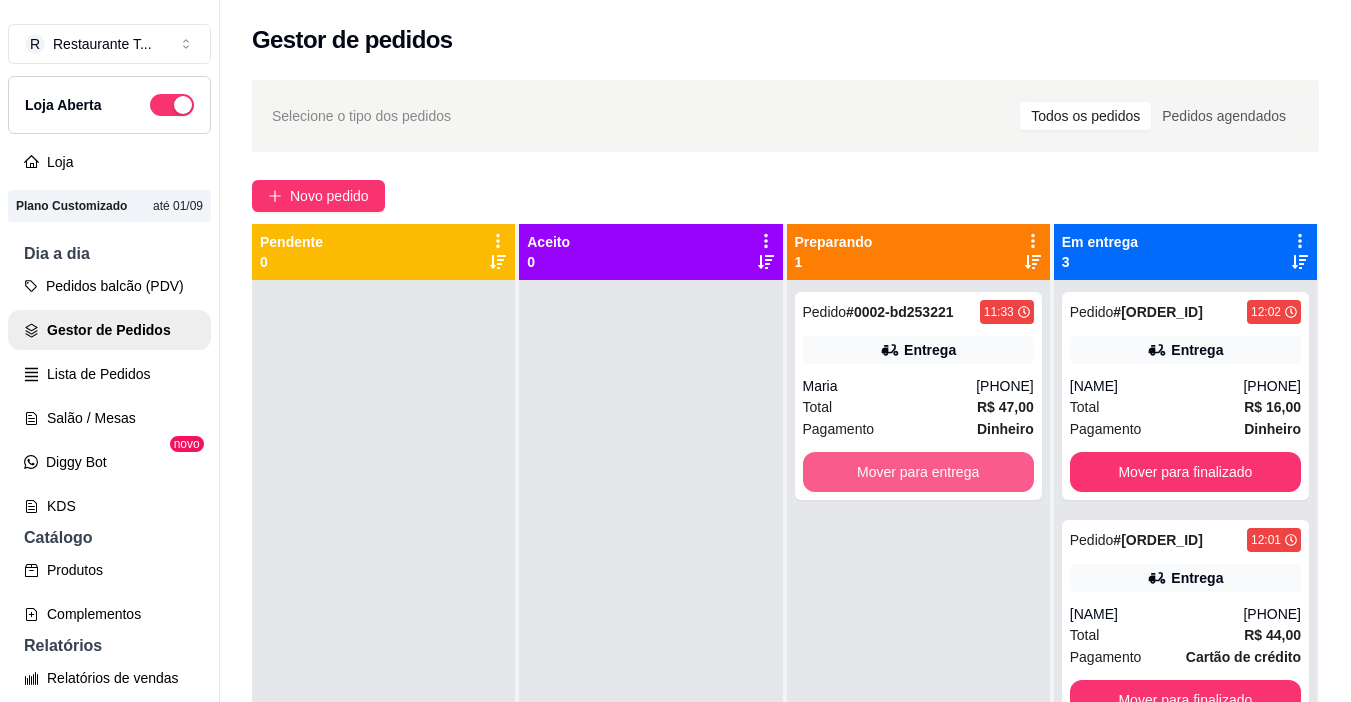 click on "Mover para entrega" at bounding box center (918, 472) 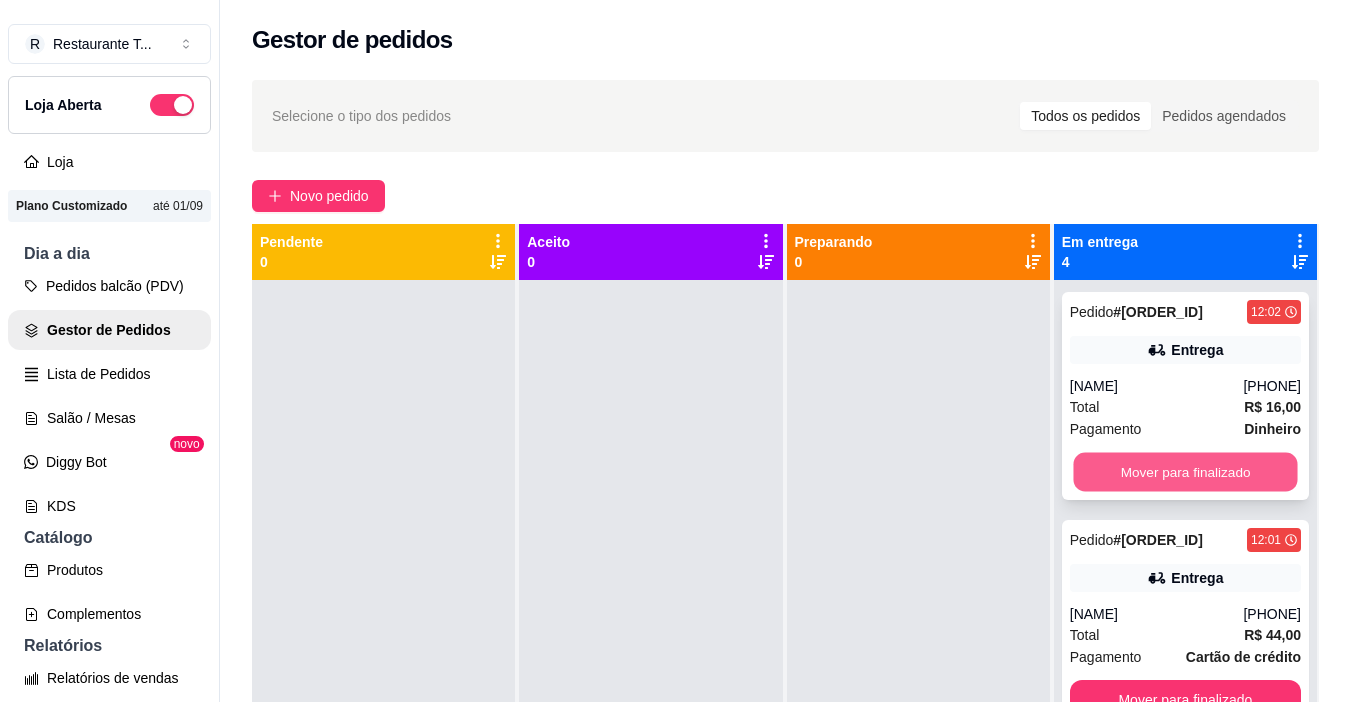 click on "Mover para finalizado" at bounding box center [1185, 472] 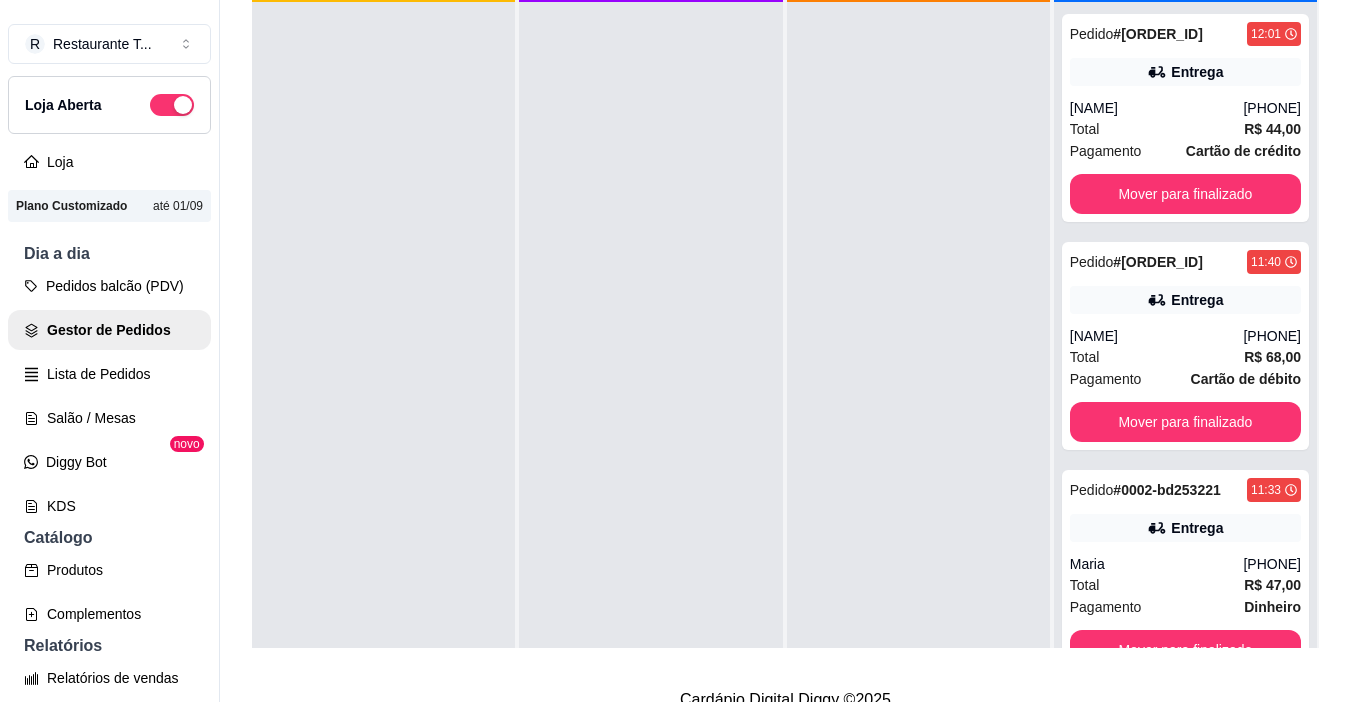 scroll, scrollTop: 319, scrollLeft: 0, axis: vertical 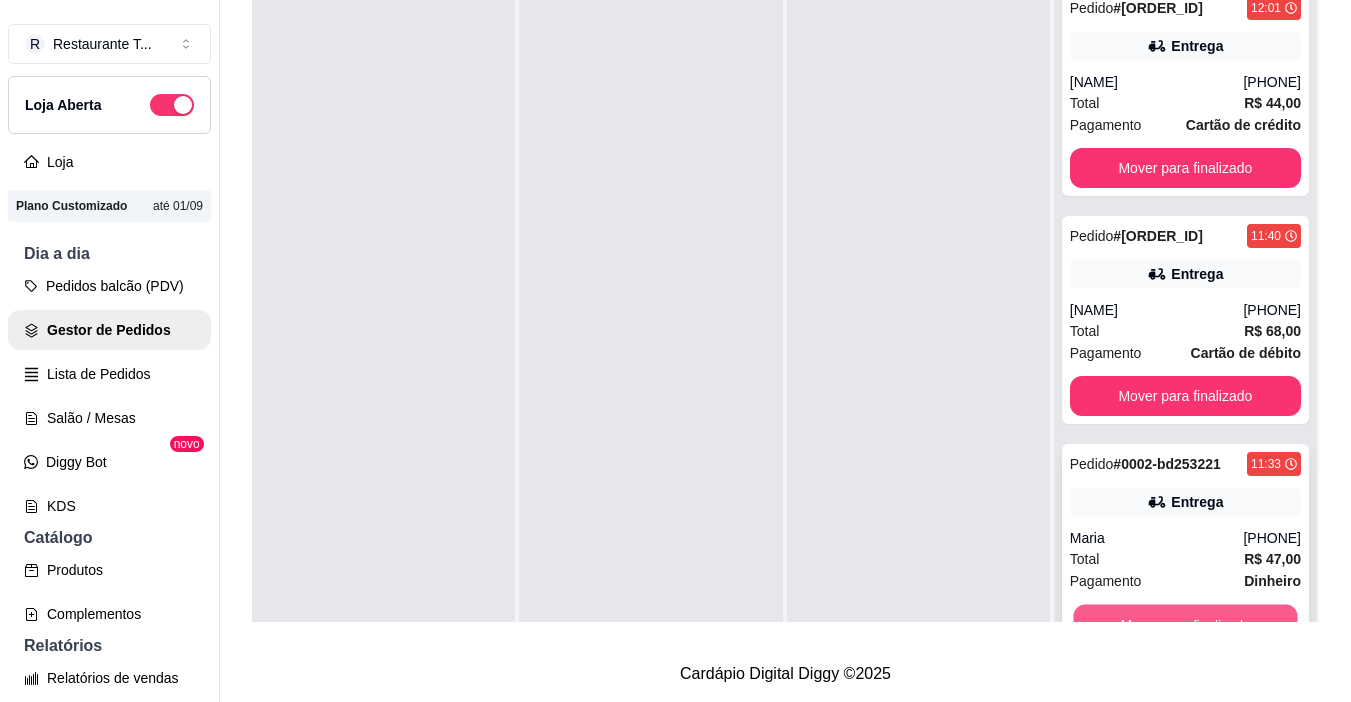 click on "Mover para finalizado" at bounding box center [1185, 624] 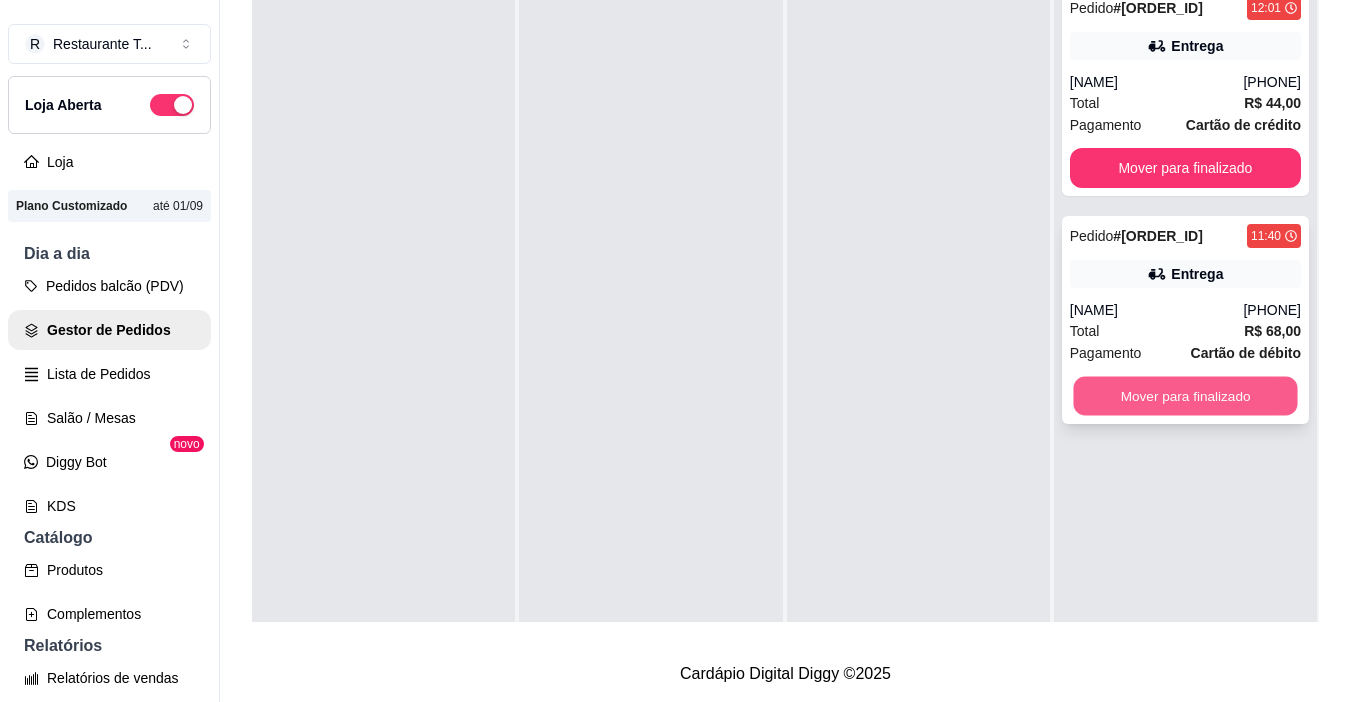 click on "Mover para finalizado" at bounding box center (1185, 396) 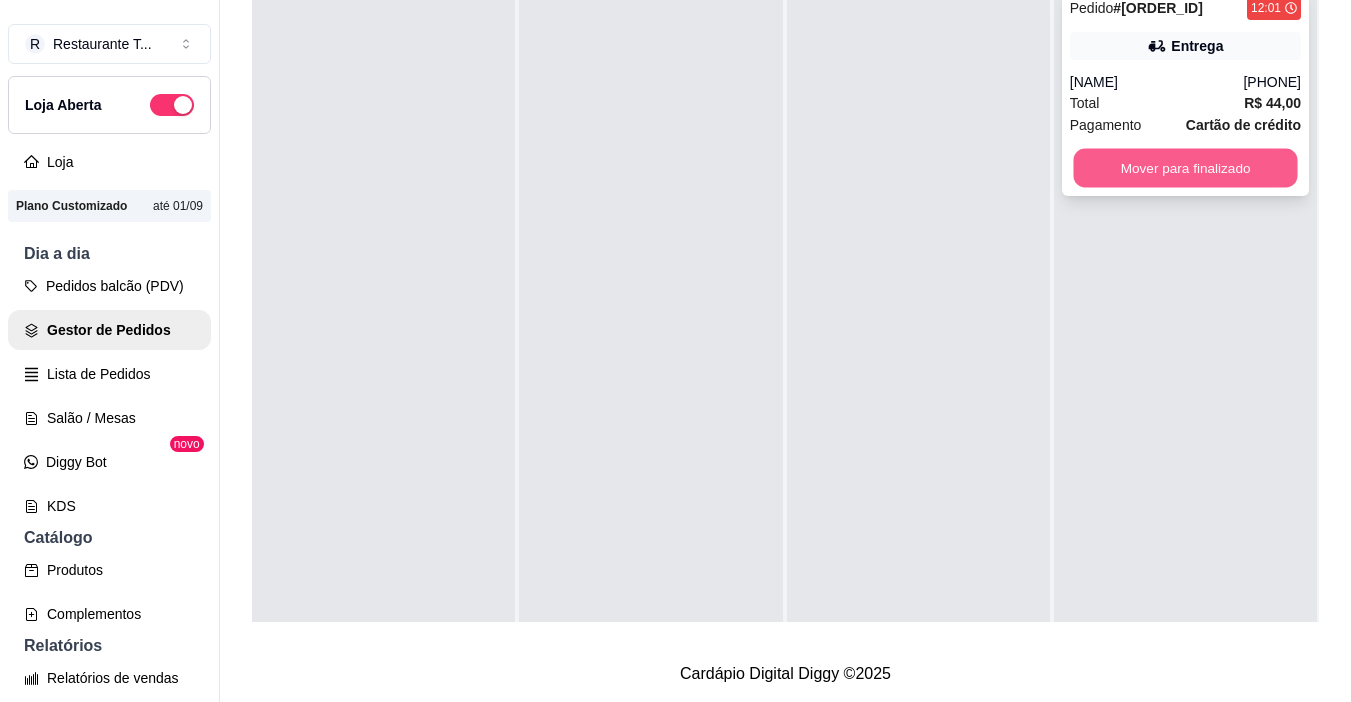click on "Mover para finalizado" at bounding box center [1185, 168] 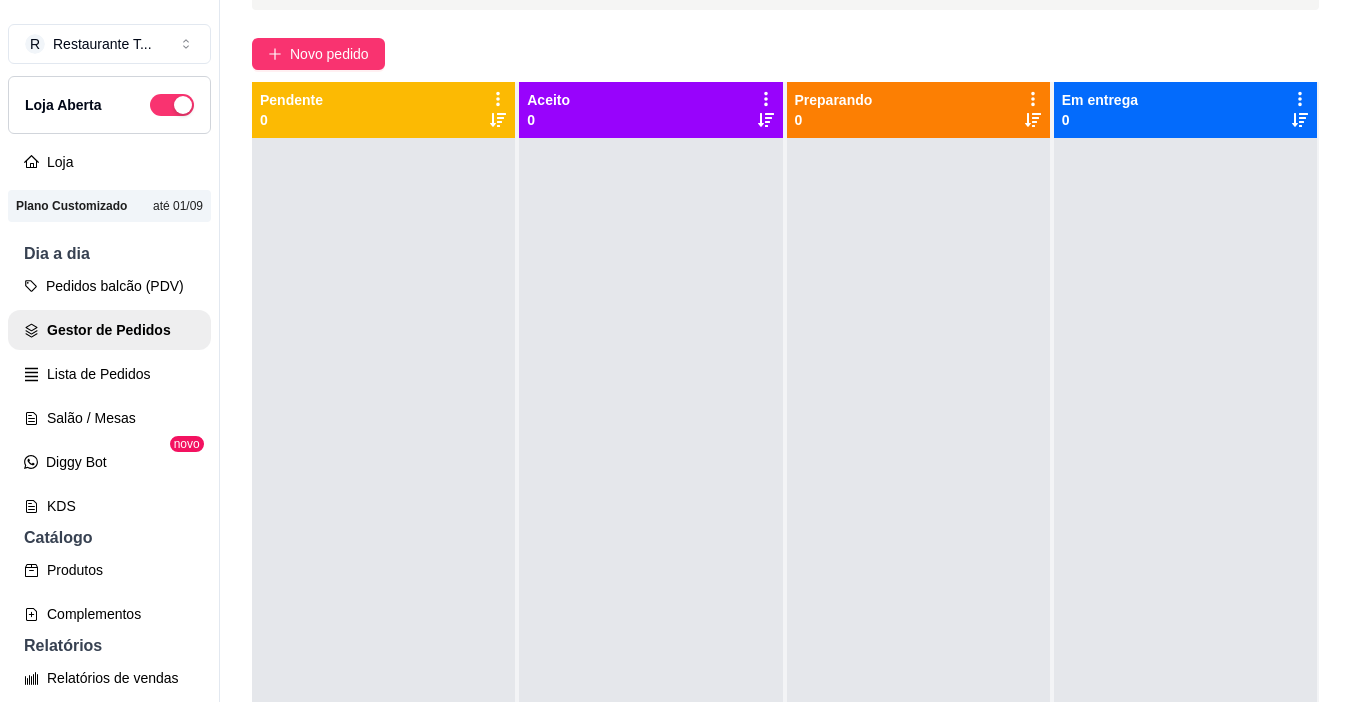 scroll, scrollTop: 147, scrollLeft: 0, axis: vertical 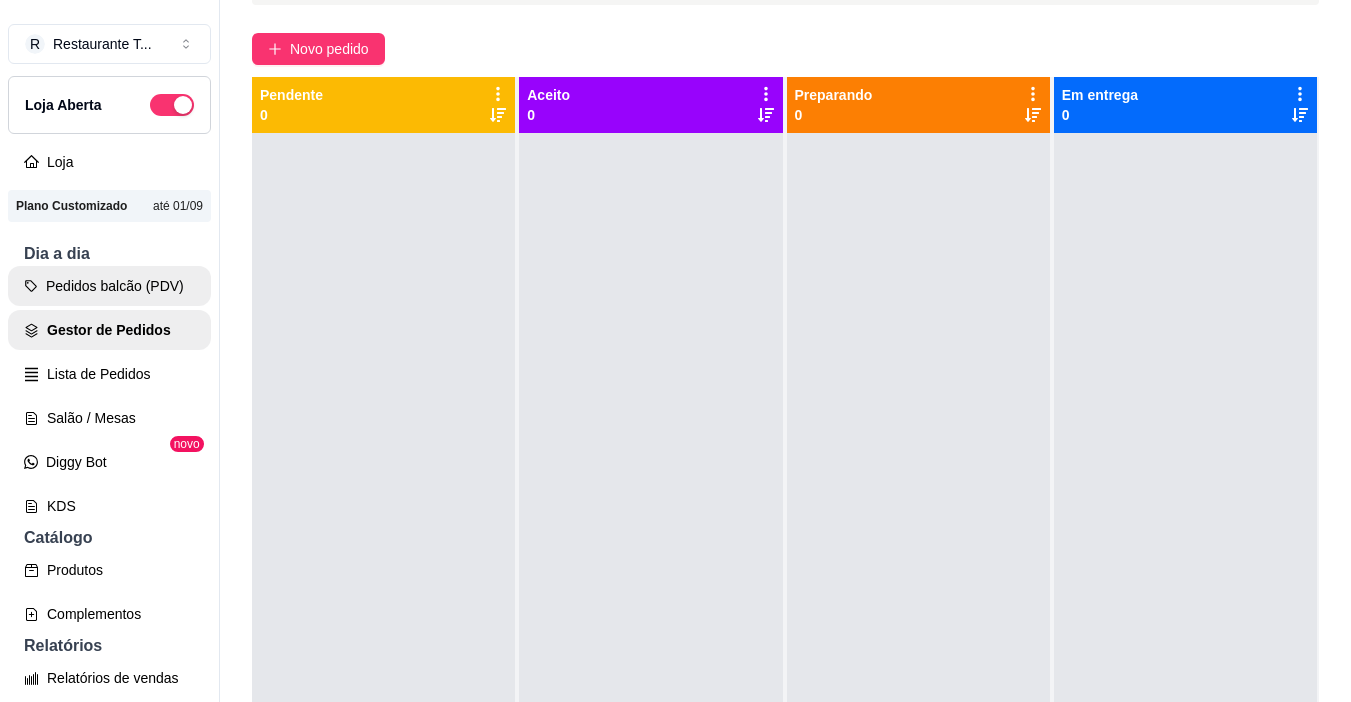 click on "Pedidos balcão (PDV)" at bounding box center [109, 286] 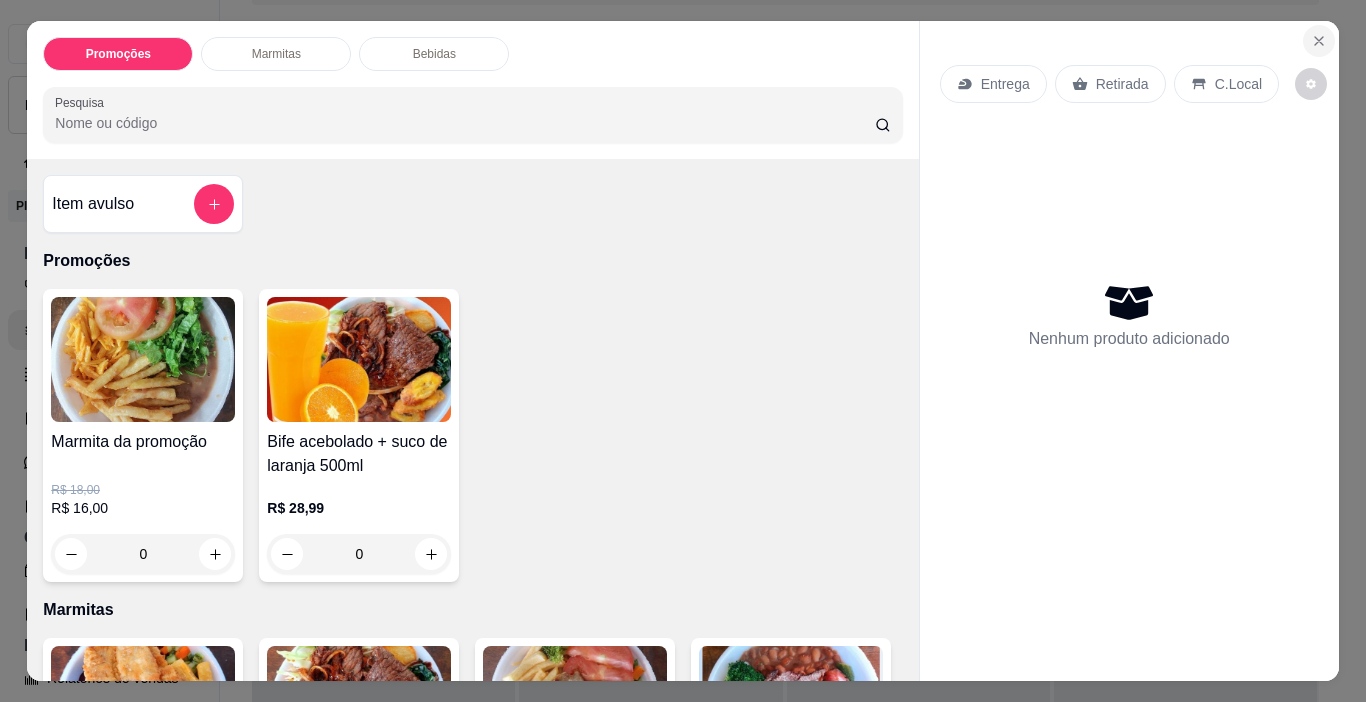 click 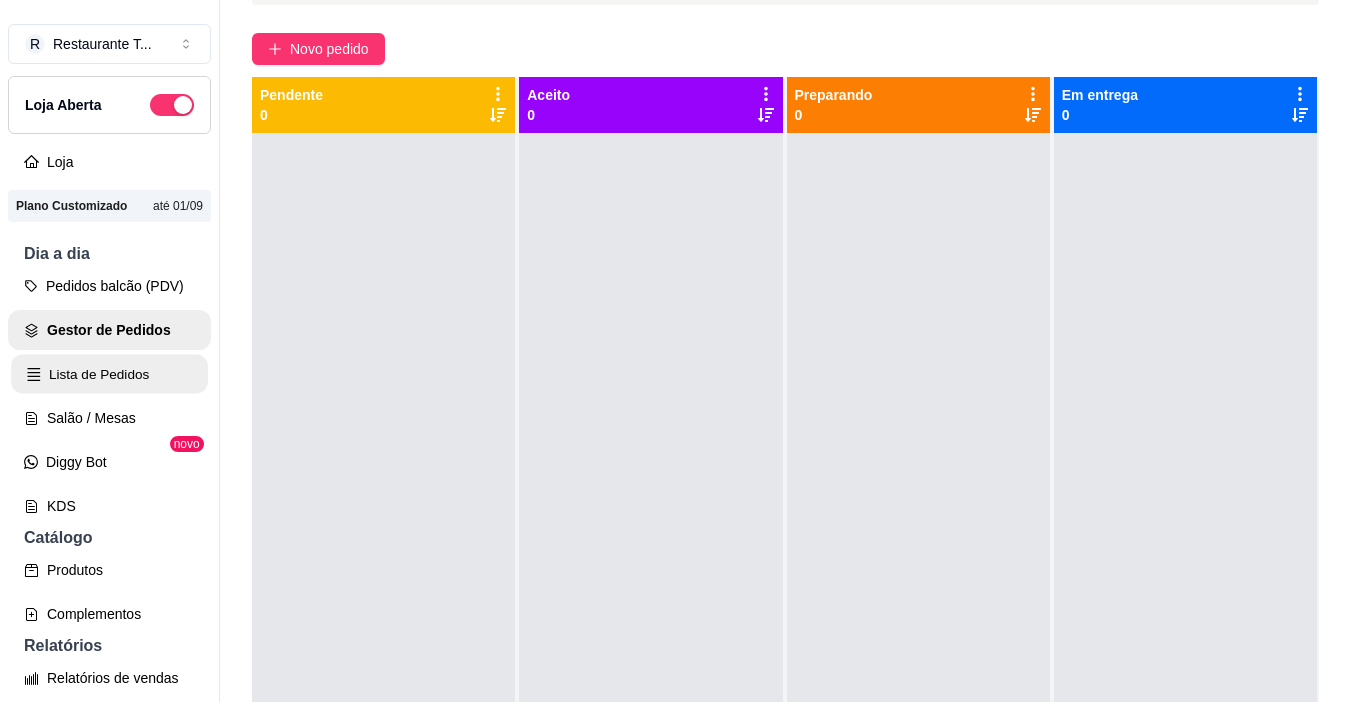 click on "Lista de Pedidos" at bounding box center [109, 374] 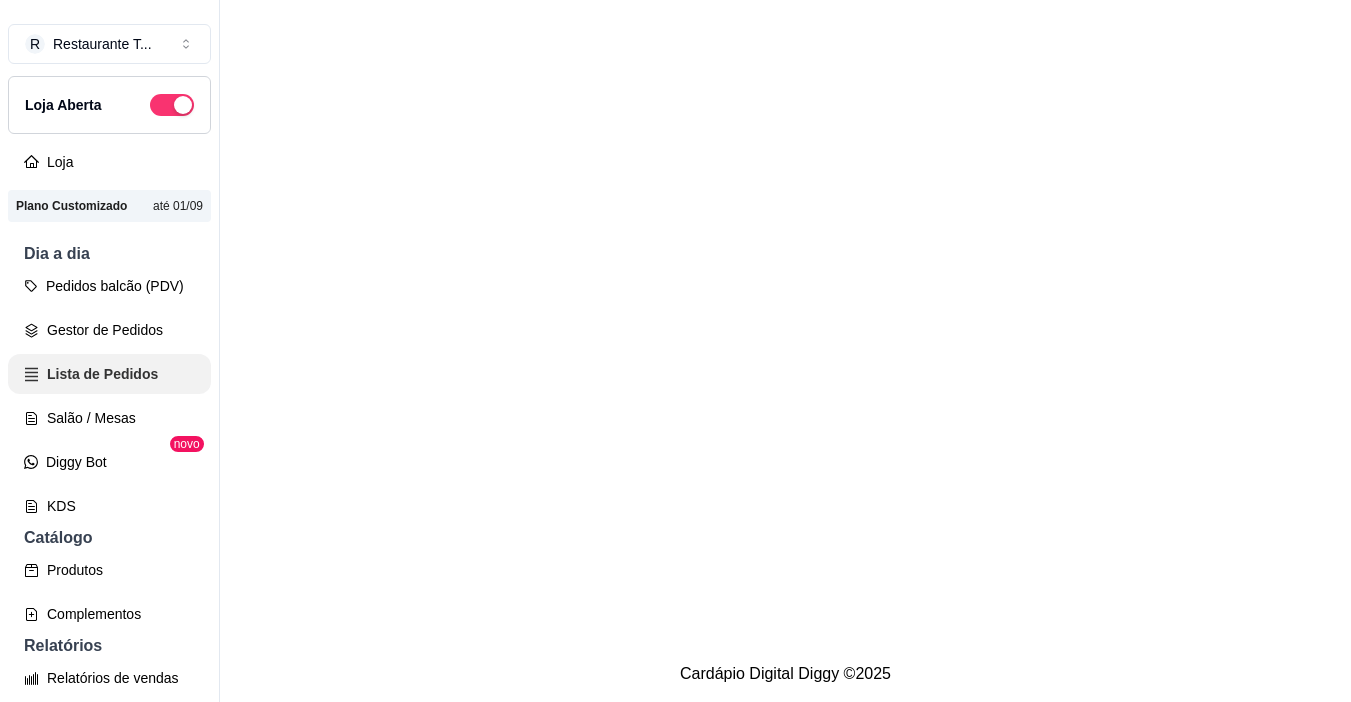 scroll, scrollTop: 0, scrollLeft: 0, axis: both 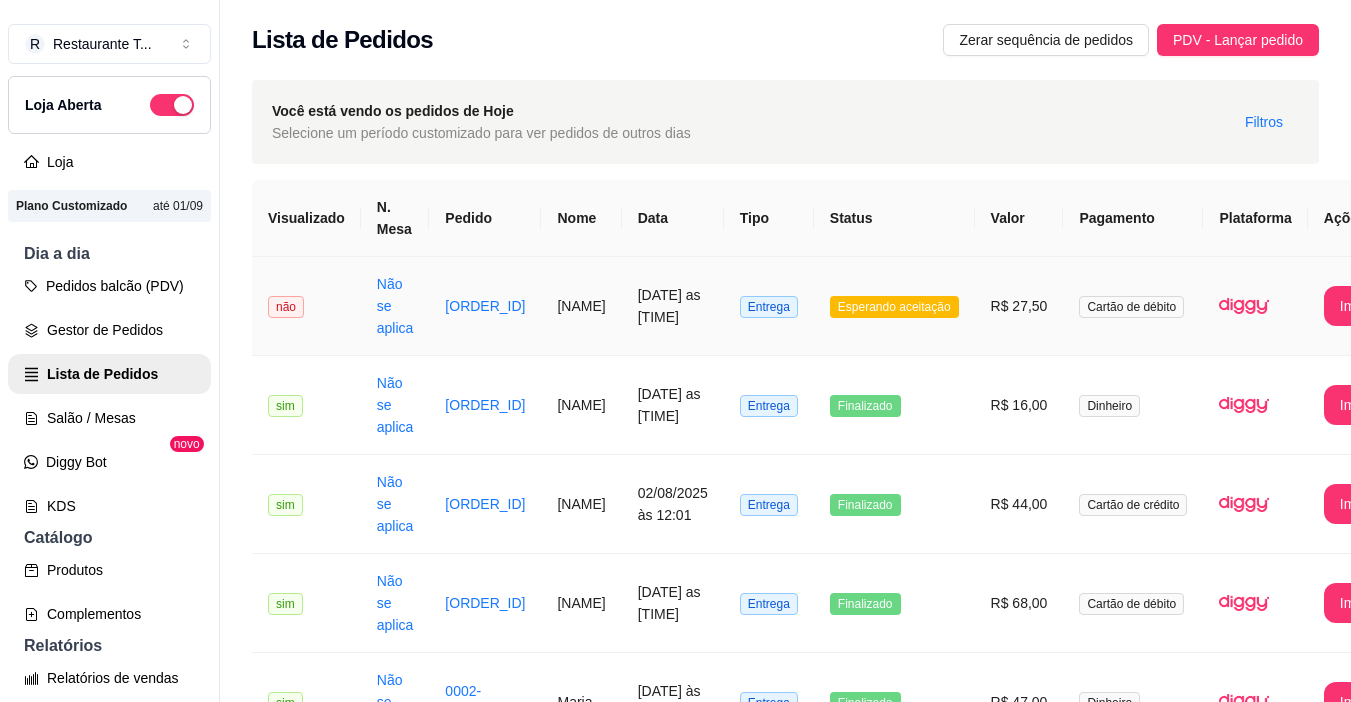 click on "Esperando aceitação" at bounding box center (894, 306) 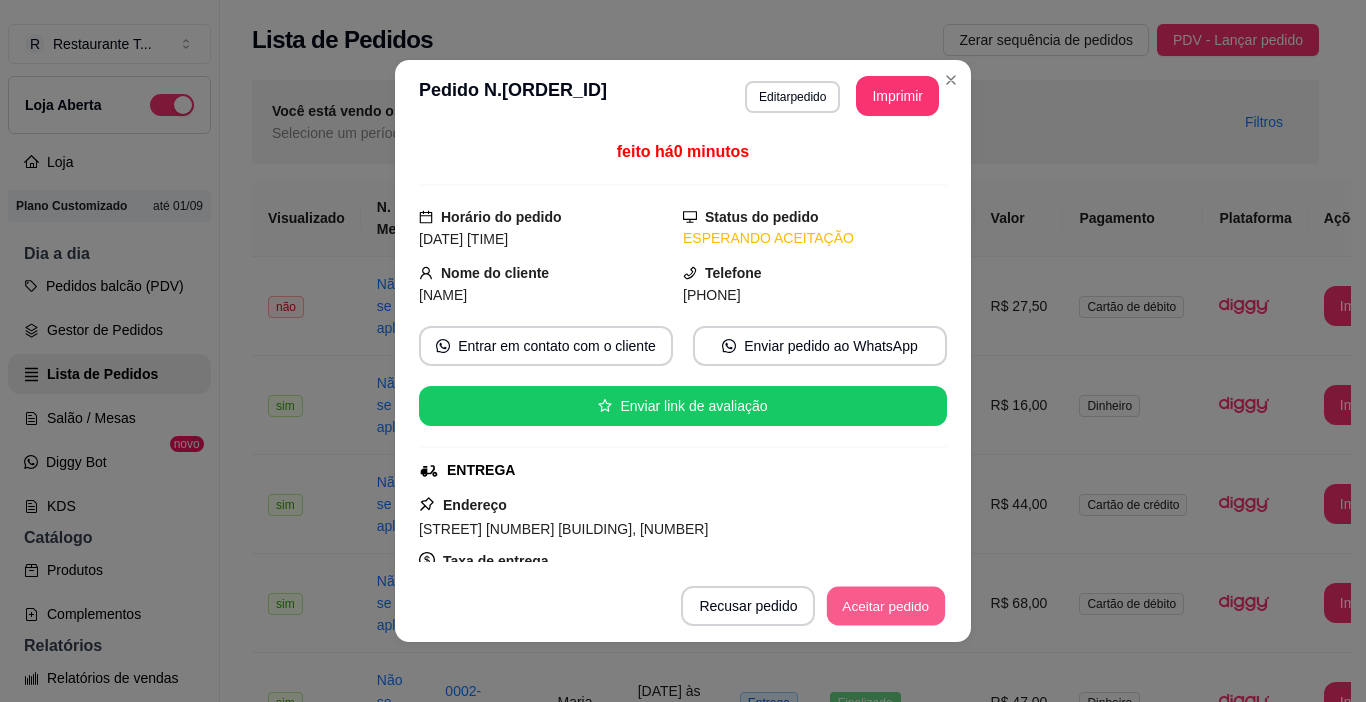 click on "Aceitar pedido" at bounding box center (886, 606) 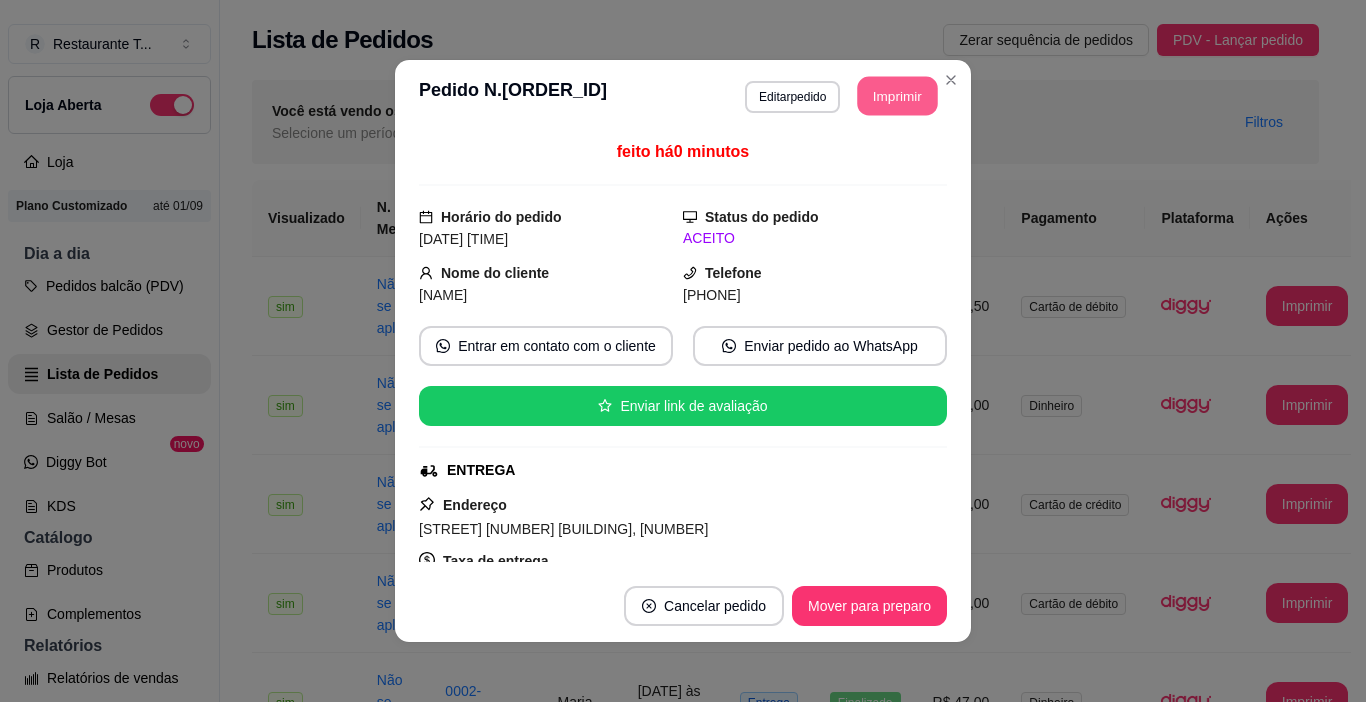 click on "Imprimir" at bounding box center [898, 96] 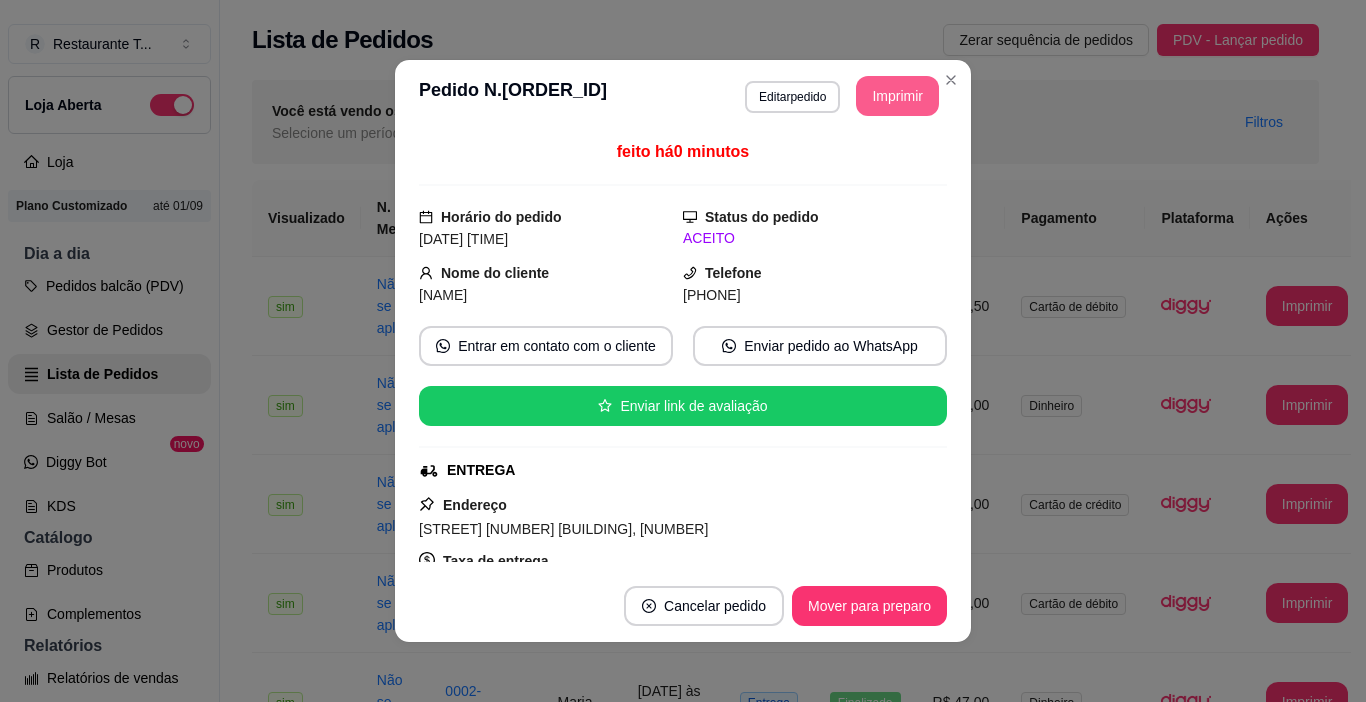 scroll, scrollTop: 0, scrollLeft: 0, axis: both 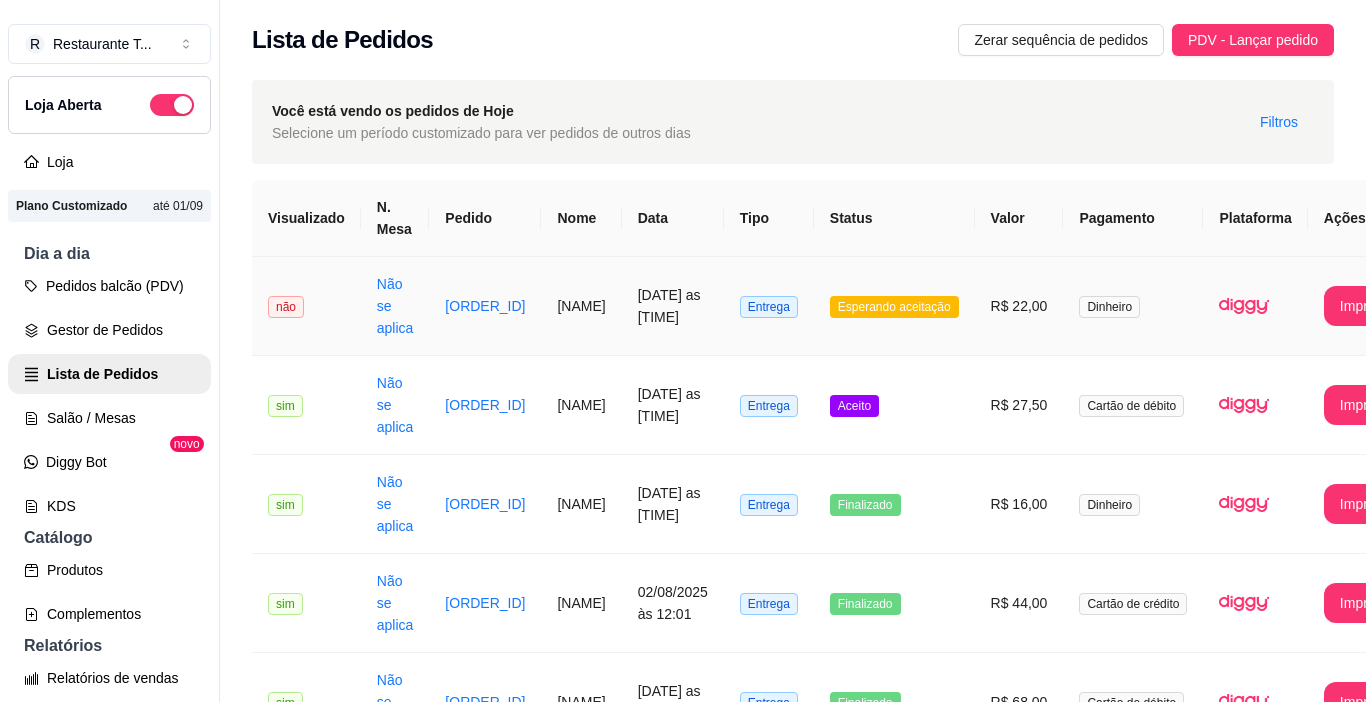 click on "Esperando aceitação" at bounding box center (894, 307) 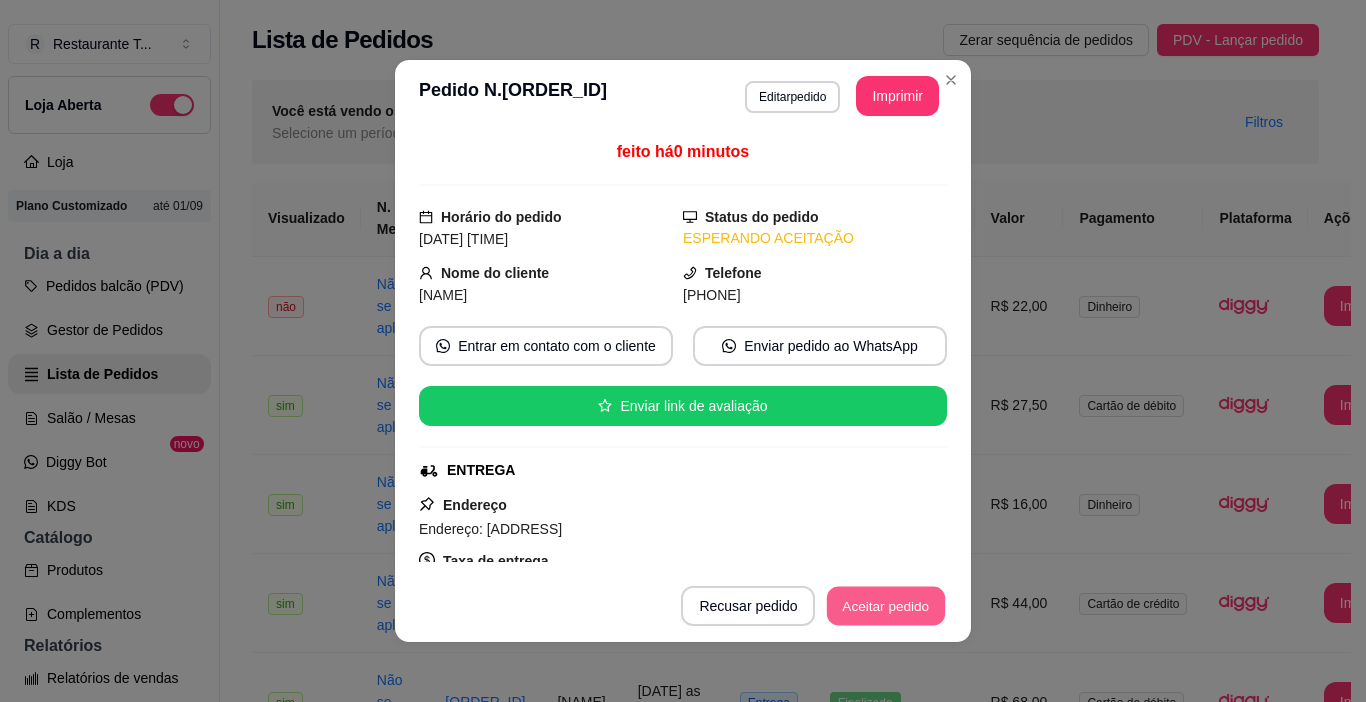 click on "Aceitar pedido" at bounding box center (886, 606) 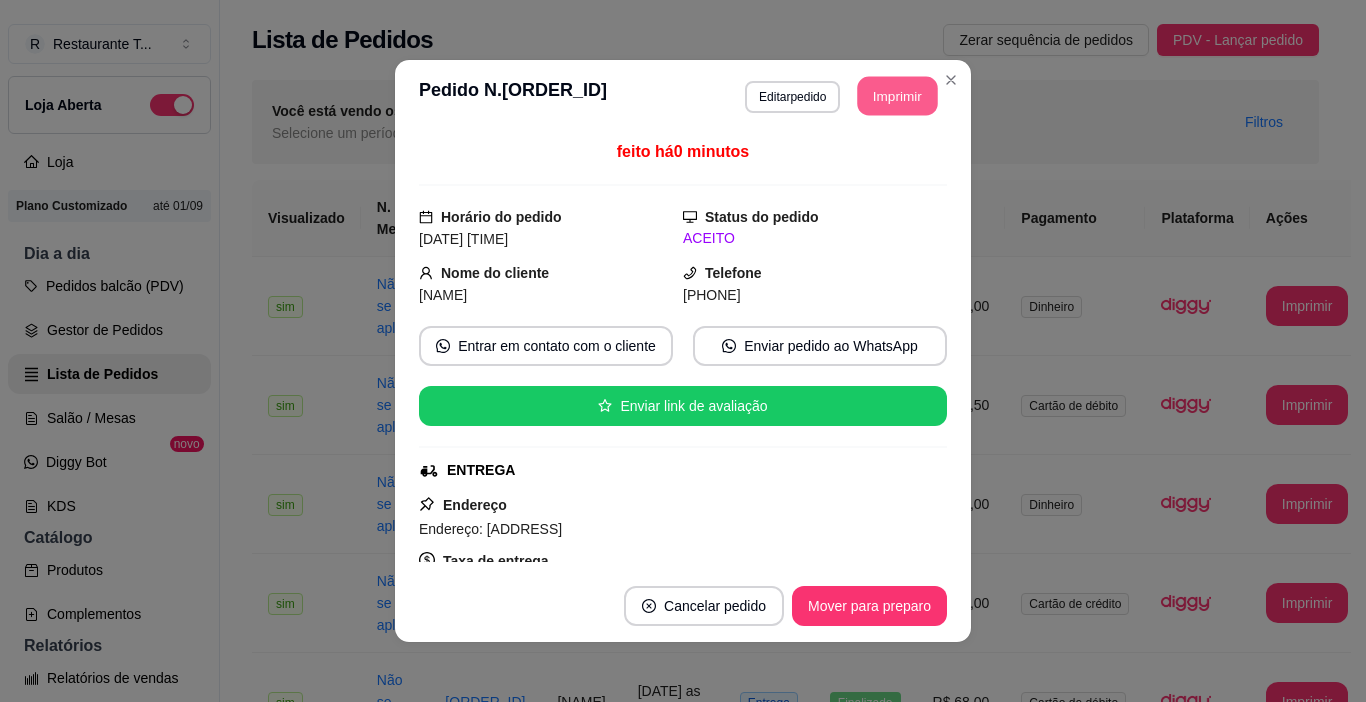 click on "Imprimir" at bounding box center (898, 96) 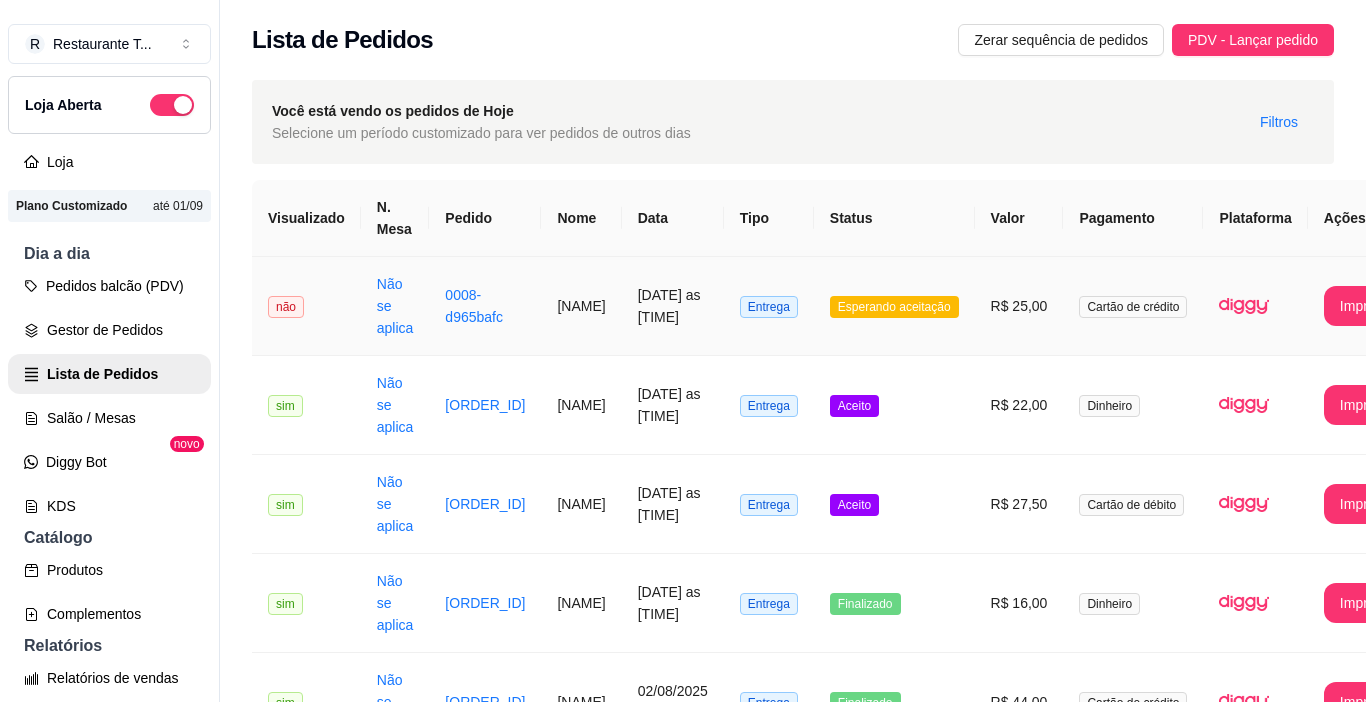 click on "Entrega" at bounding box center [769, 306] 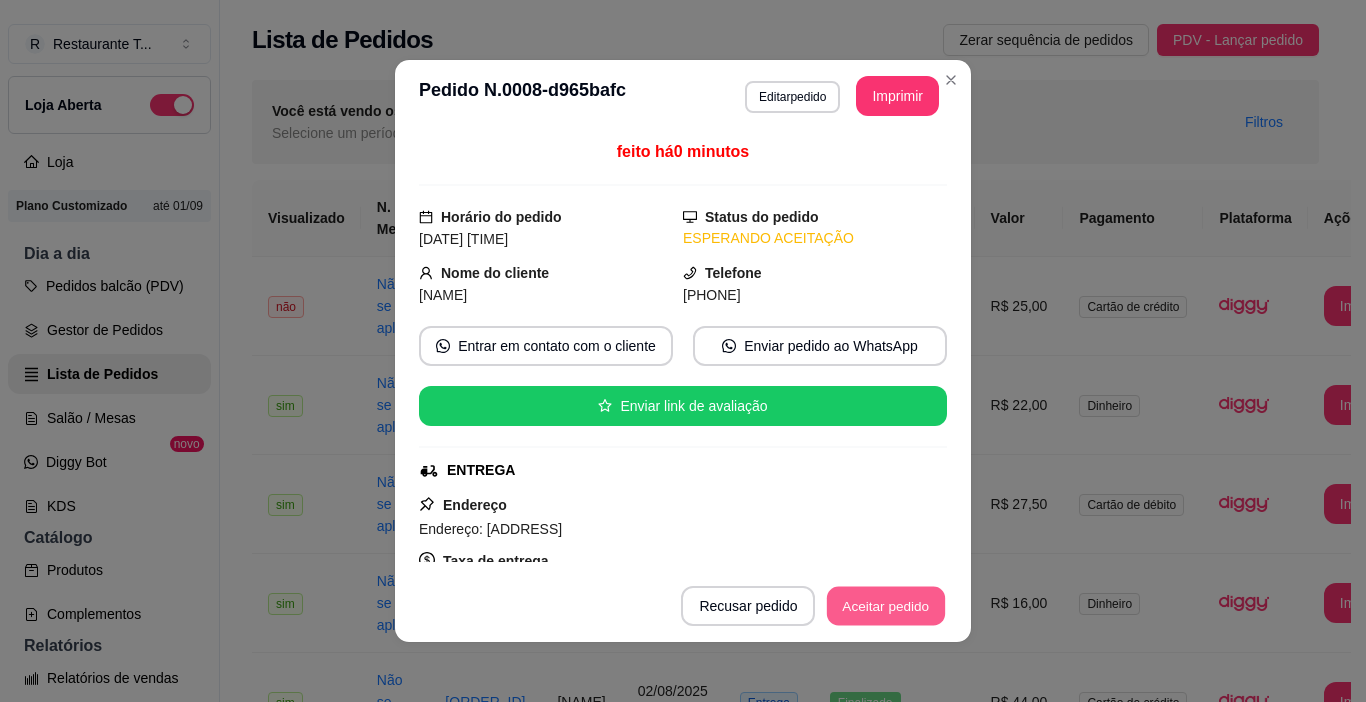 click on "Aceitar pedido" at bounding box center [886, 606] 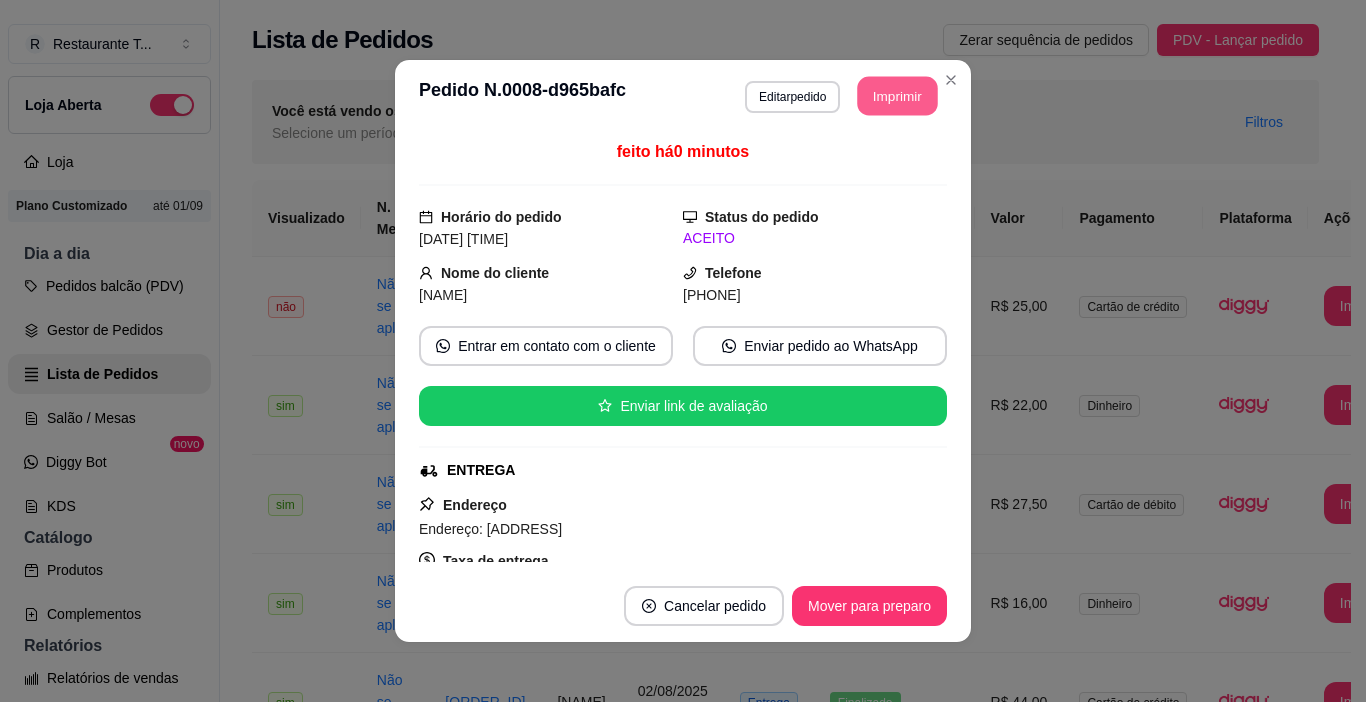 click on "Imprimir" at bounding box center [898, 96] 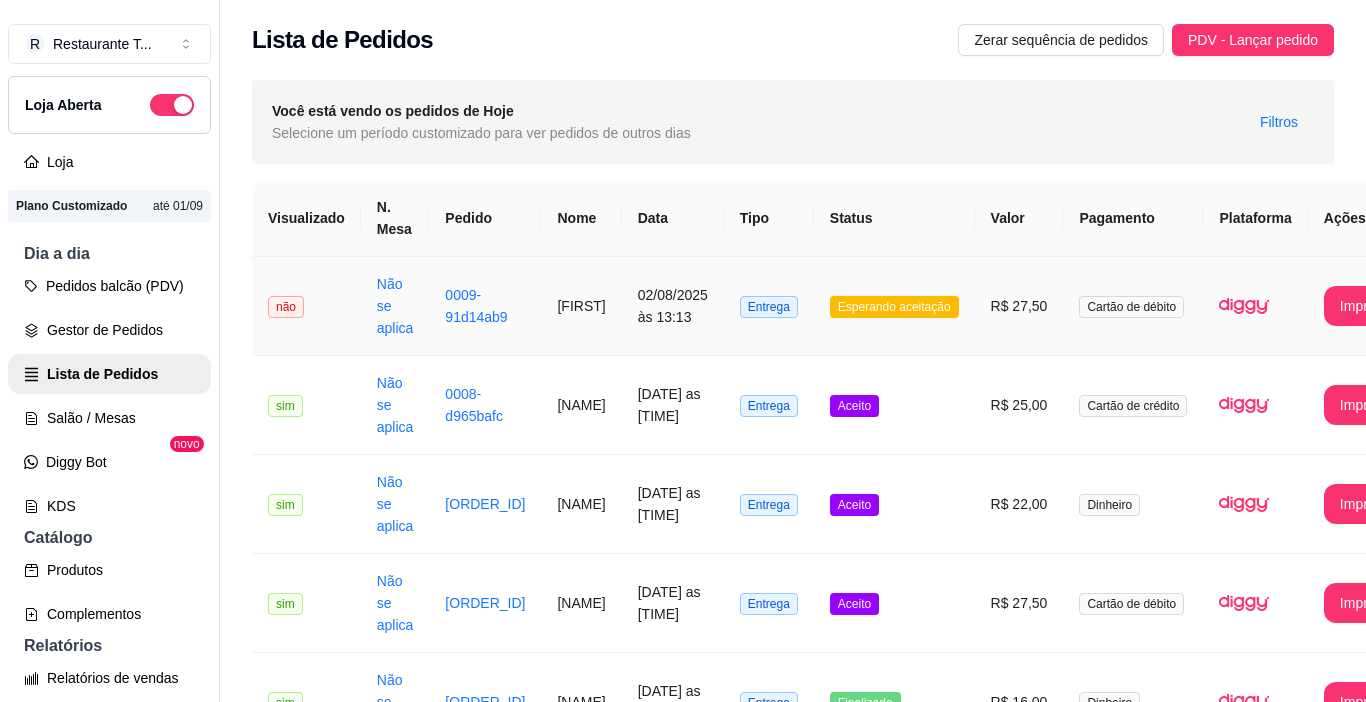 click on "Esperando aceitação" at bounding box center (894, 307) 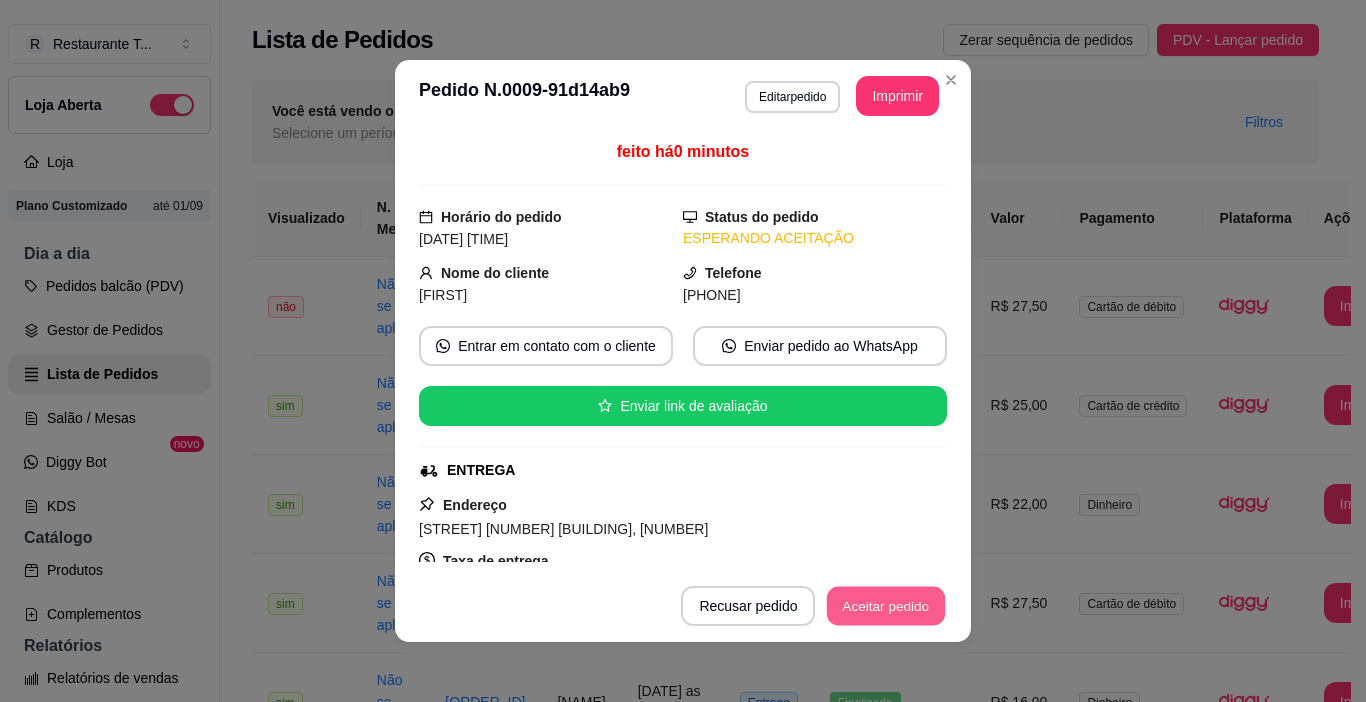click on "Aceitar pedido" at bounding box center (886, 606) 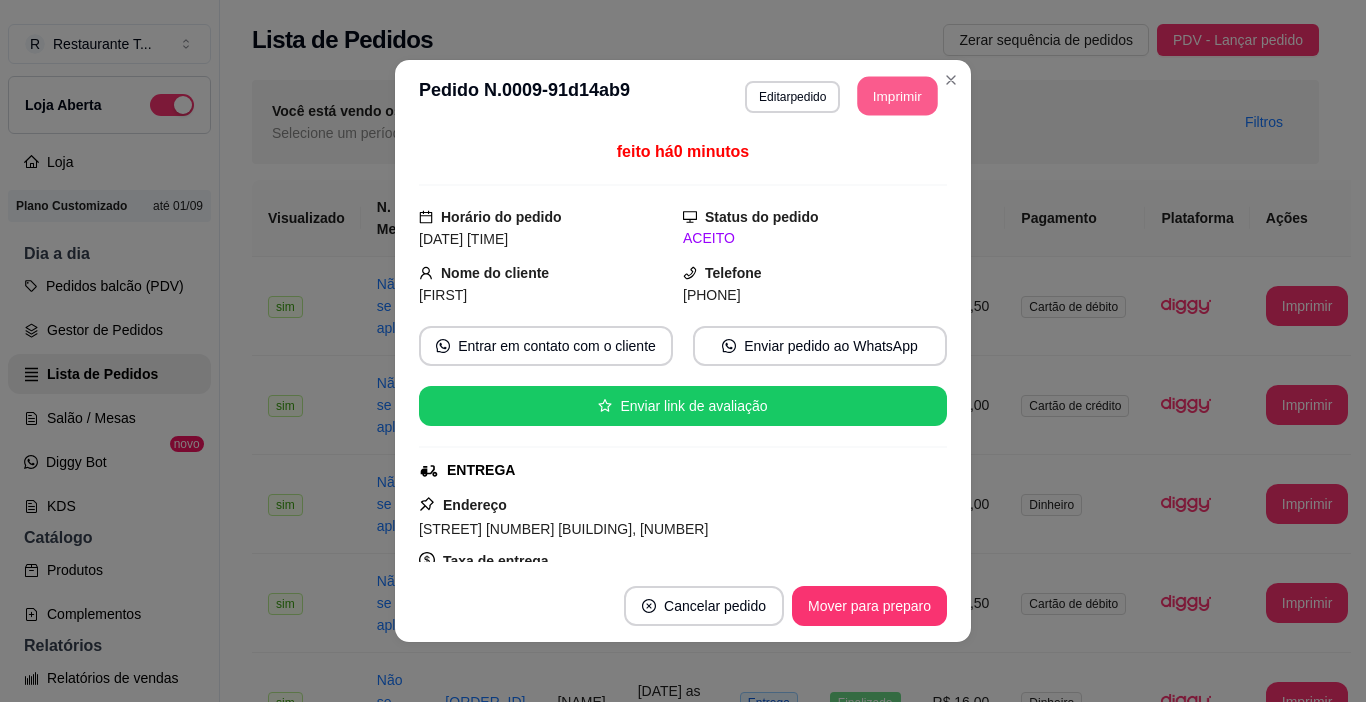 click on "Imprimir" at bounding box center (898, 96) 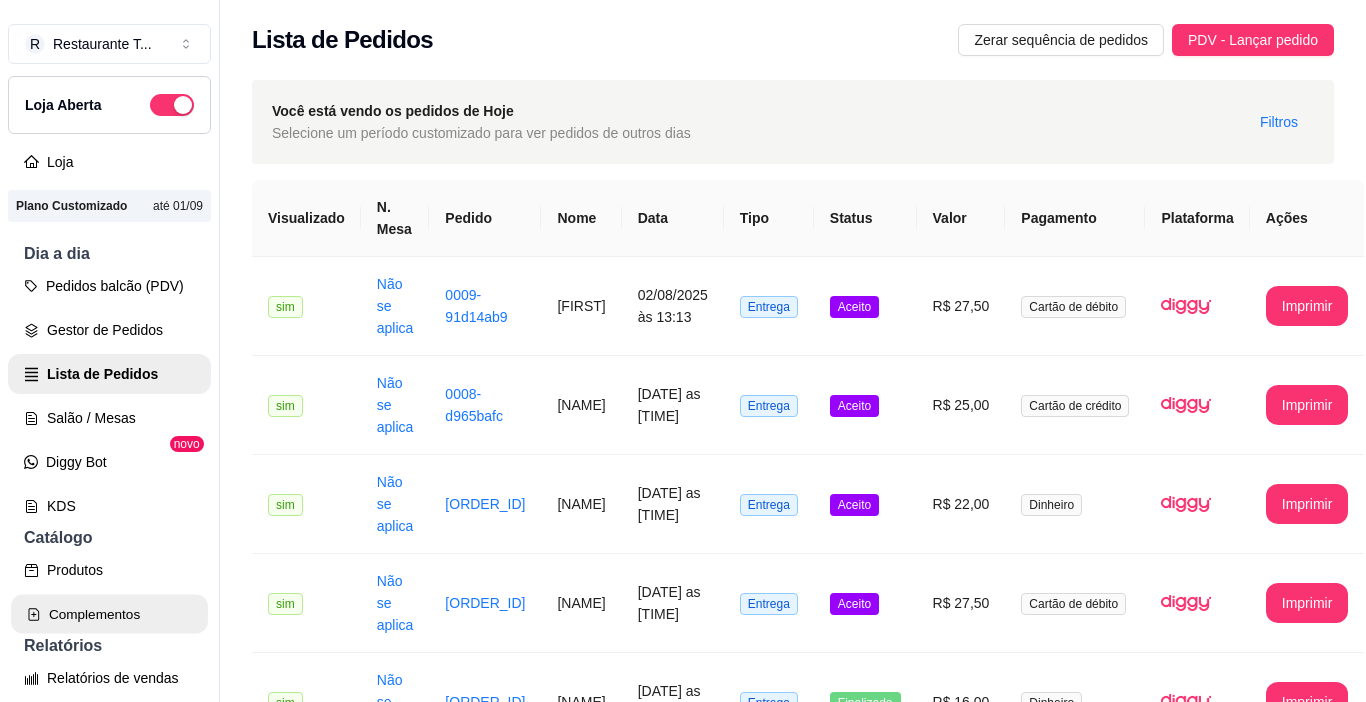 click on "Complementos" at bounding box center (109, 614) 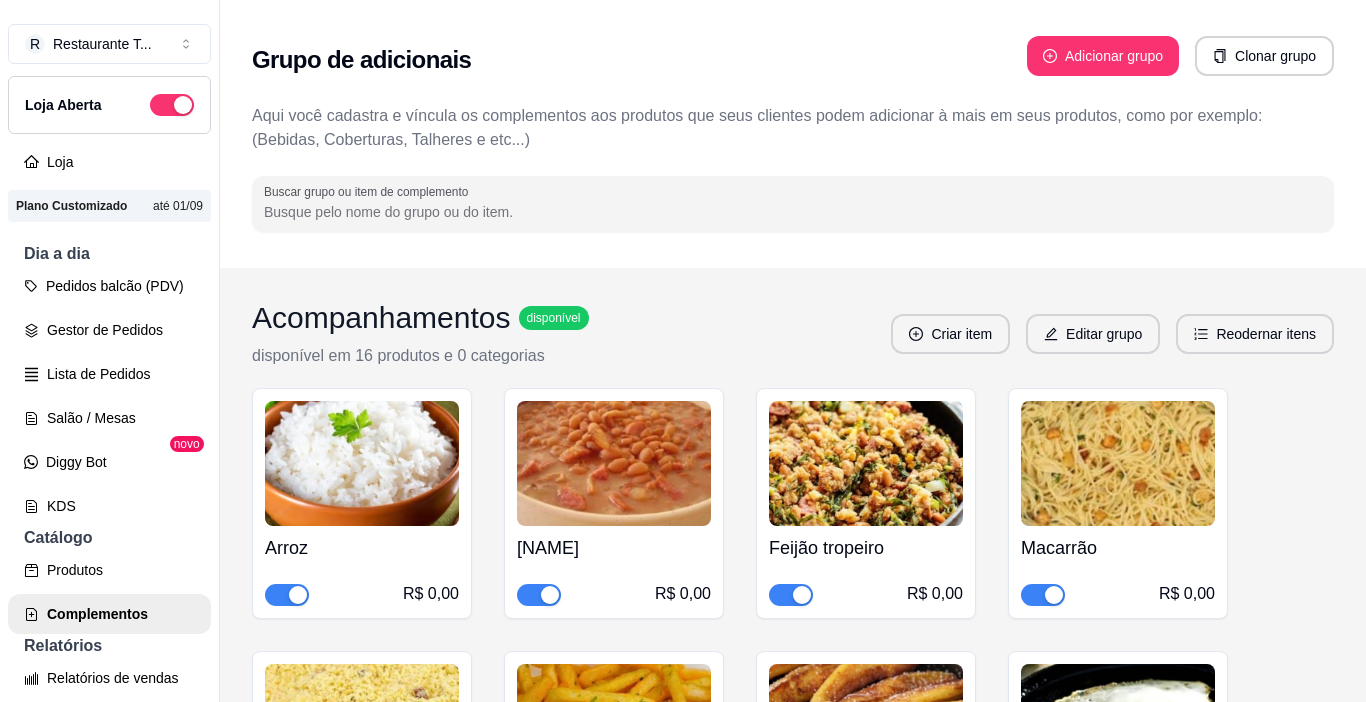 click at bounding box center (802, 858) 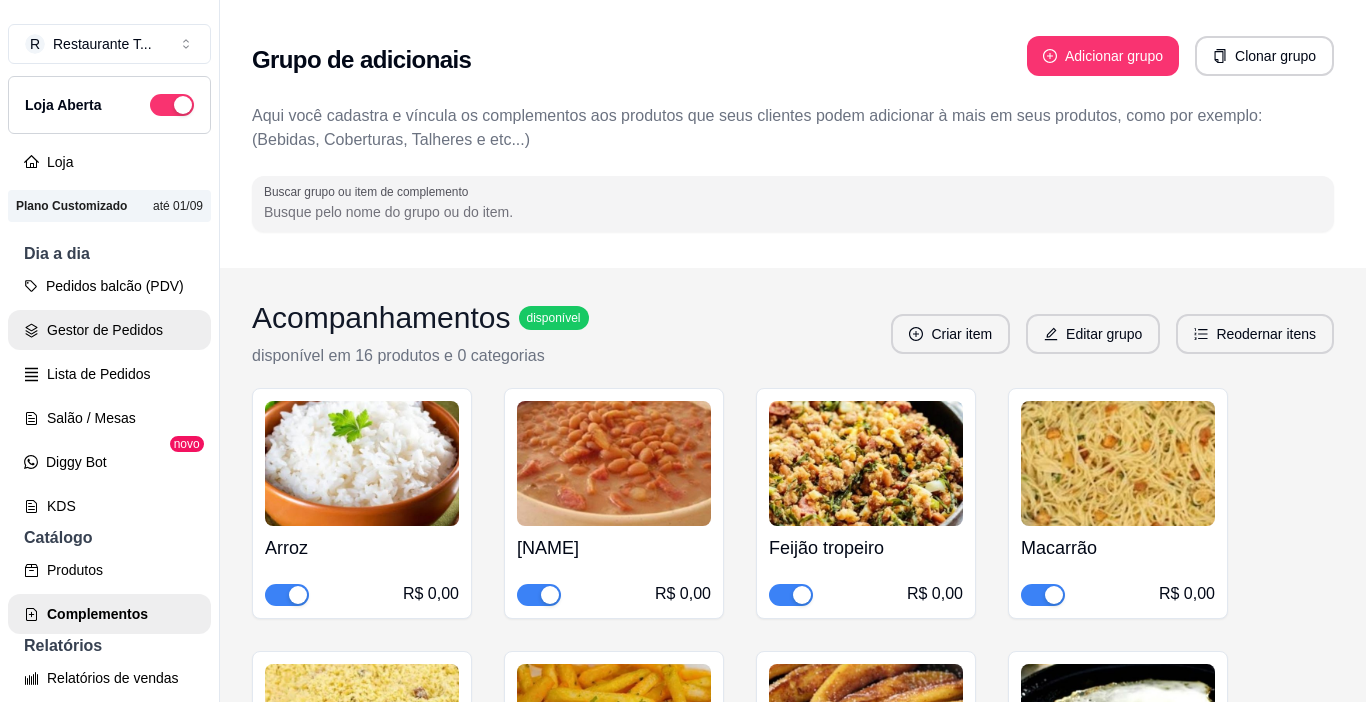 click on "Gestor de Pedidos" at bounding box center (109, 330) 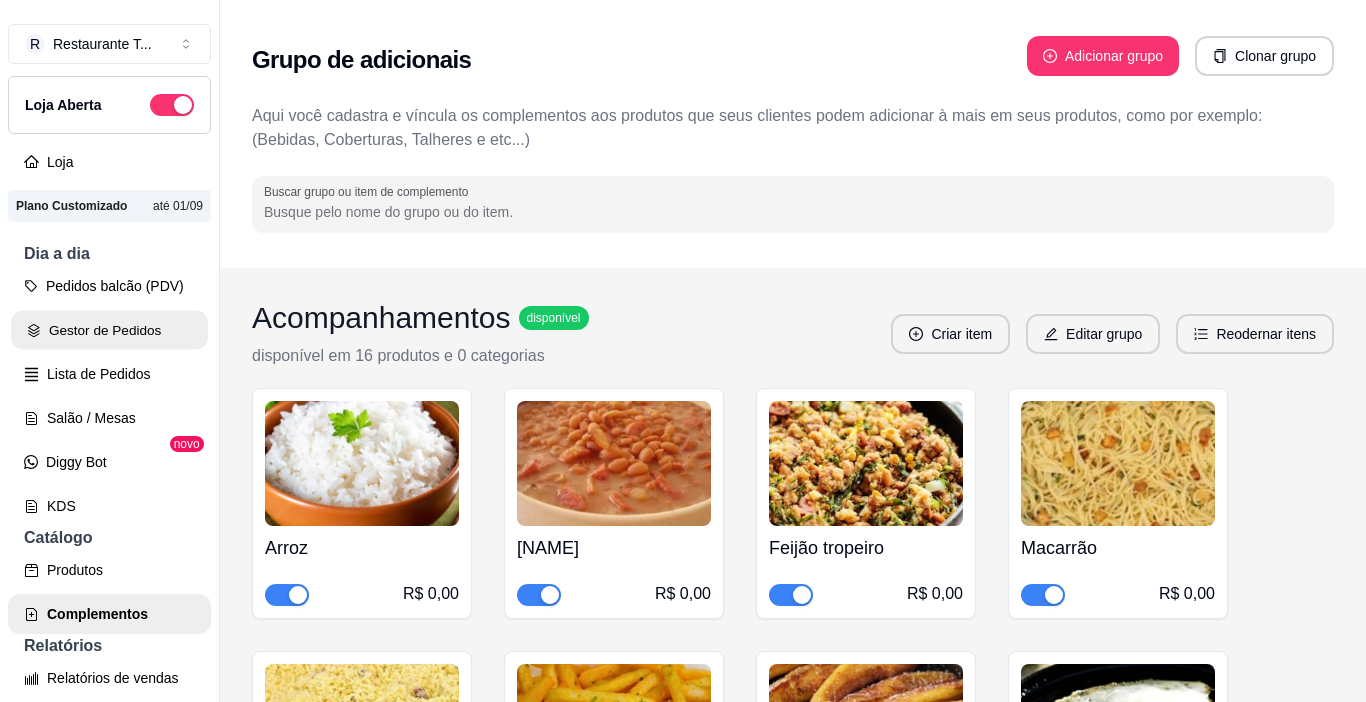 click on "Gestor de Pedidos" at bounding box center (109, 330) 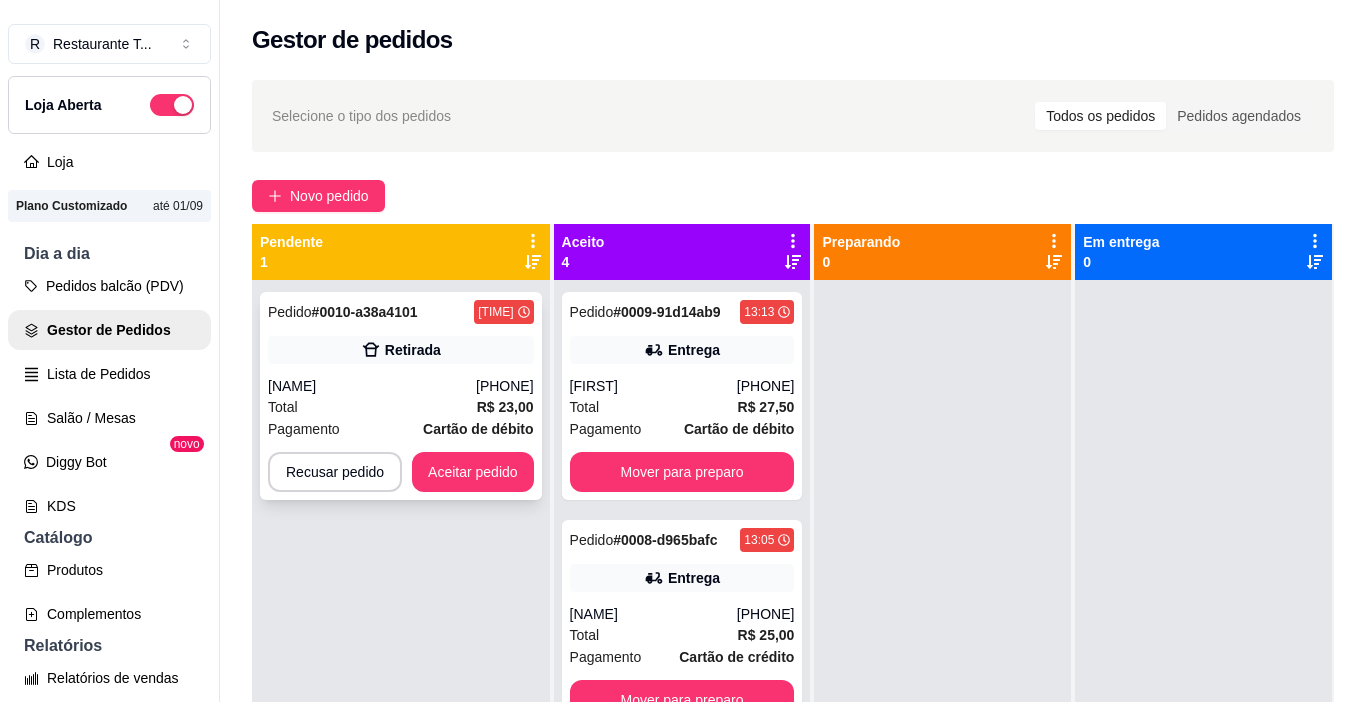click on "[PHONE]" at bounding box center (505, 386) 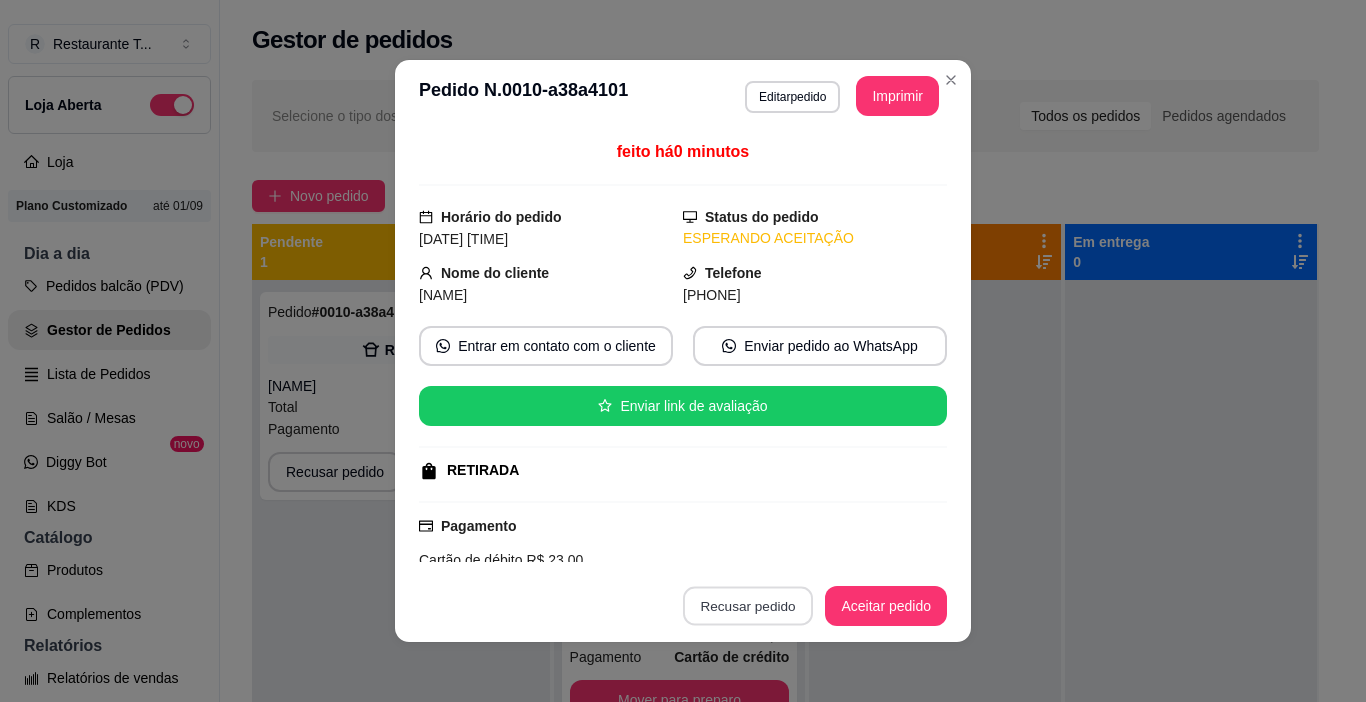click on "Recusar pedido" at bounding box center [748, 606] 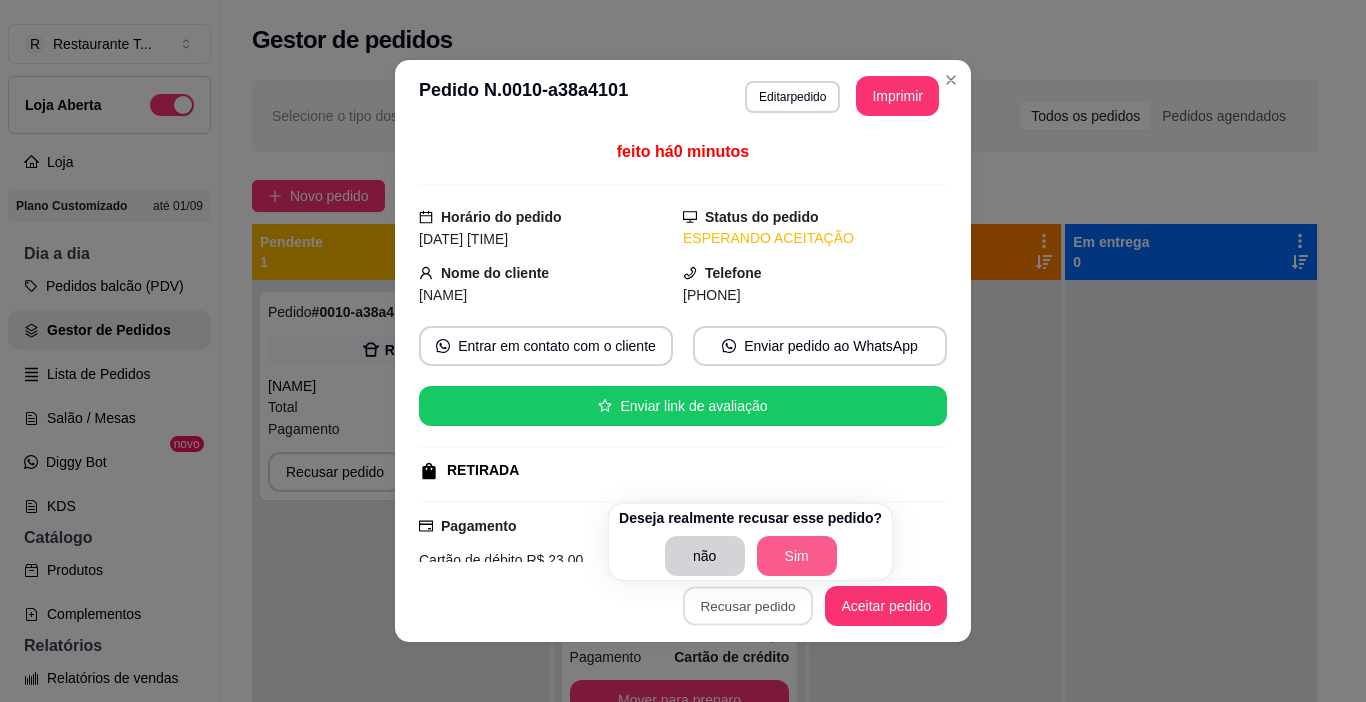 click on "Sim" at bounding box center (797, 556) 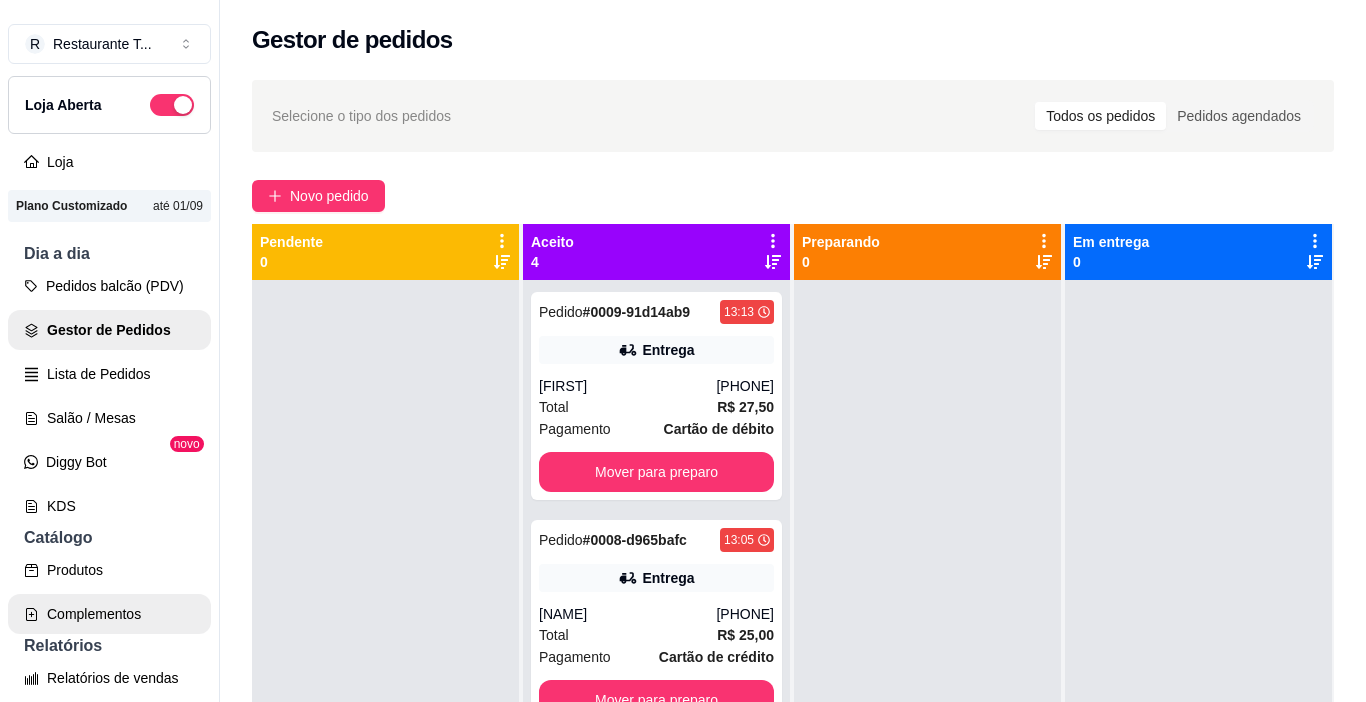 click on "Complementos" at bounding box center [109, 614] 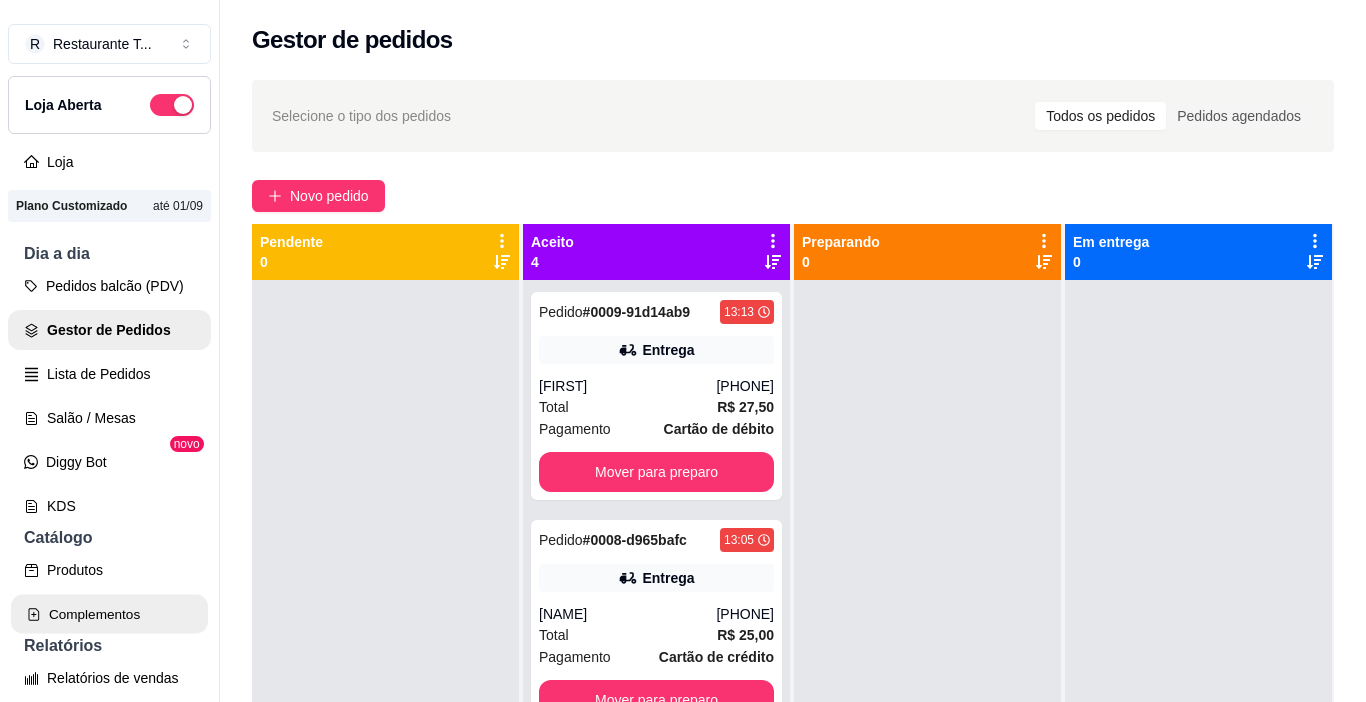 click on "Complementos" at bounding box center [109, 614] 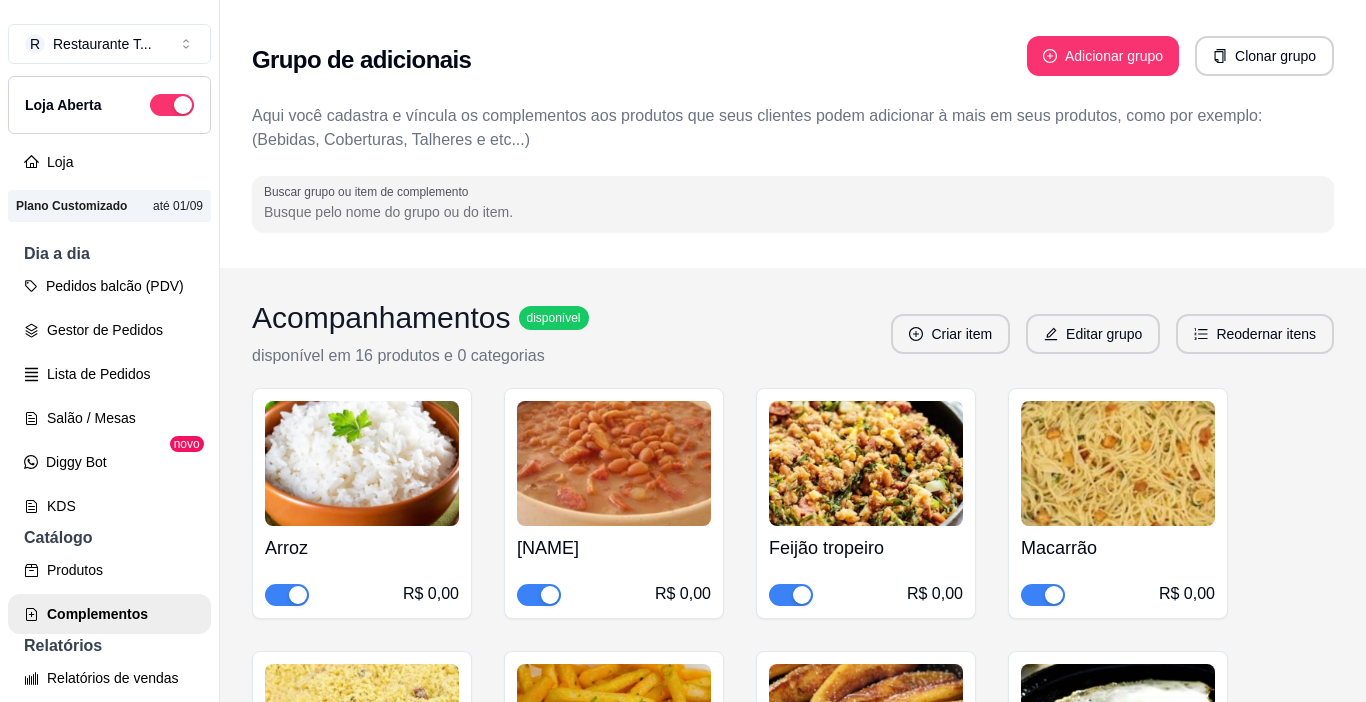 click at bounding box center [791, 595] 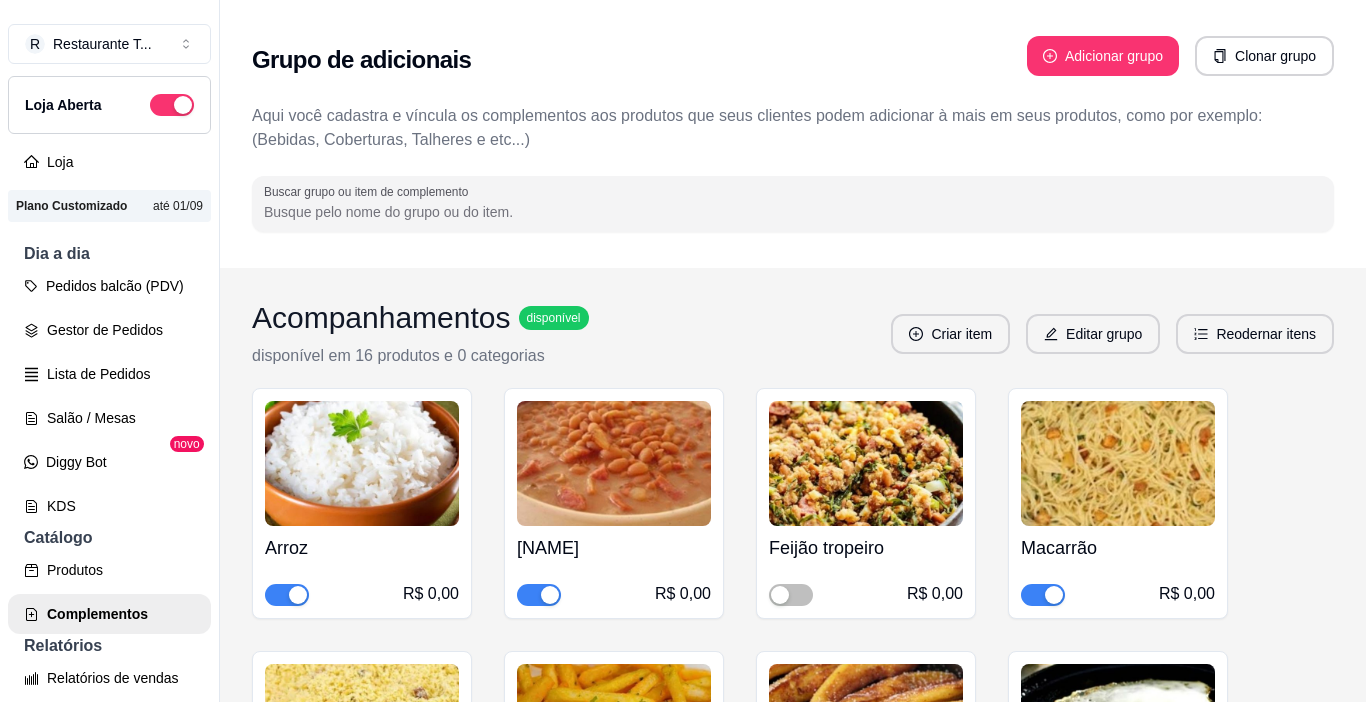 click at bounding box center (550, 1647) 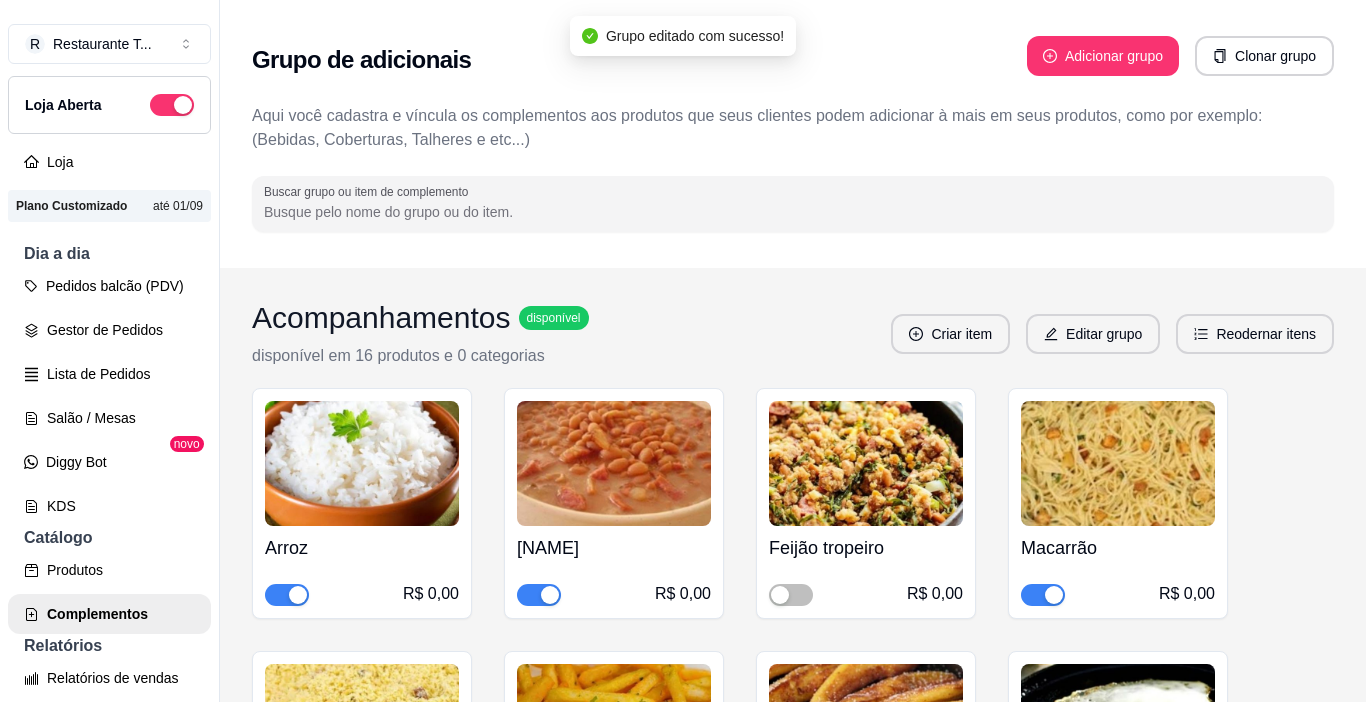 click at bounding box center (287, 1647) 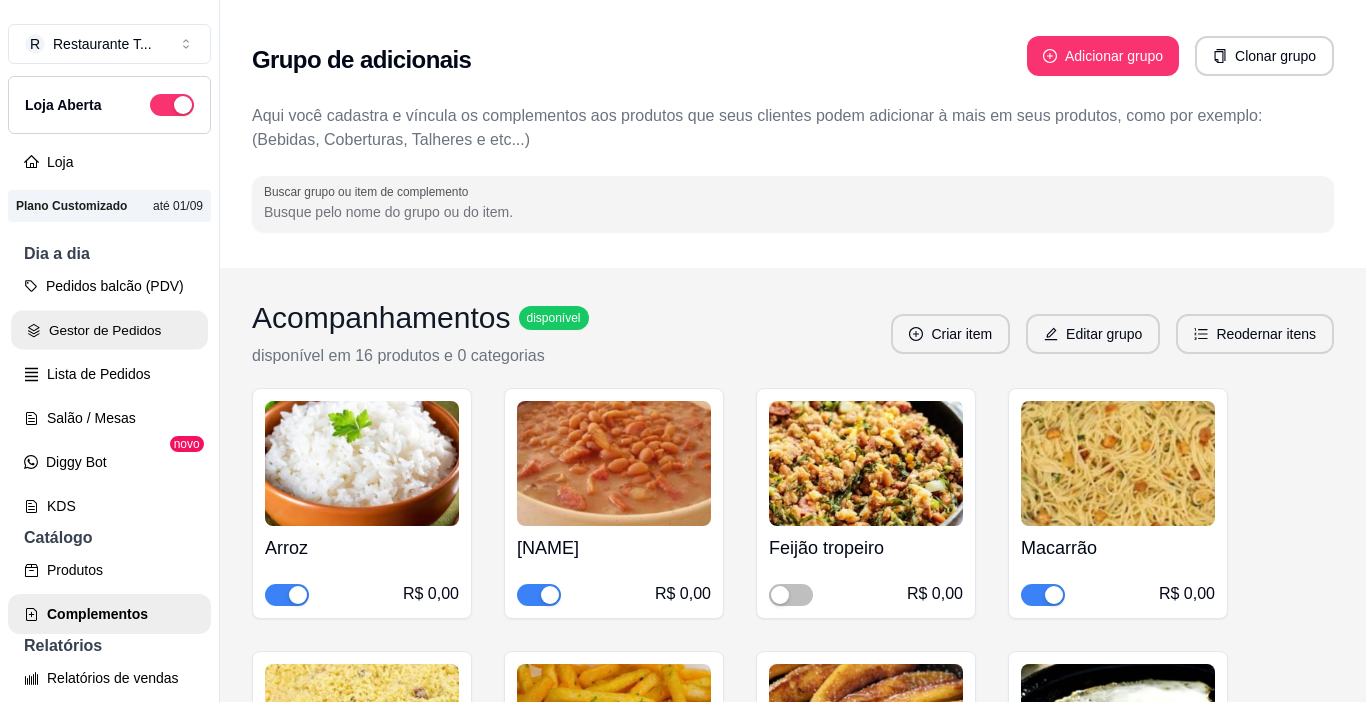 click on "Gestor de Pedidos" at bounding box center (109, 330) 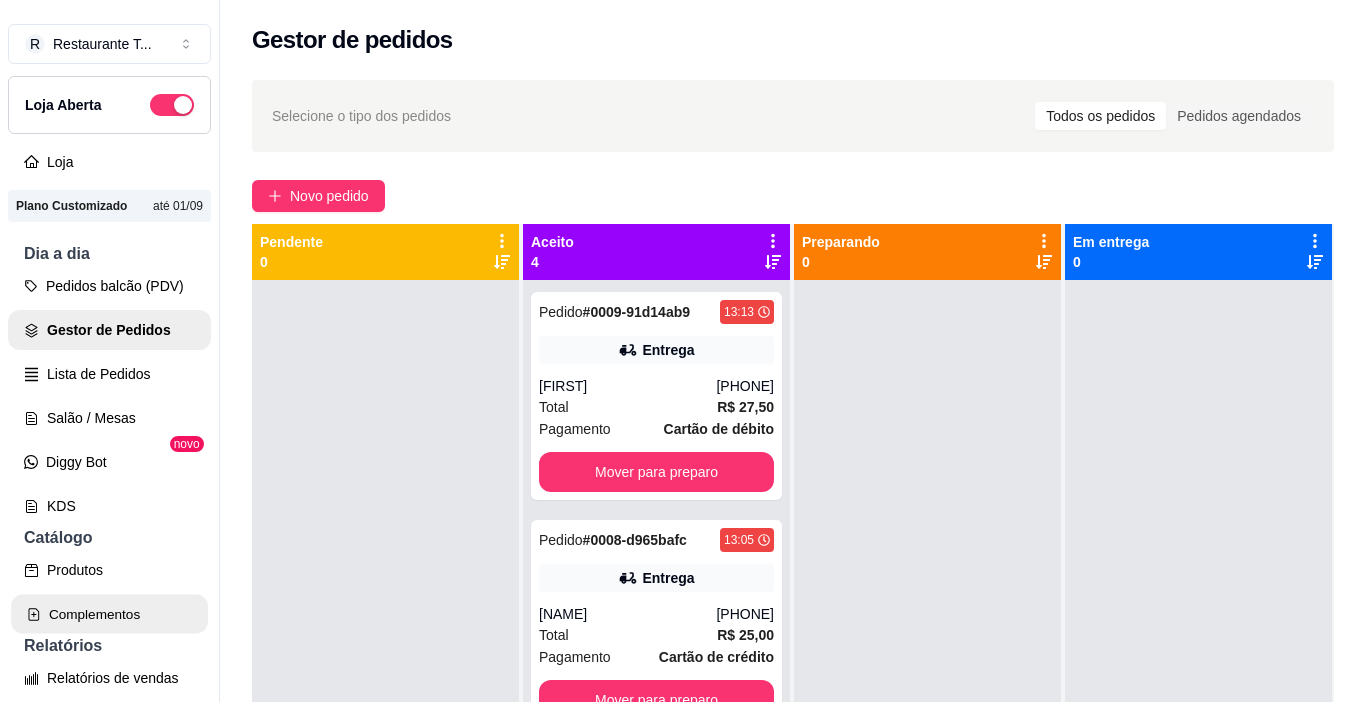 click on "Complementos" at bounding box center (109, 614) 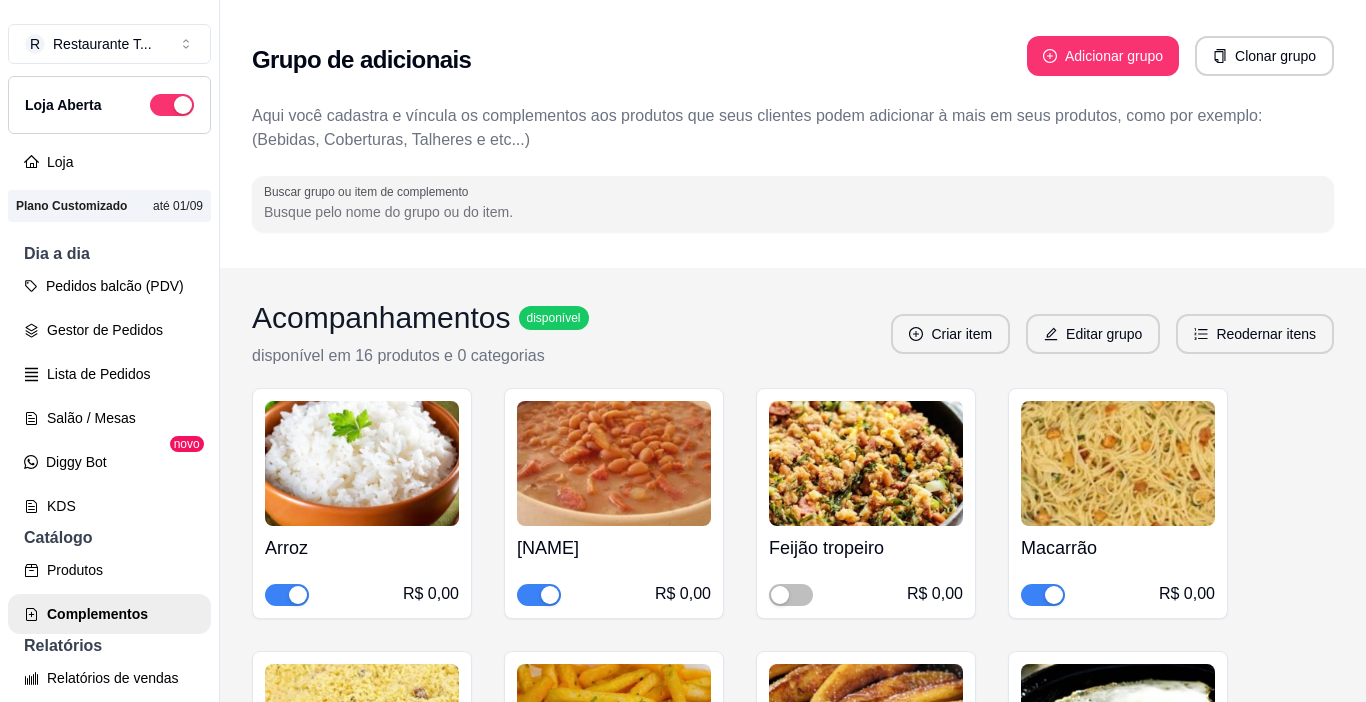 click at bounding box center [550, 1121] 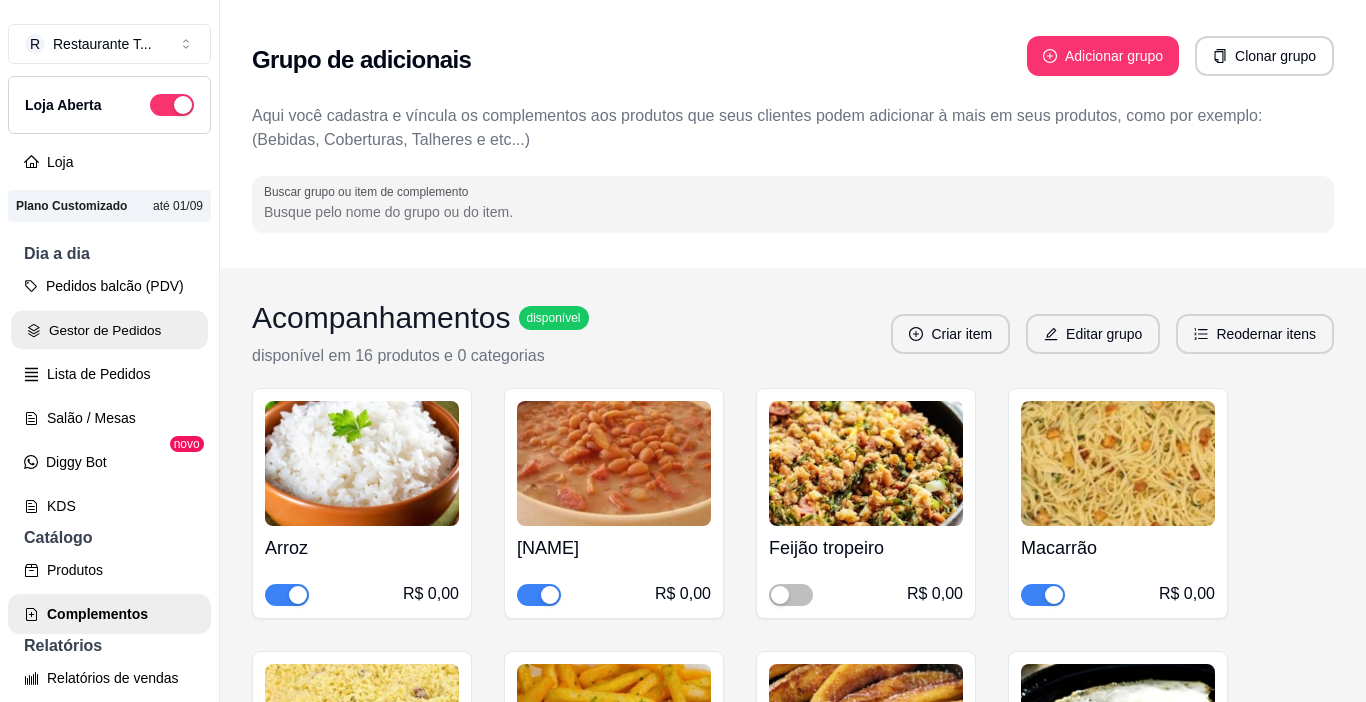 click on "Gestor de Pedidos" at bounding box center [109, 330] 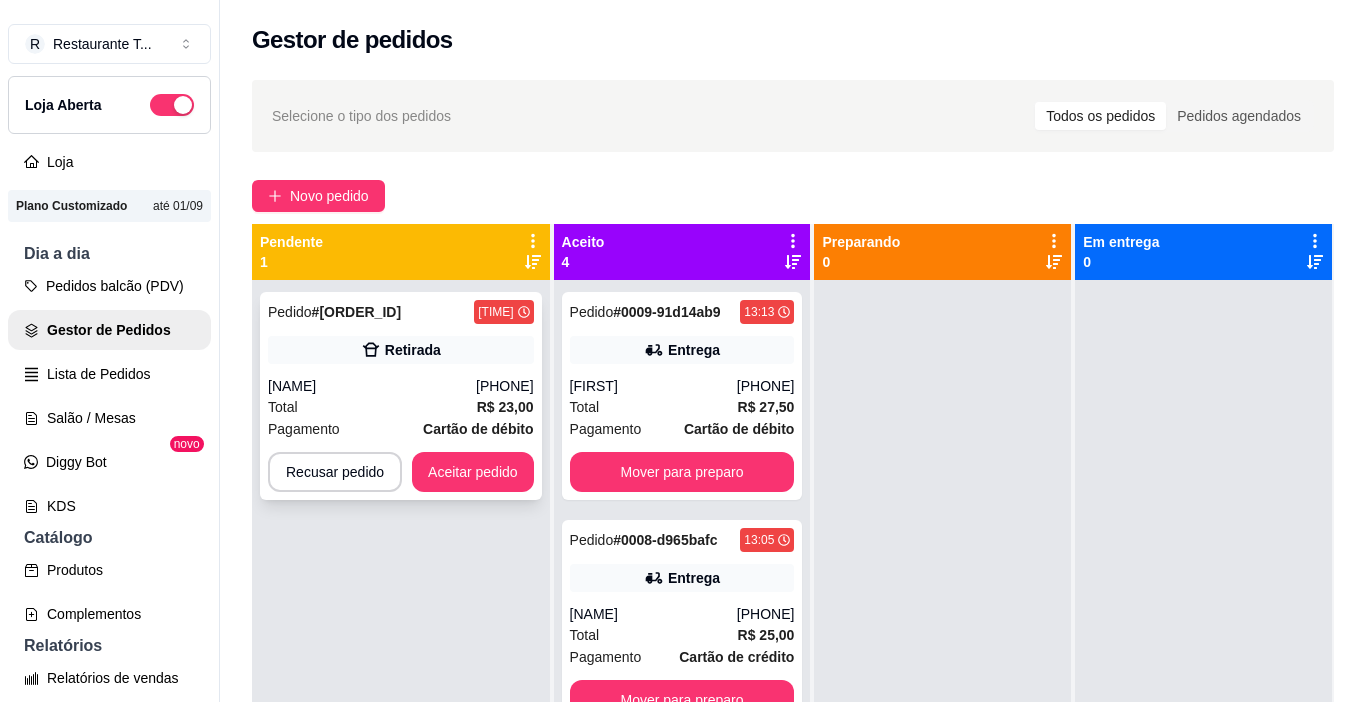 click on "Pedido  # [ORDER_ID] [TIME] Retirada [NAME] [PHONE] Total R$ 23,00 Pagamento Cartão de débito Recusar pedido Aceitar pedido" at bounding box center (401, 396) 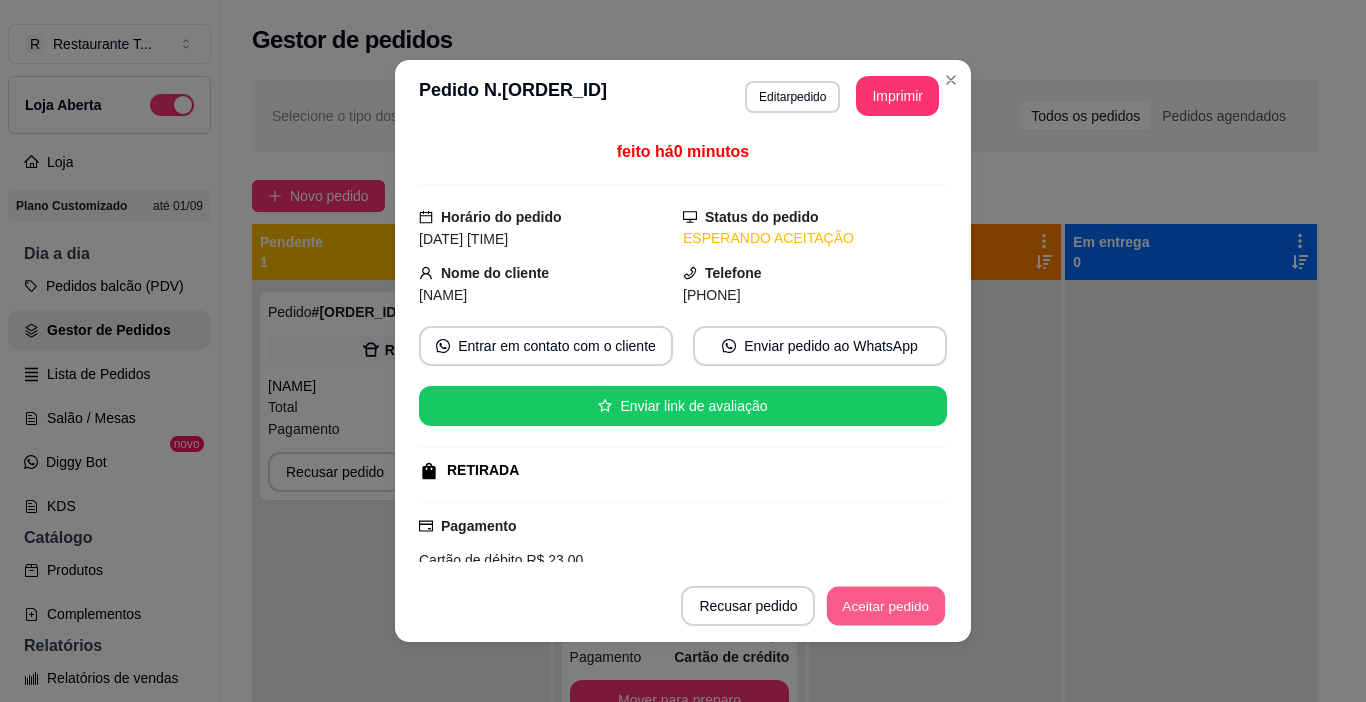 click on "Aceitar pedido" at bounding box center (886, 606) 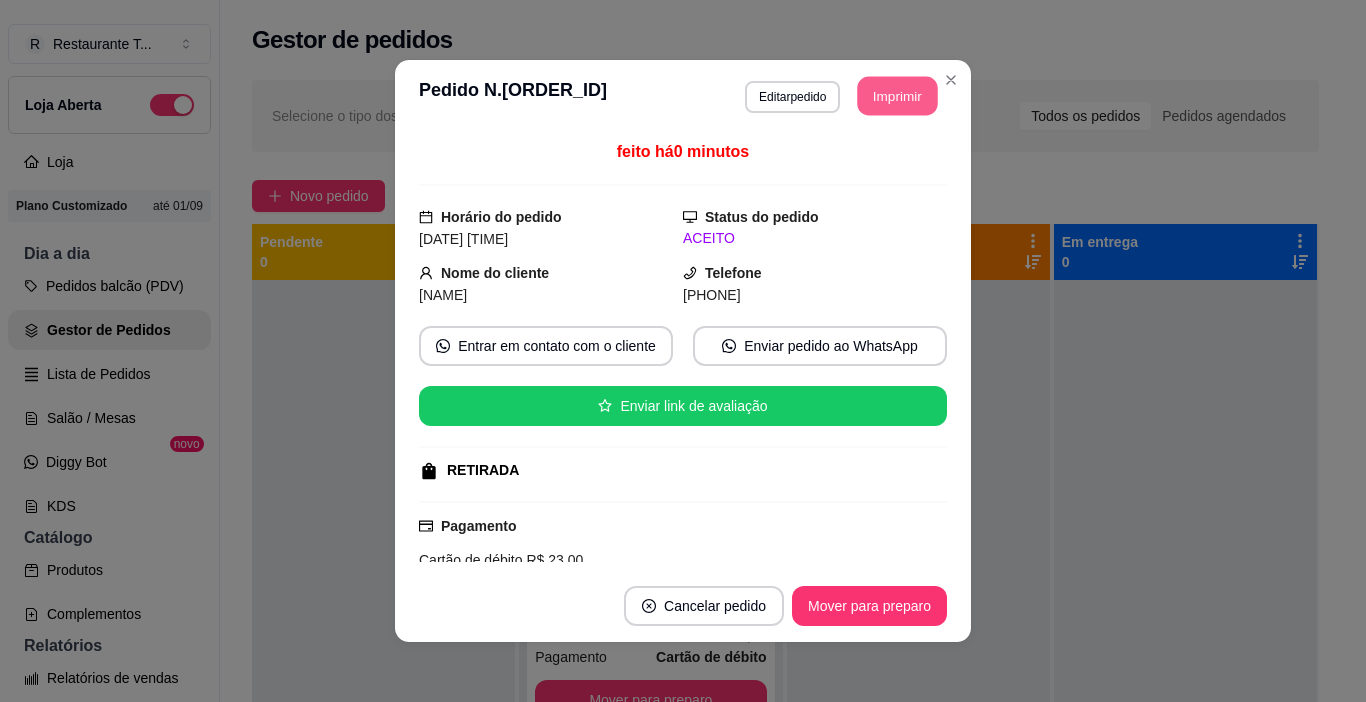click on "Imprimir" at bounding box center [898, 96] 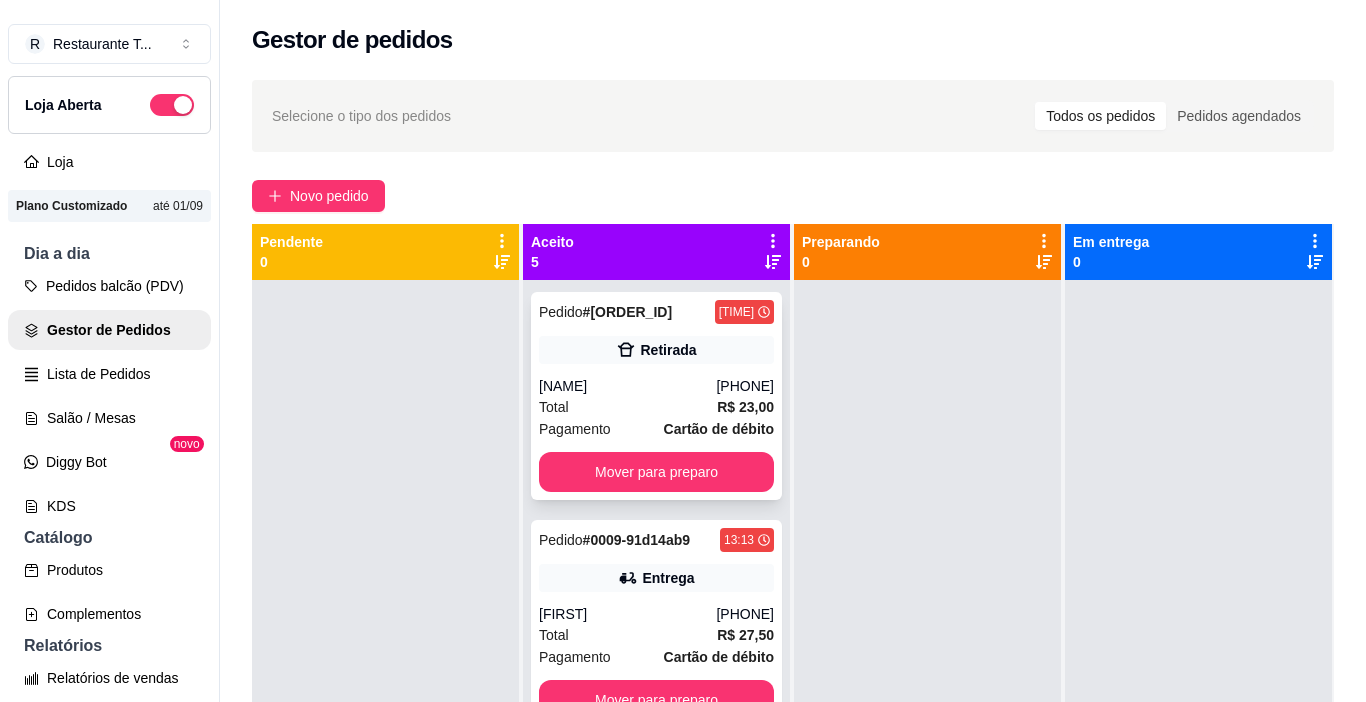 click on "Pedido  # [ORDER_ID] [TIME] Retirada [NAME] [PHONE] Total R$ 23,00 Pagamento Cartão de débito Mover para preparo" at bounding box center (656, 396) 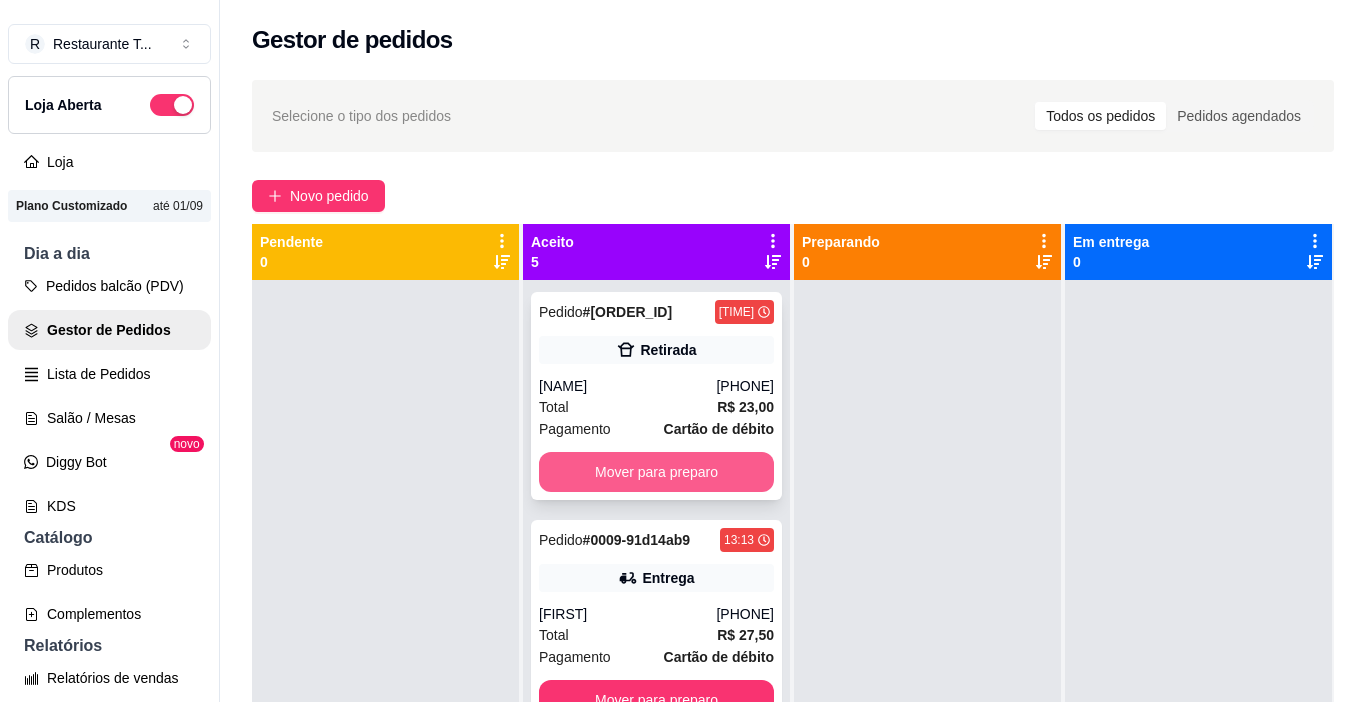 click on "Mover para preparo" at bounding box center (656, 472) 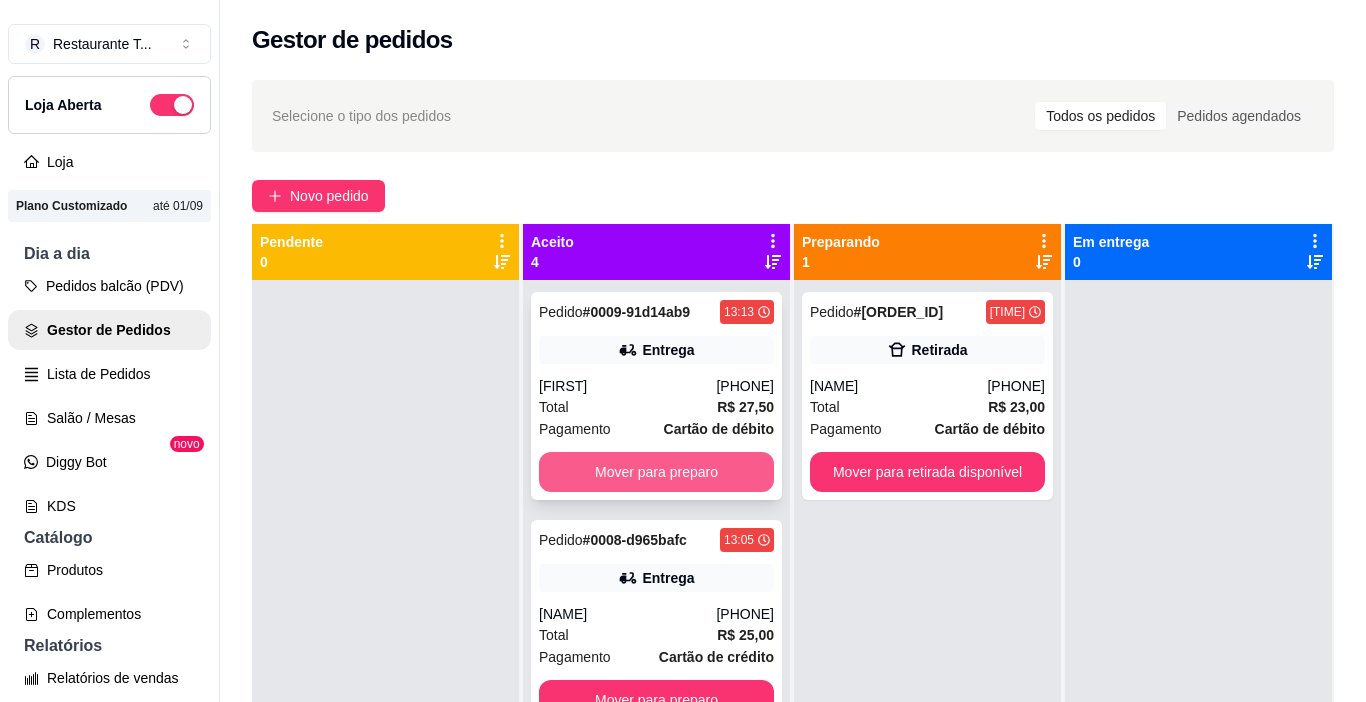 click on "Mover para preparo" at bounding box center [656, 472] 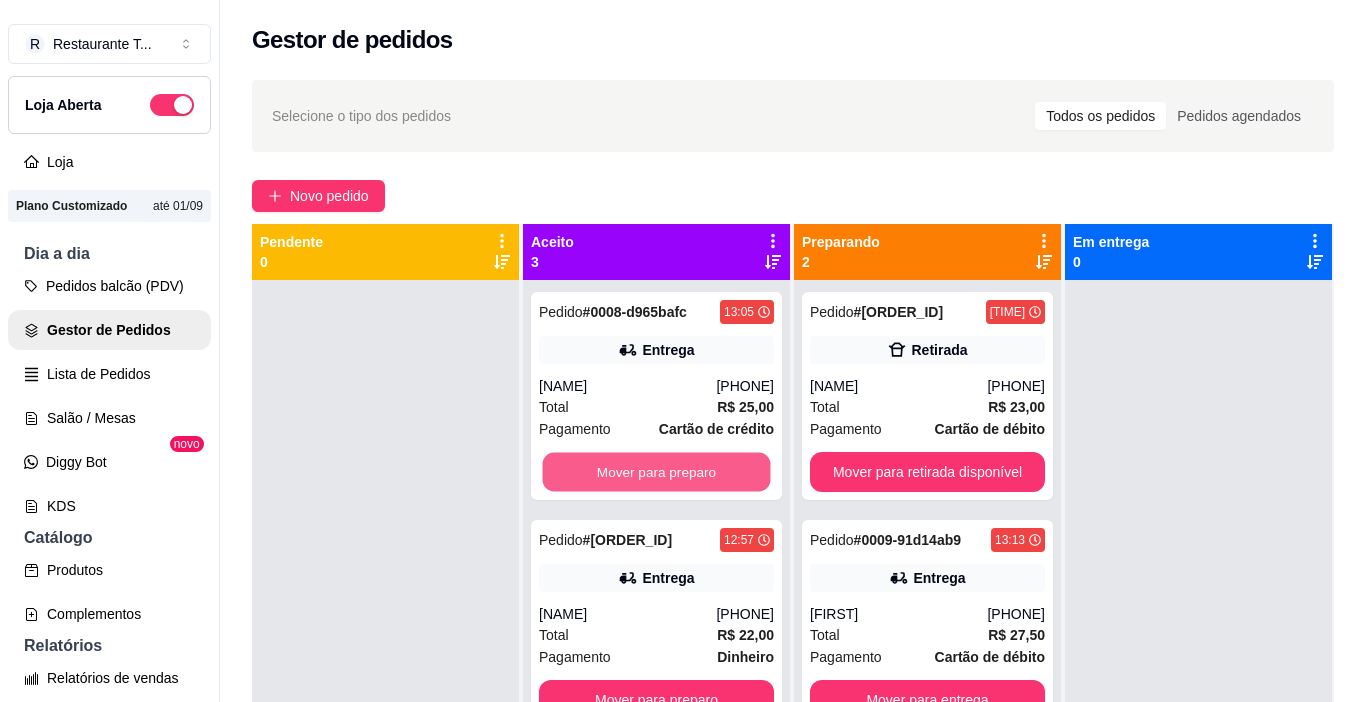 click on "Mover para preparo" at bounding box center (657, 472) 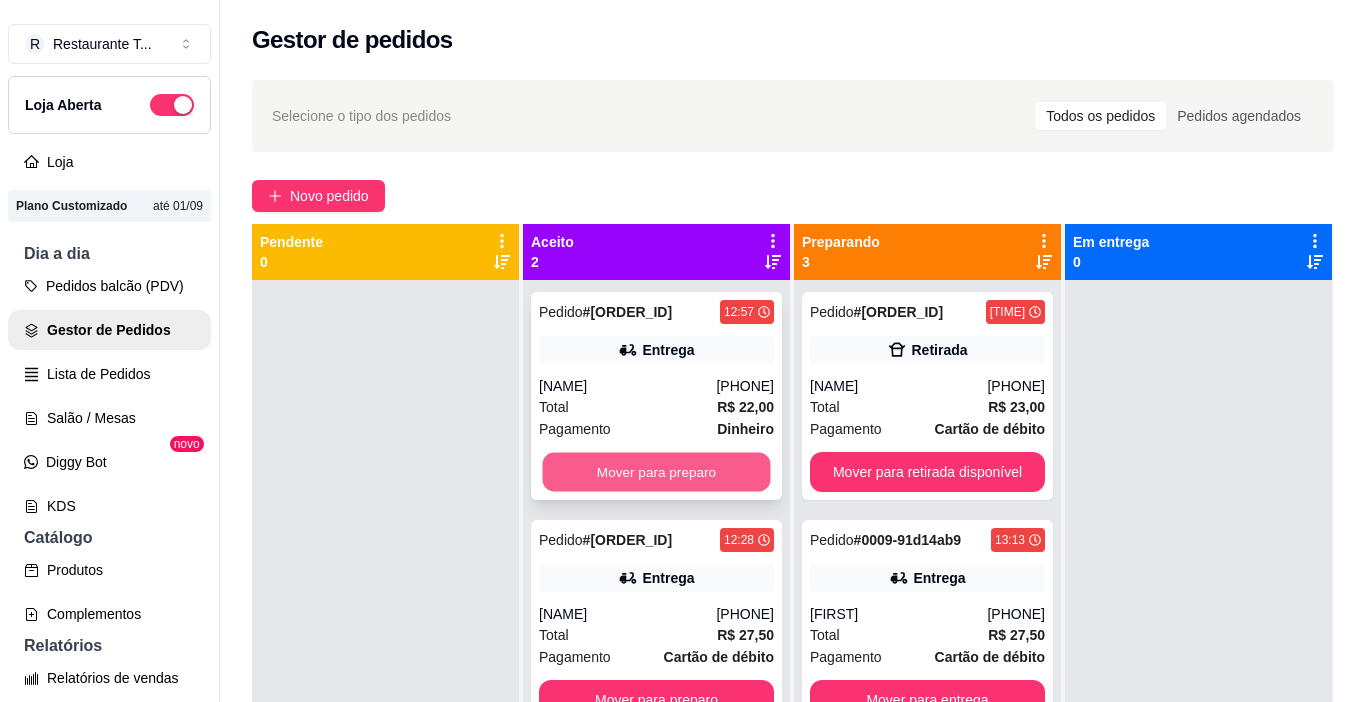 click on "Mover para preparo" at bounding box center (657, 472) 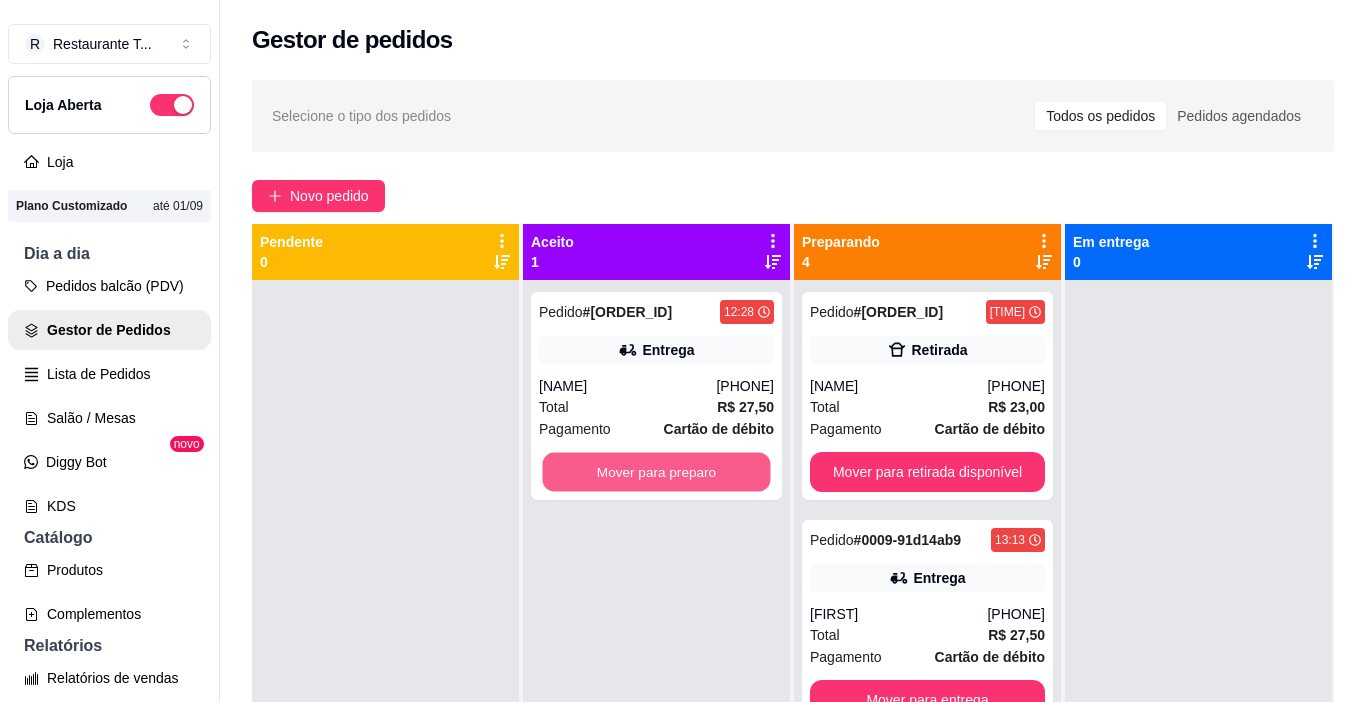 click on "Mover para preparo" at bounding box center (657, 472) 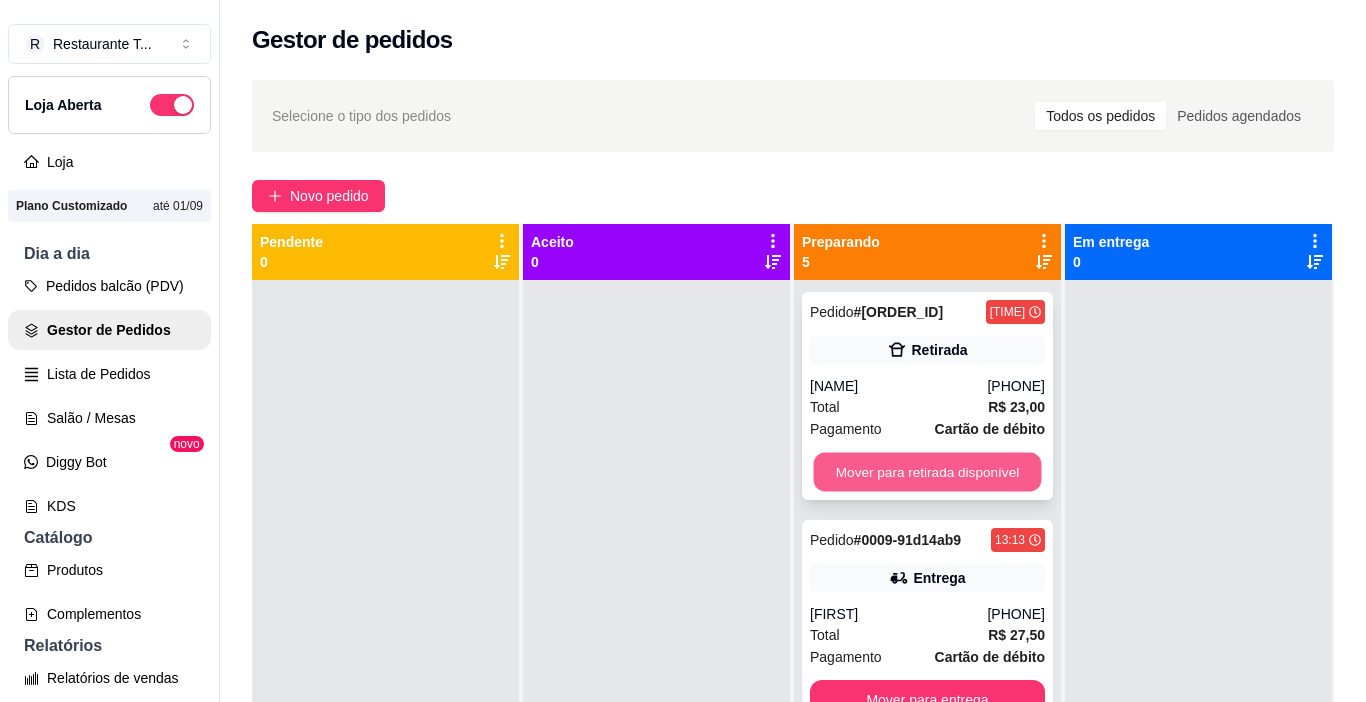 click on "Mover para retirada disponível" at bounding box center [928, 472] 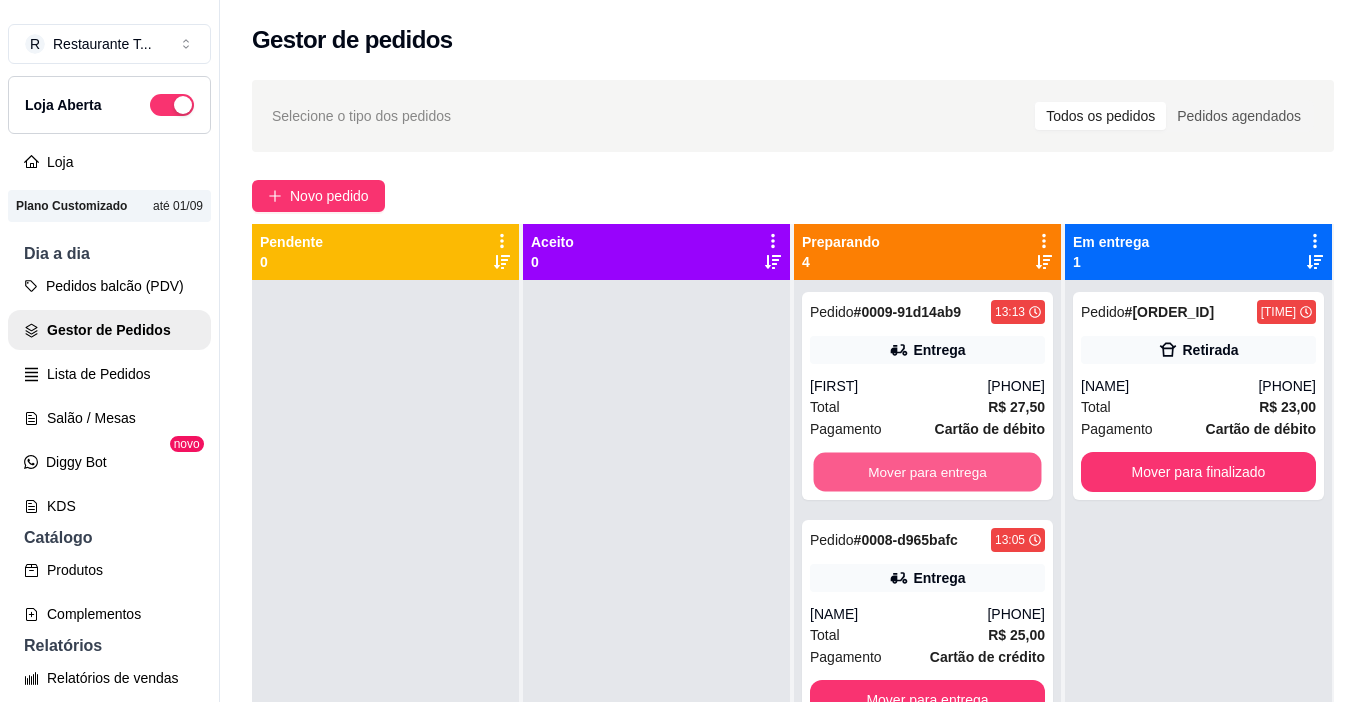 click on "Mover para entrega" at bounding box center [928, 472] 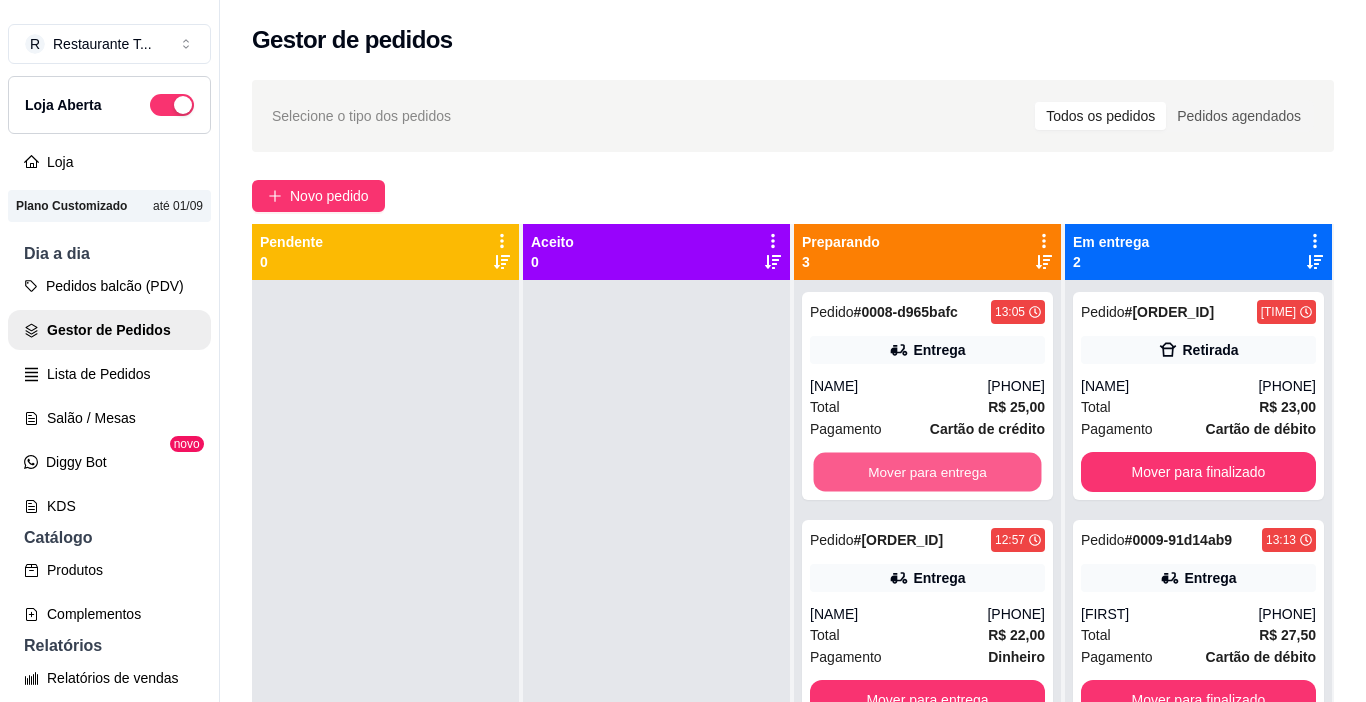 click on "Mover para entrega" at bounding box center [928, 472] 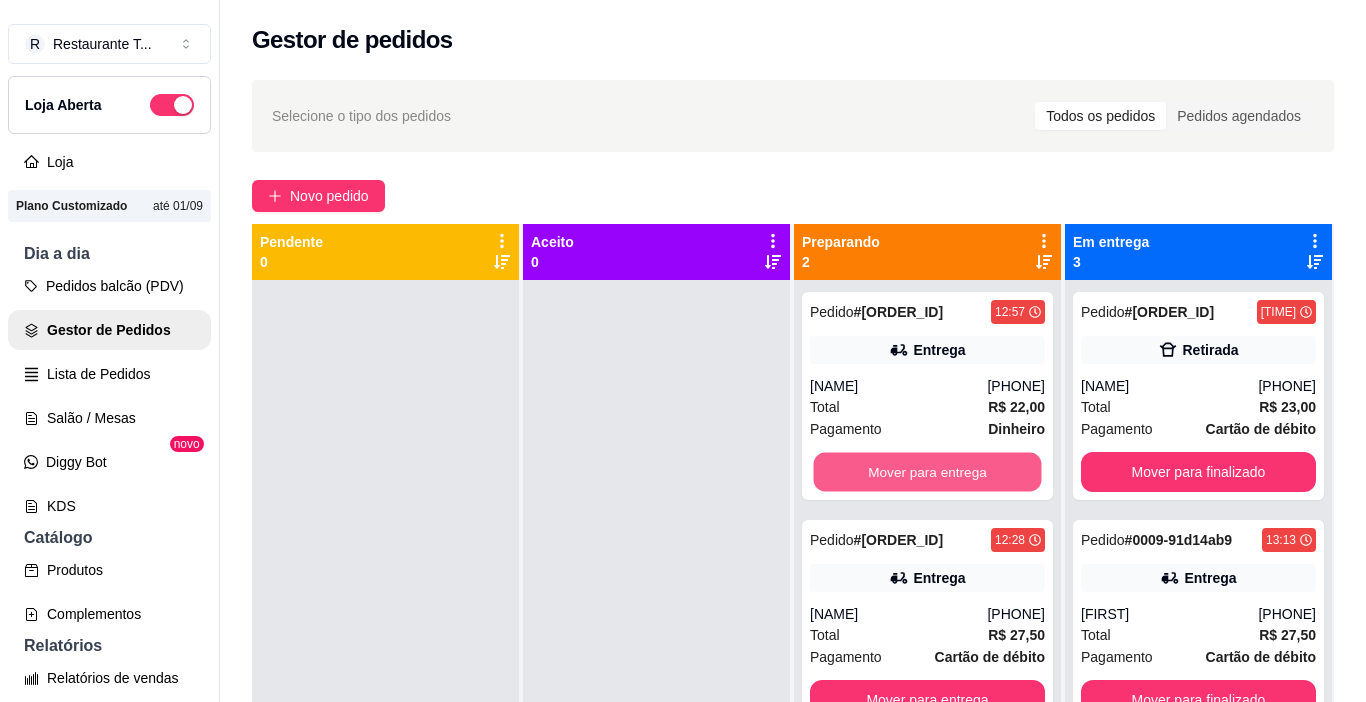 click on "Mover para entrega" at bounding box center (928, 472) 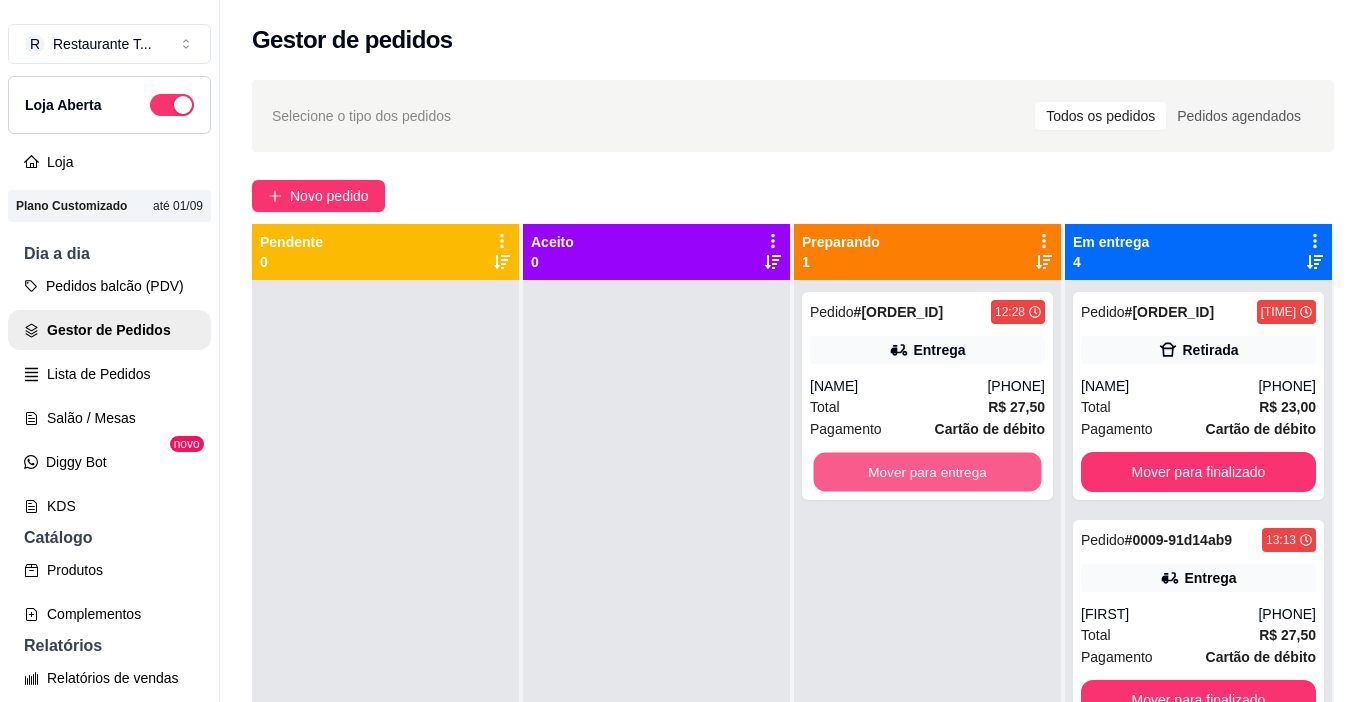 click on "Mover para entrega" at bounding box center (928, 472) 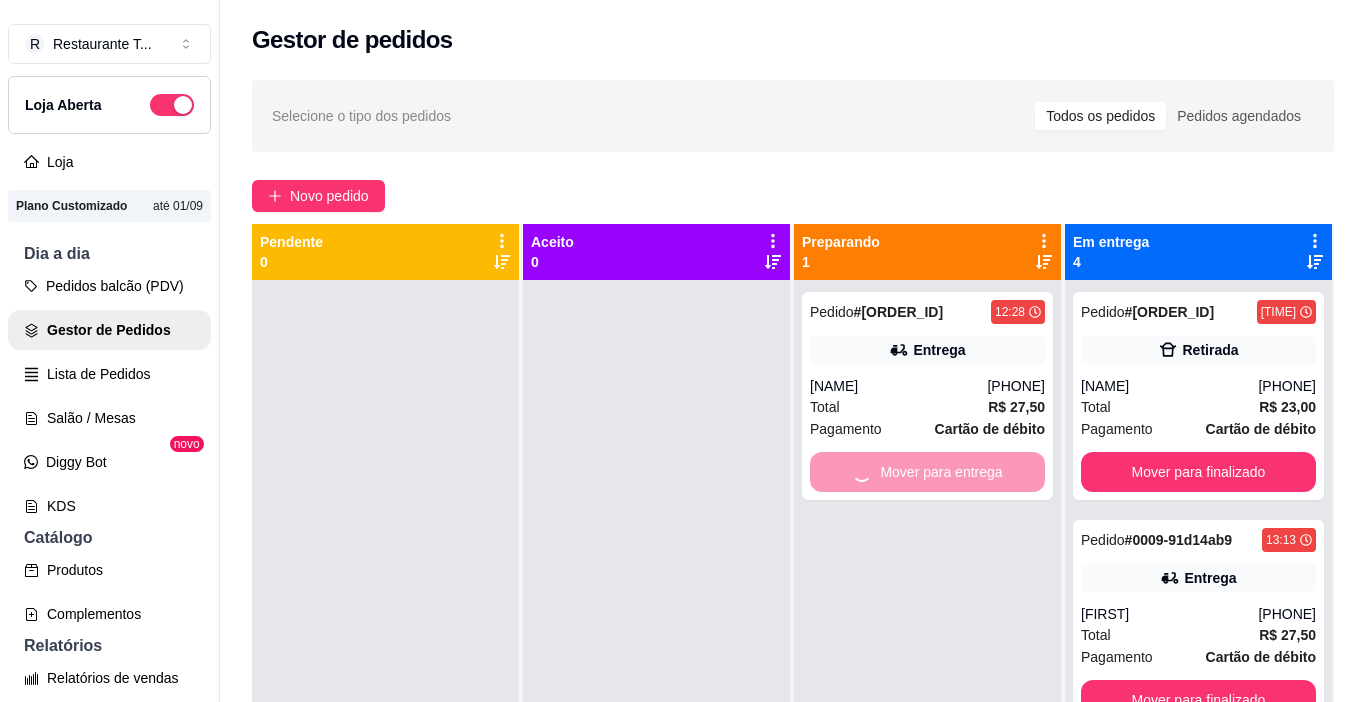 click on "Mover para entrega" at bounding box center [927, 472] 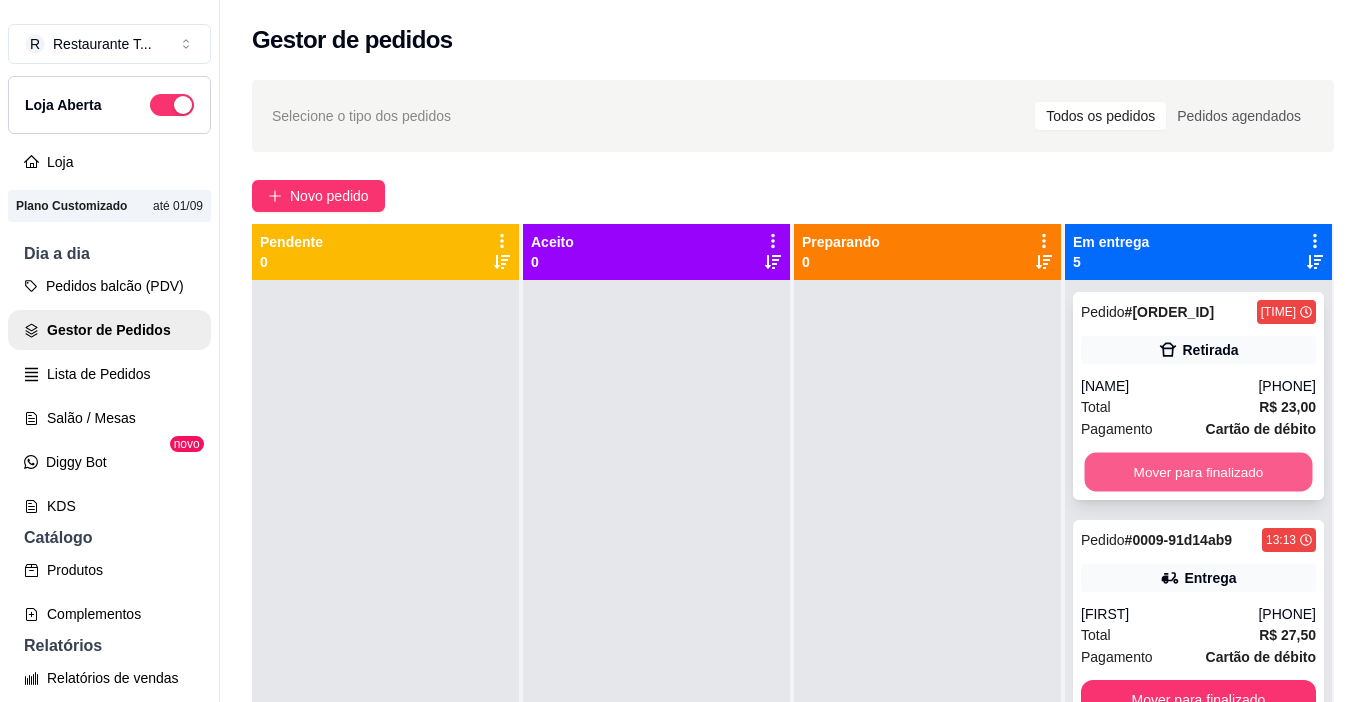 click on "Mover para finalizado" at bounding box center [1199, 472] 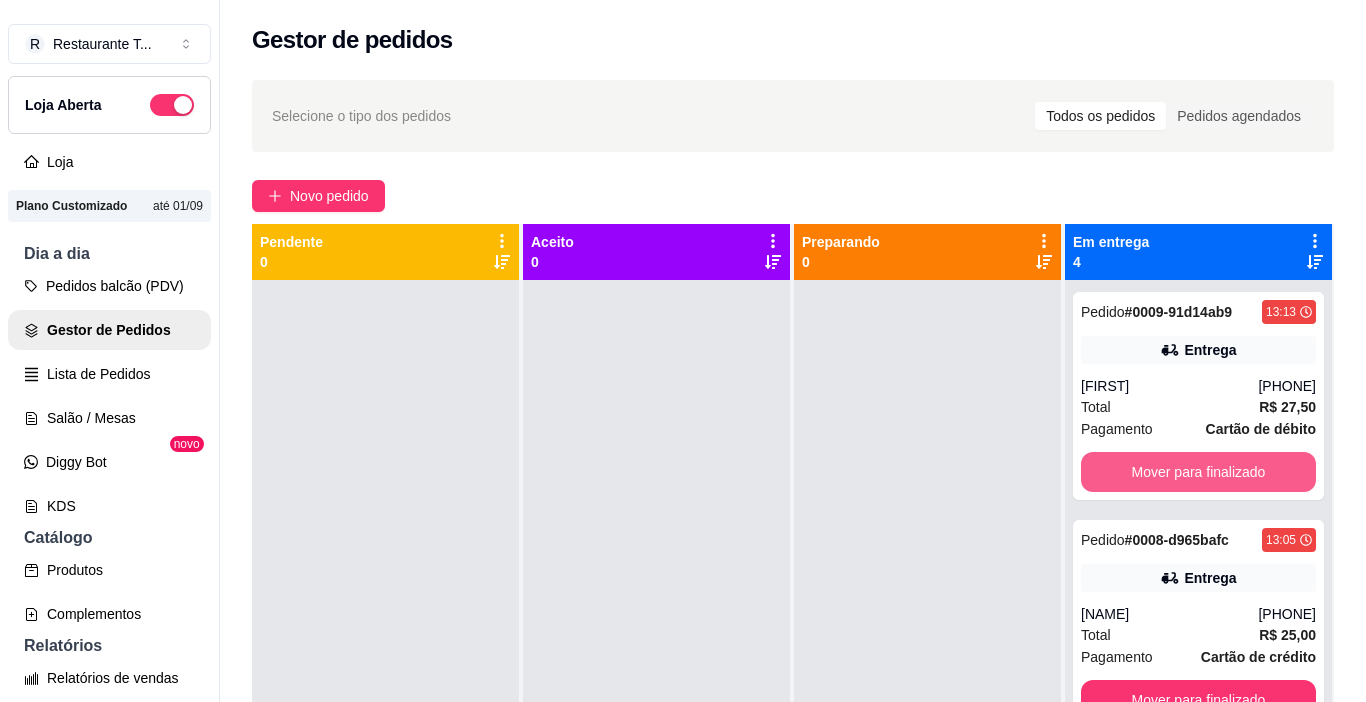 click on "Mover para finalizado" at bounding box center (1198, 472) 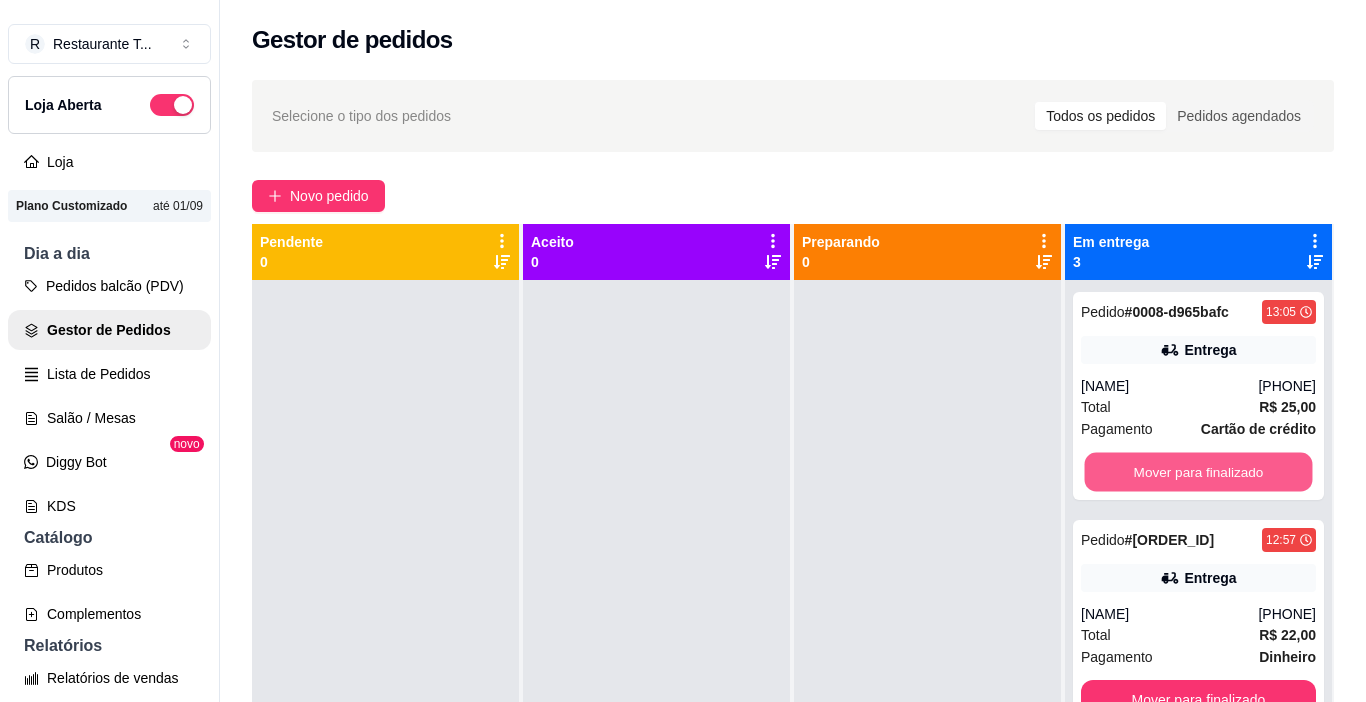 click on "Mover para finalizado" at bounding box center (1199, 472) 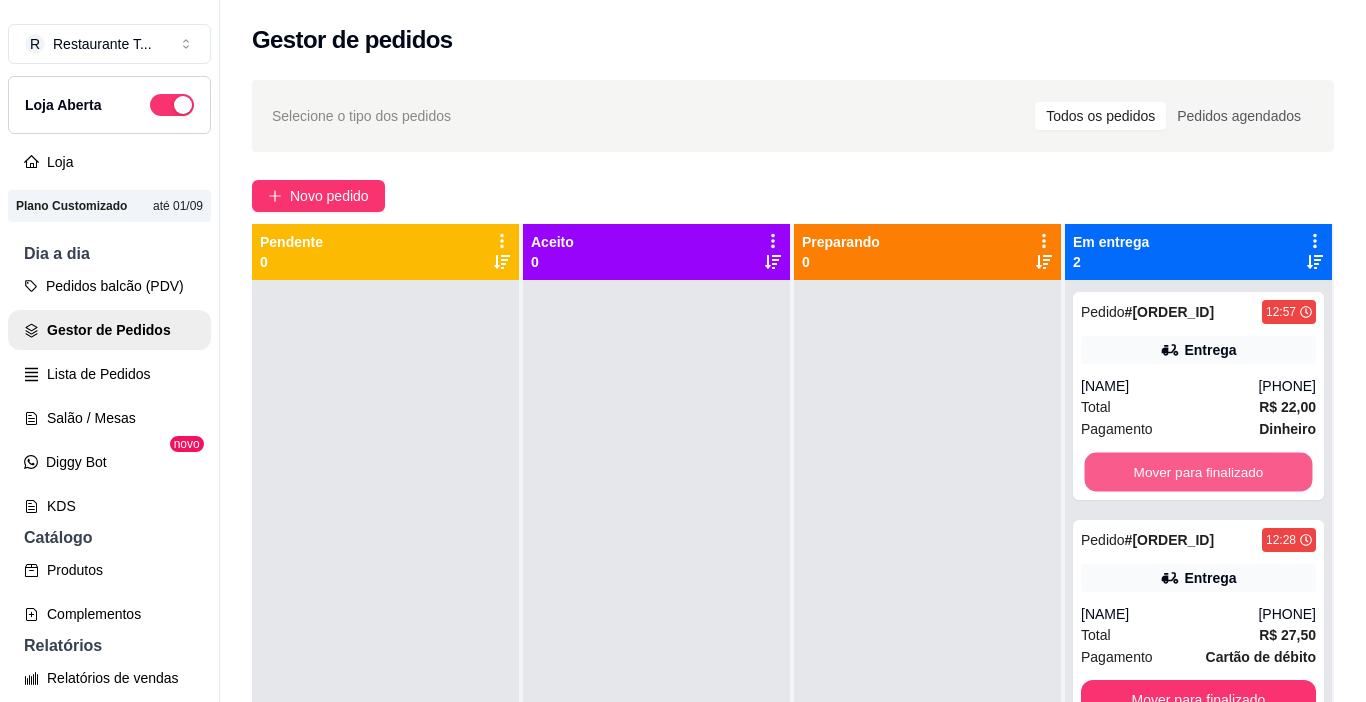 click on "Mover para finalizado" at bounding box center [1199, 472] 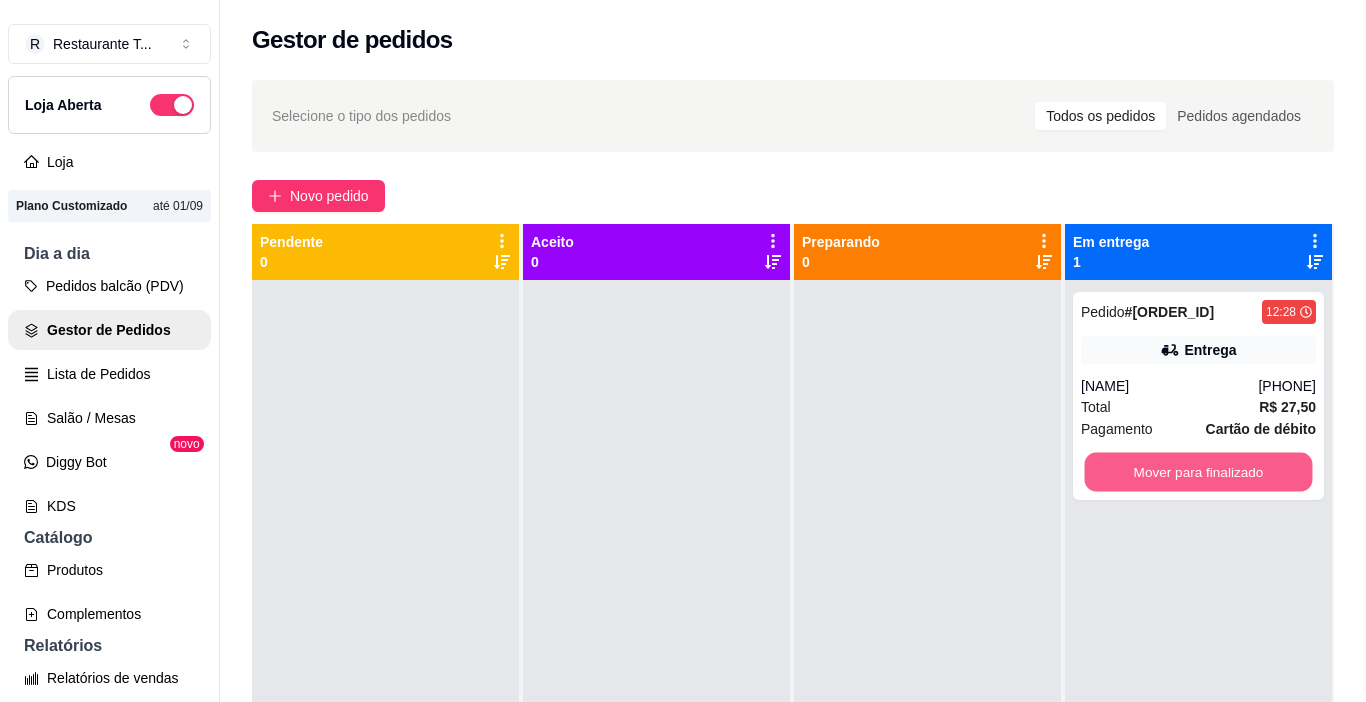 click on "Mover para finalizado" at bounding box center [1199, 472] 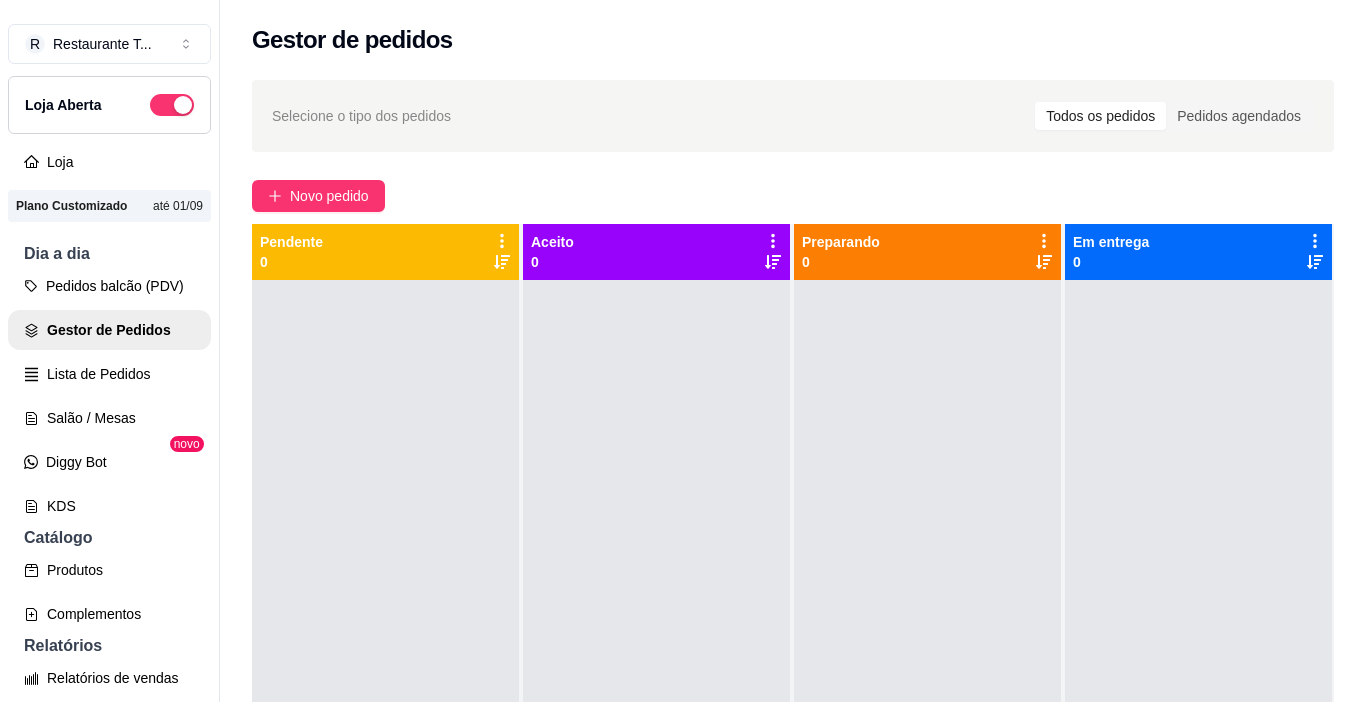 click at bounding box center [1198, 631] 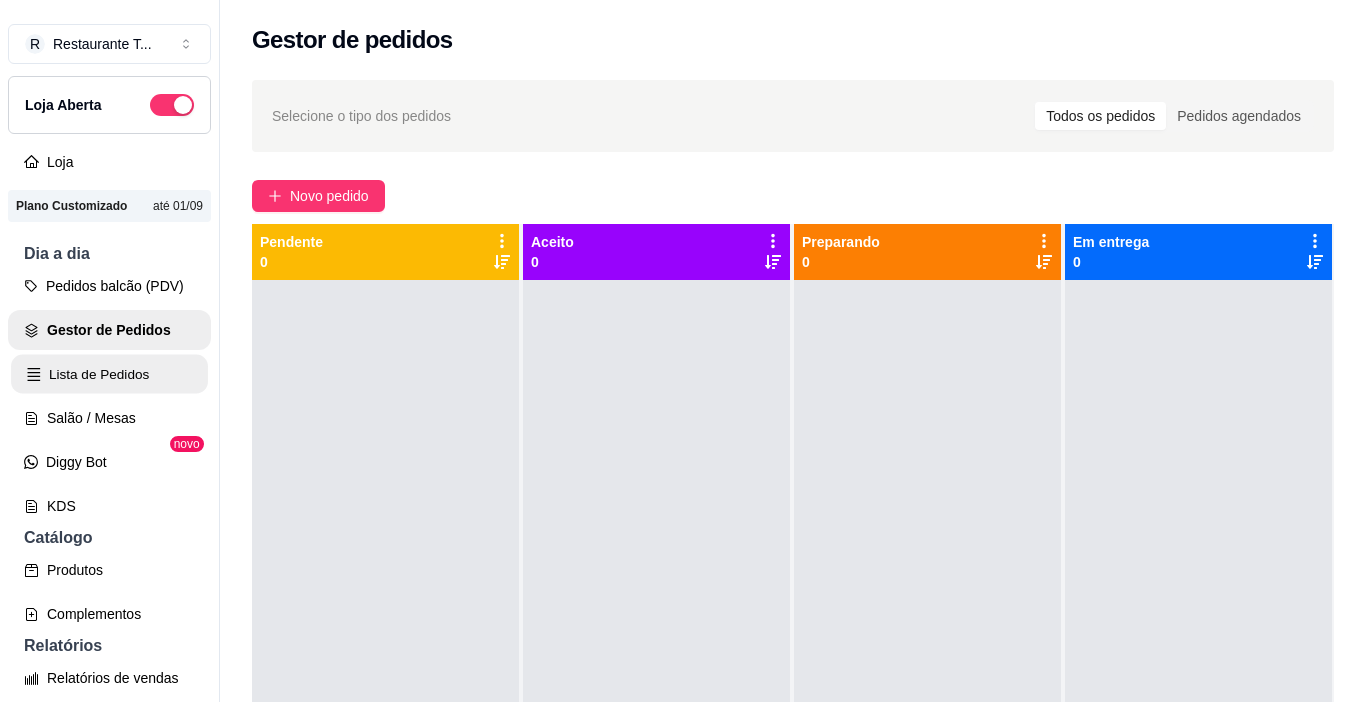 click on "Lista de Pedidos" at bounding box center [109, 374] 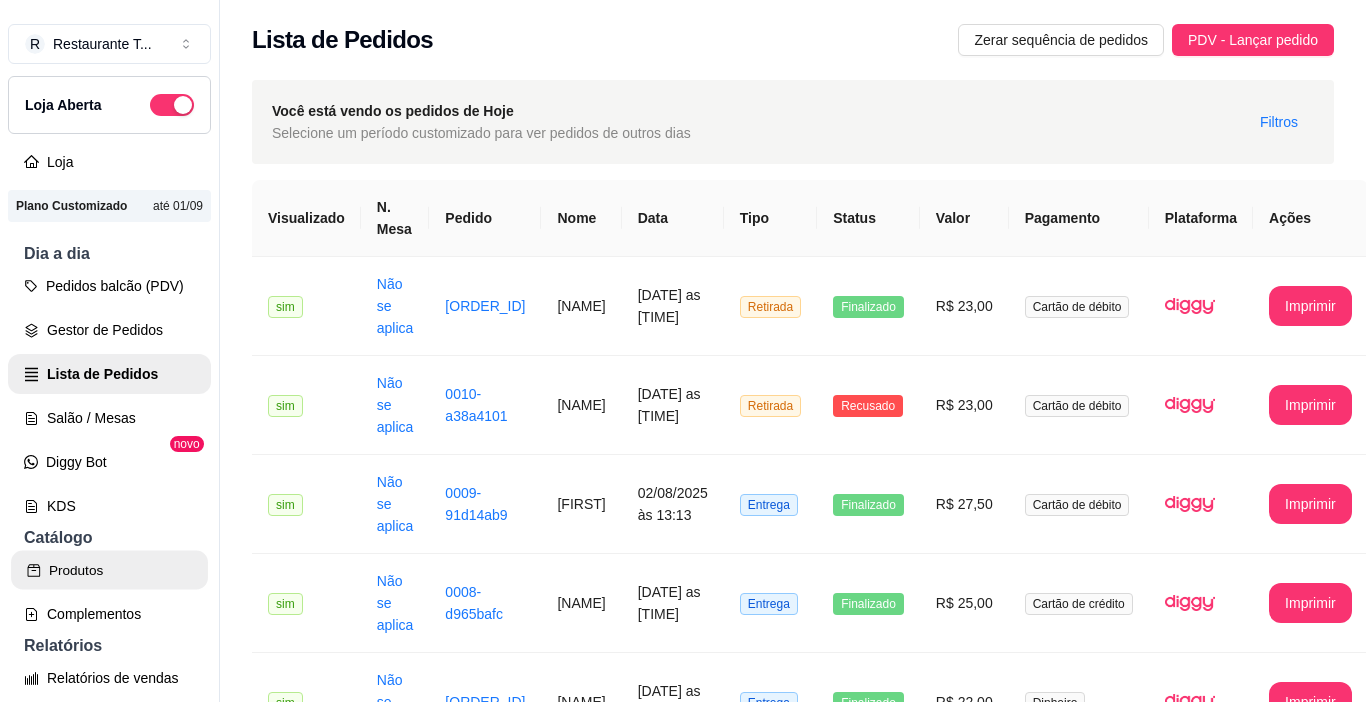 click on "Produtos" at bounding box center (109, 570) 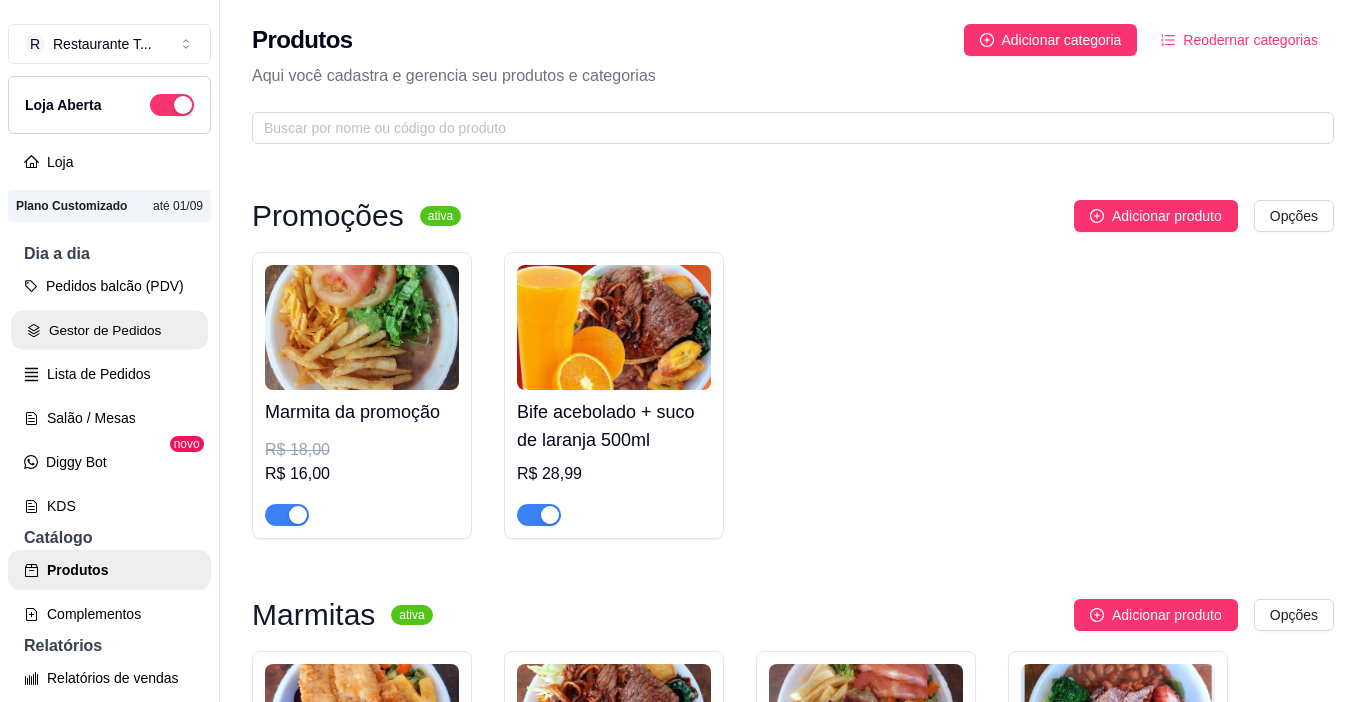click on "Gestor de Pedidos" at bounding box center (109, 330) 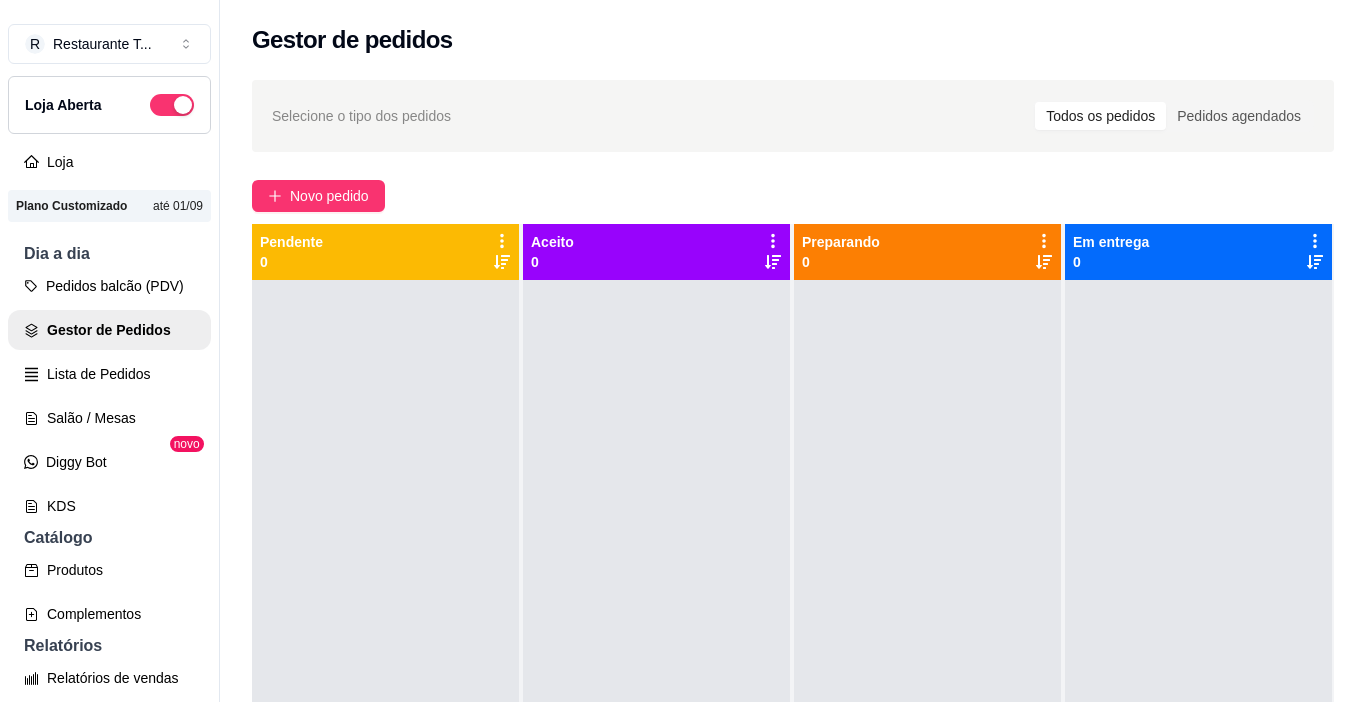 click on "Todos os pedidos" at bounding box center (1100, 116) 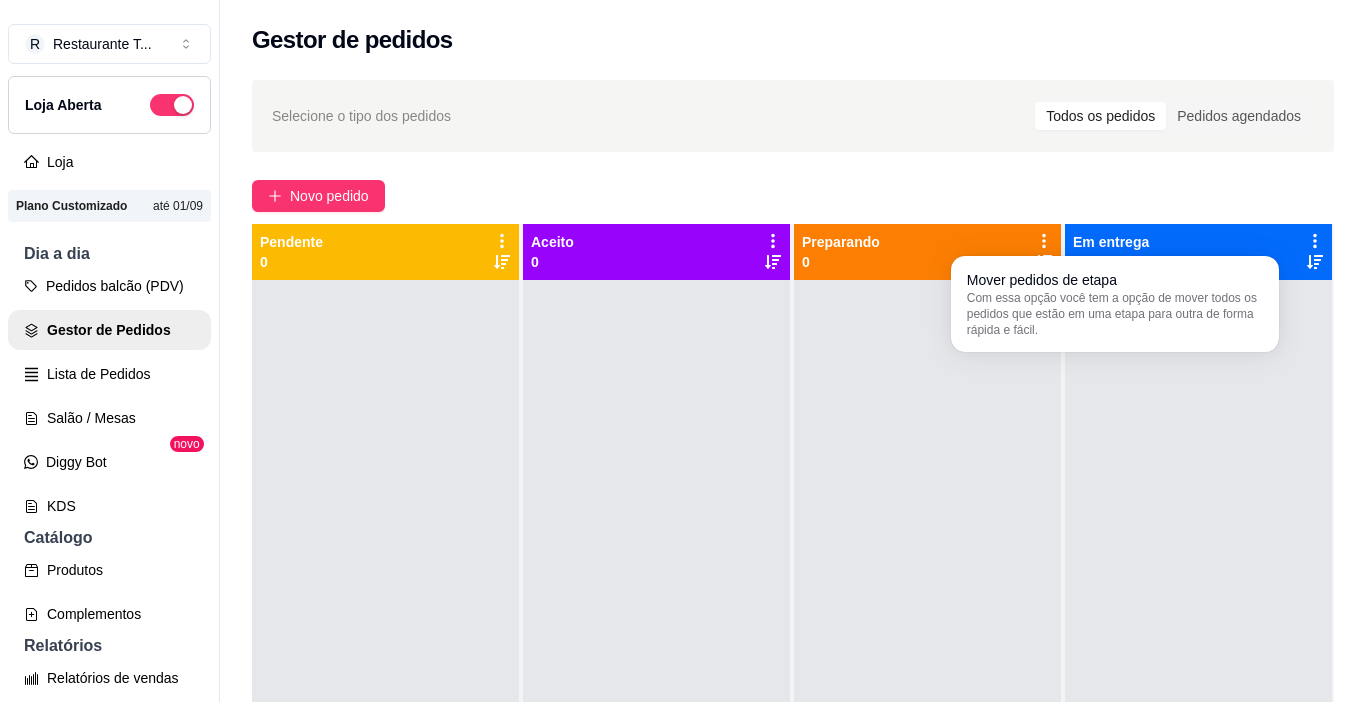 click at bounding box center (1198, 631) 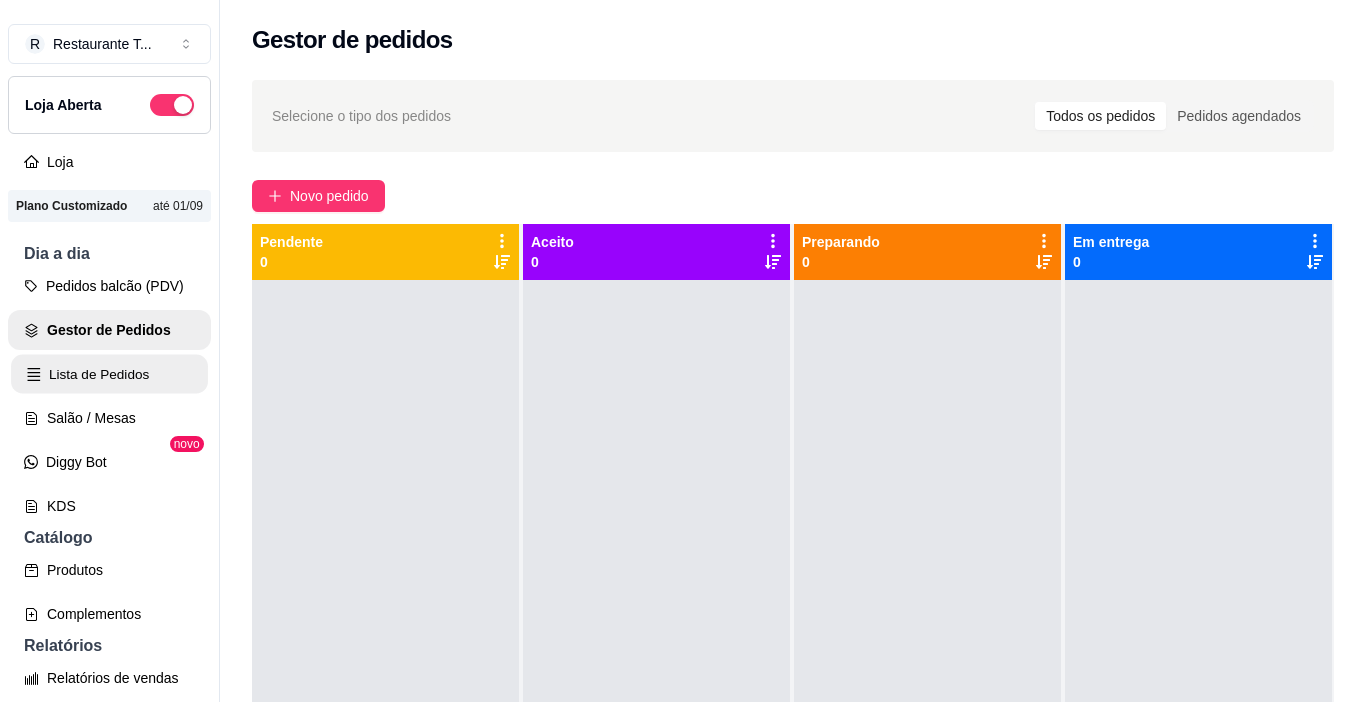 click on "Lista de Pedidos" at bounding box center (109, 374) 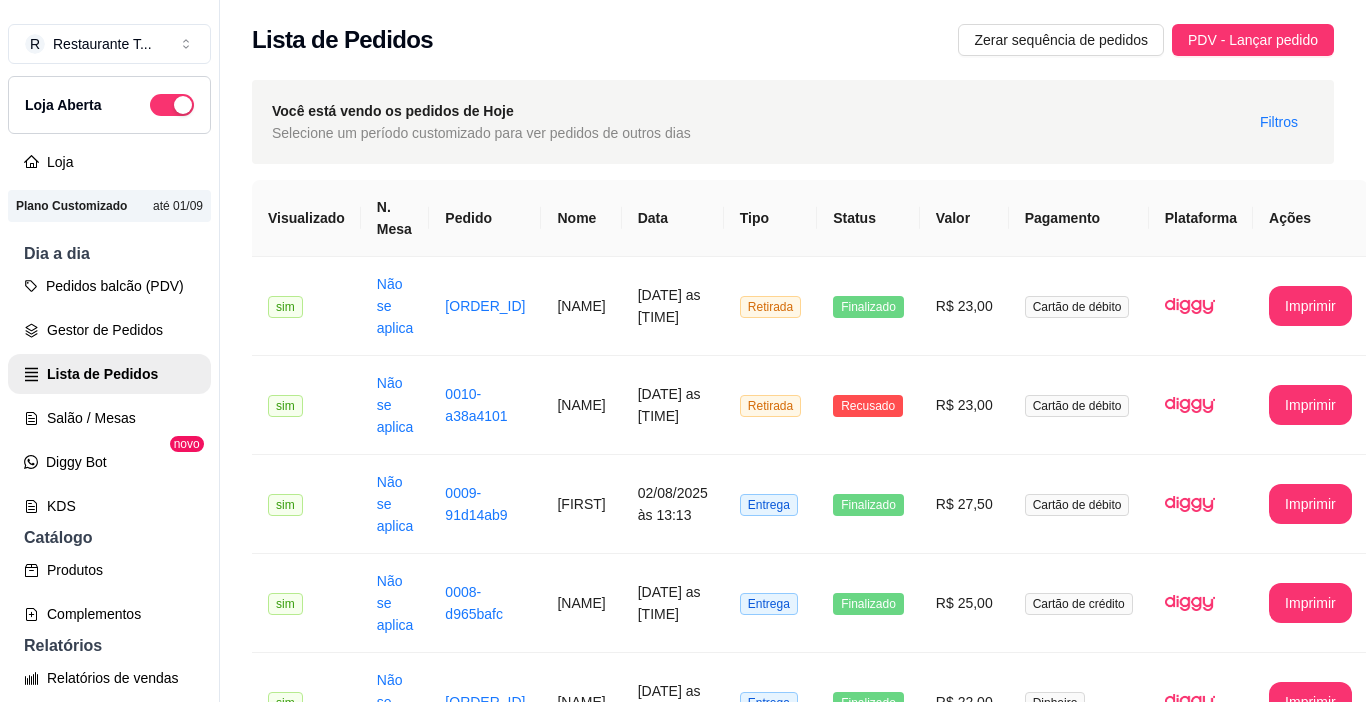 click on "Imprimir" at bounding box center (1310, 1197) 